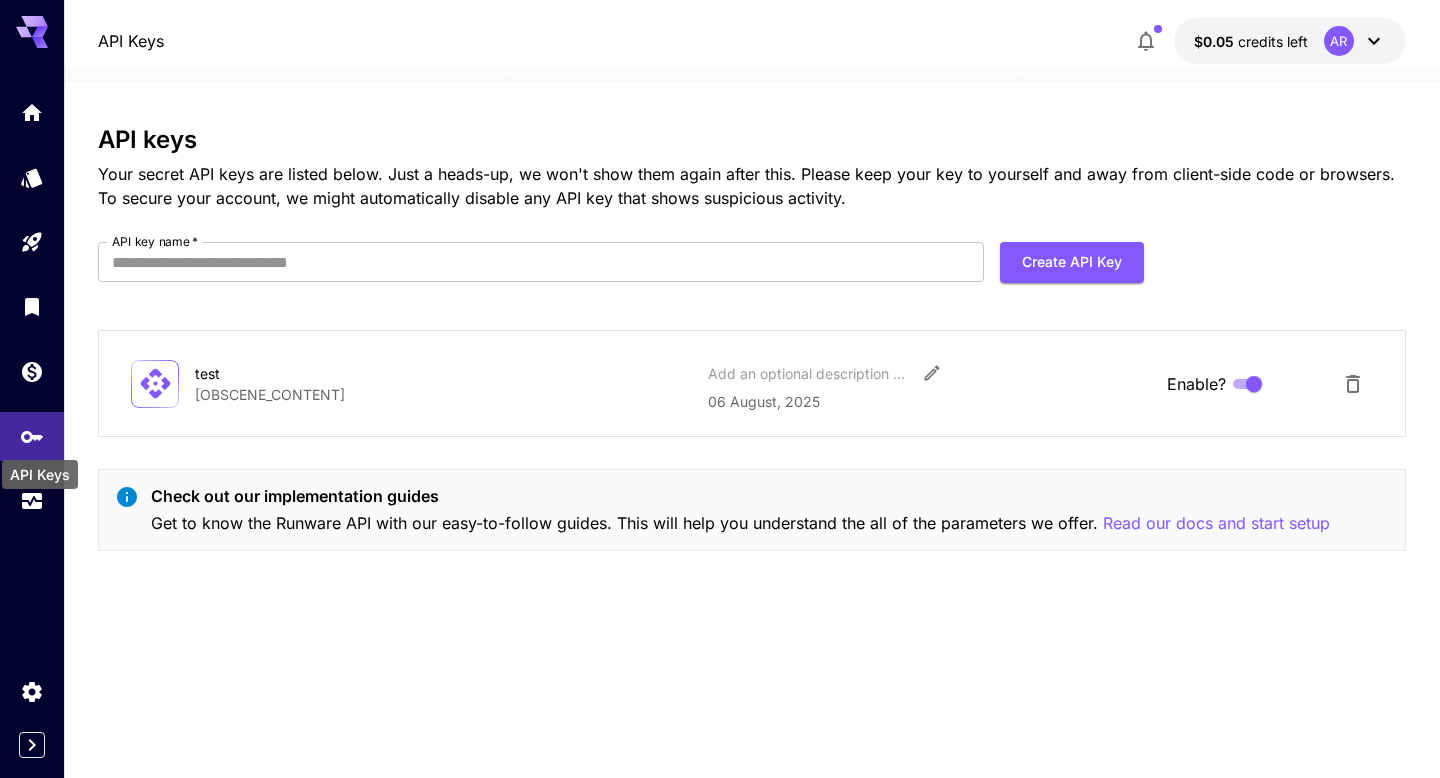 scroll, scrollTop: 0, scrollLeft: 0, axis: both 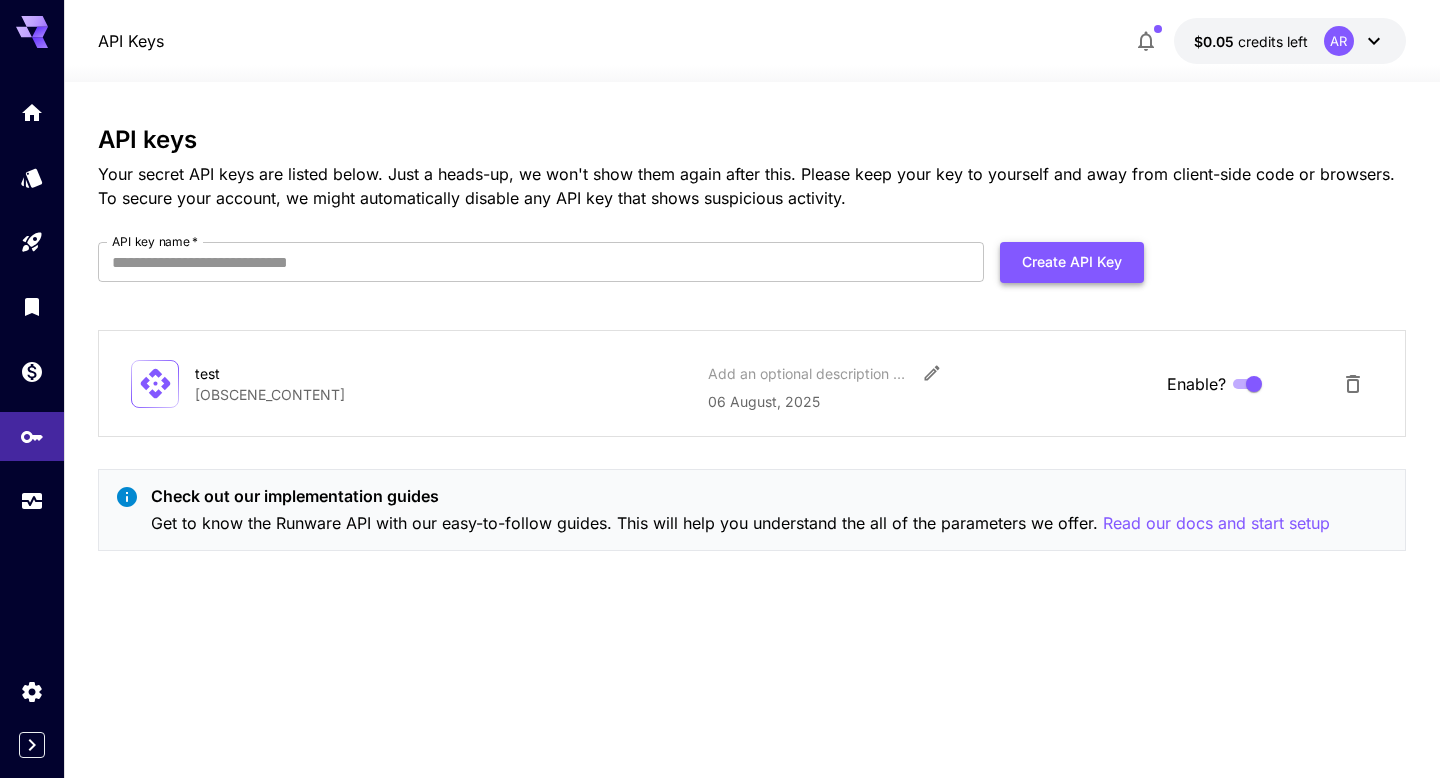 click on "Create API Key" at bounding box center [1072, 262] 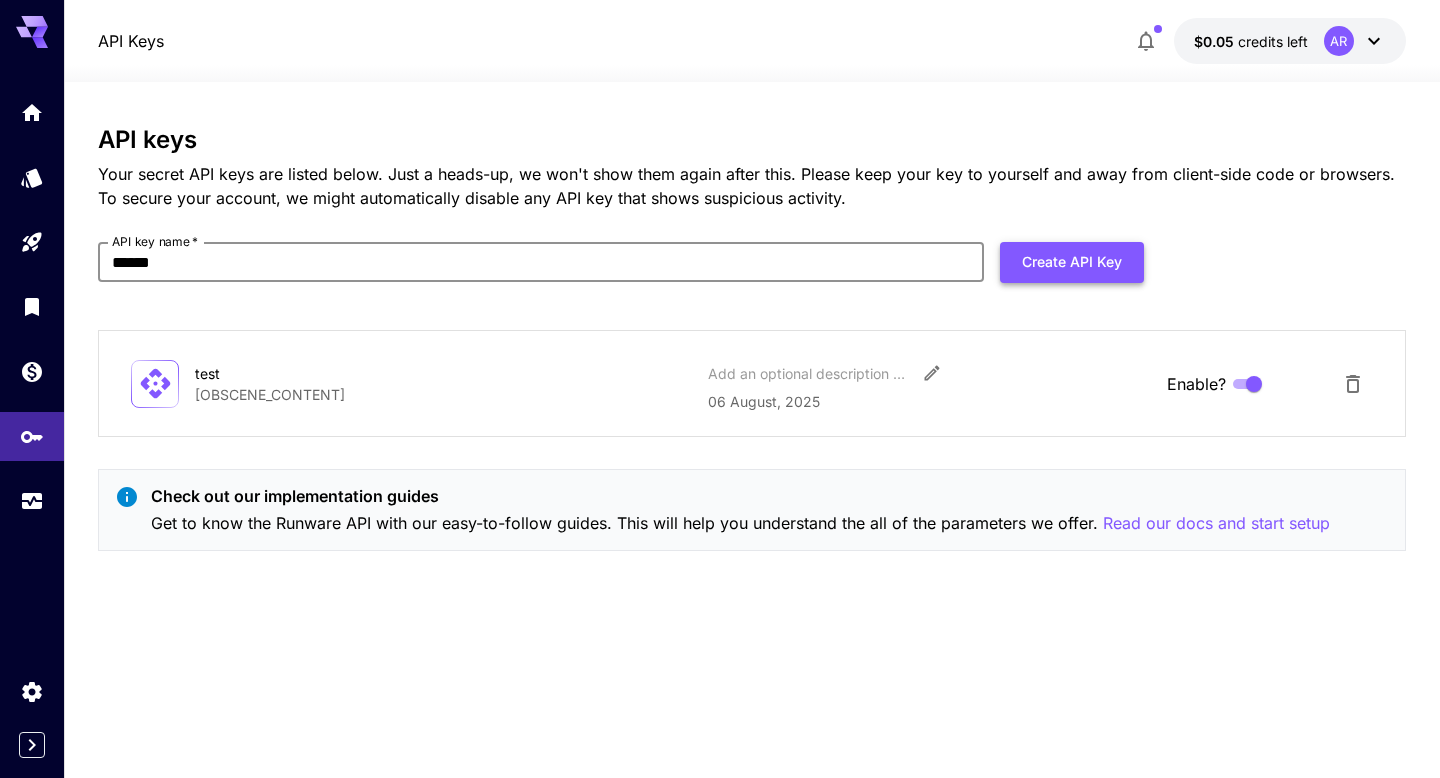 type on "******" 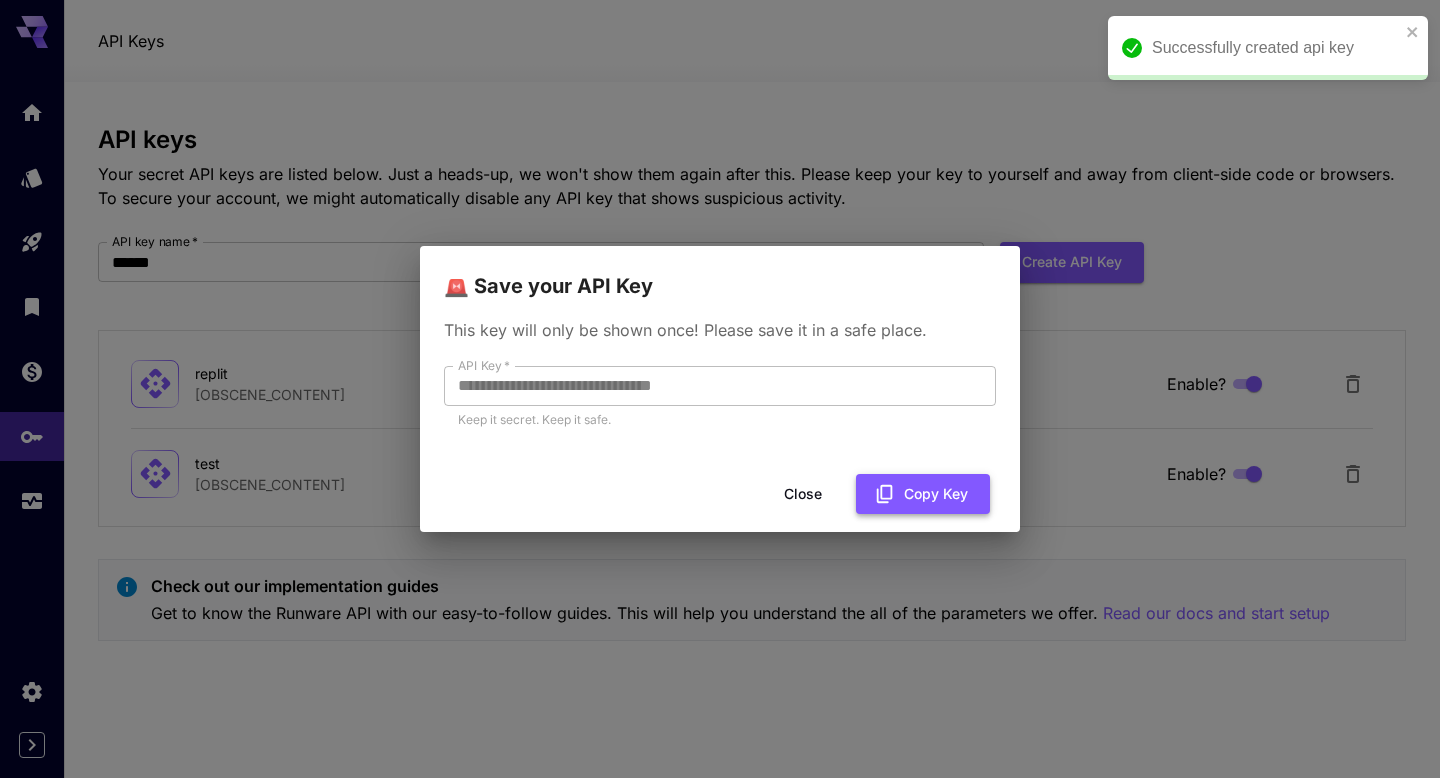click on "Copy Key" at bounding box center (923, 494) 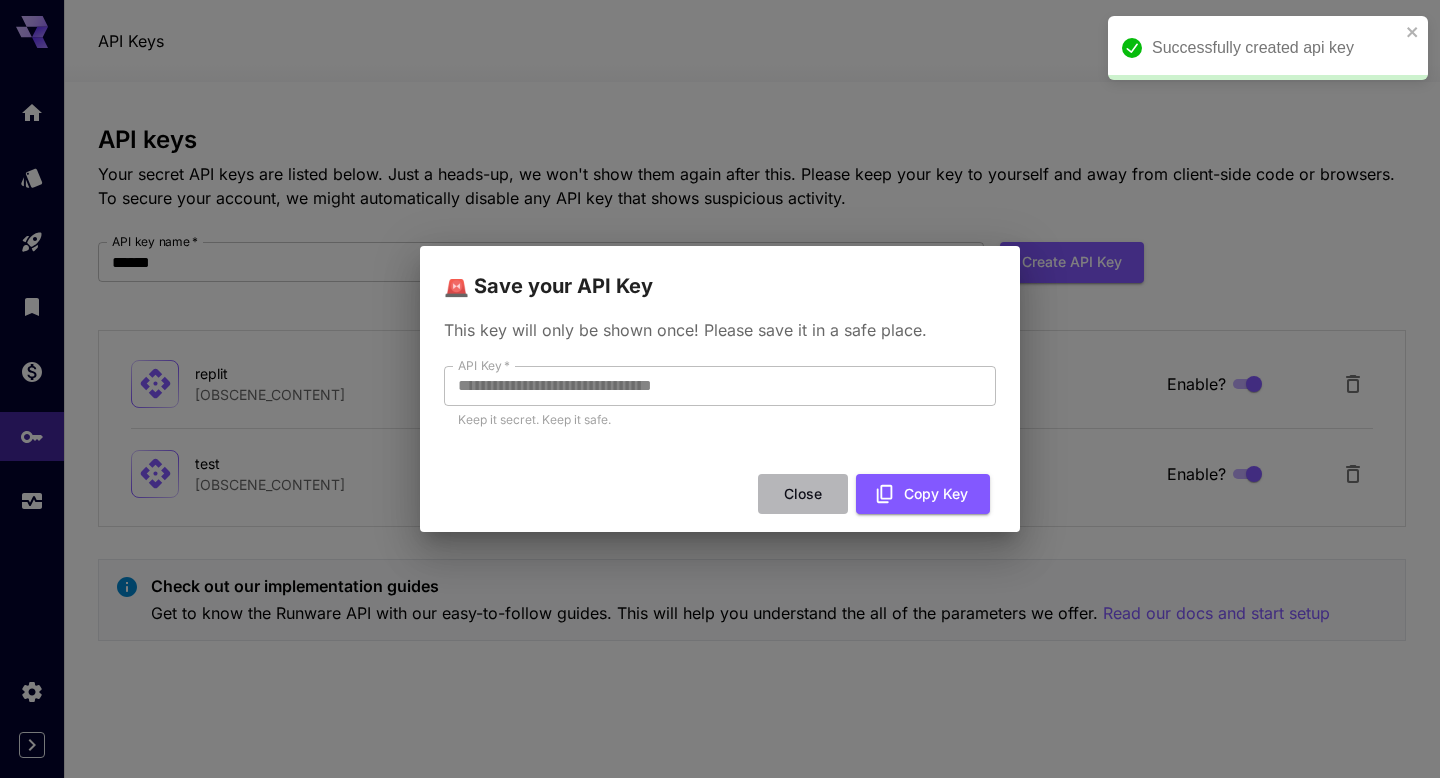 click on "Close" at bounding box center [803, 494] 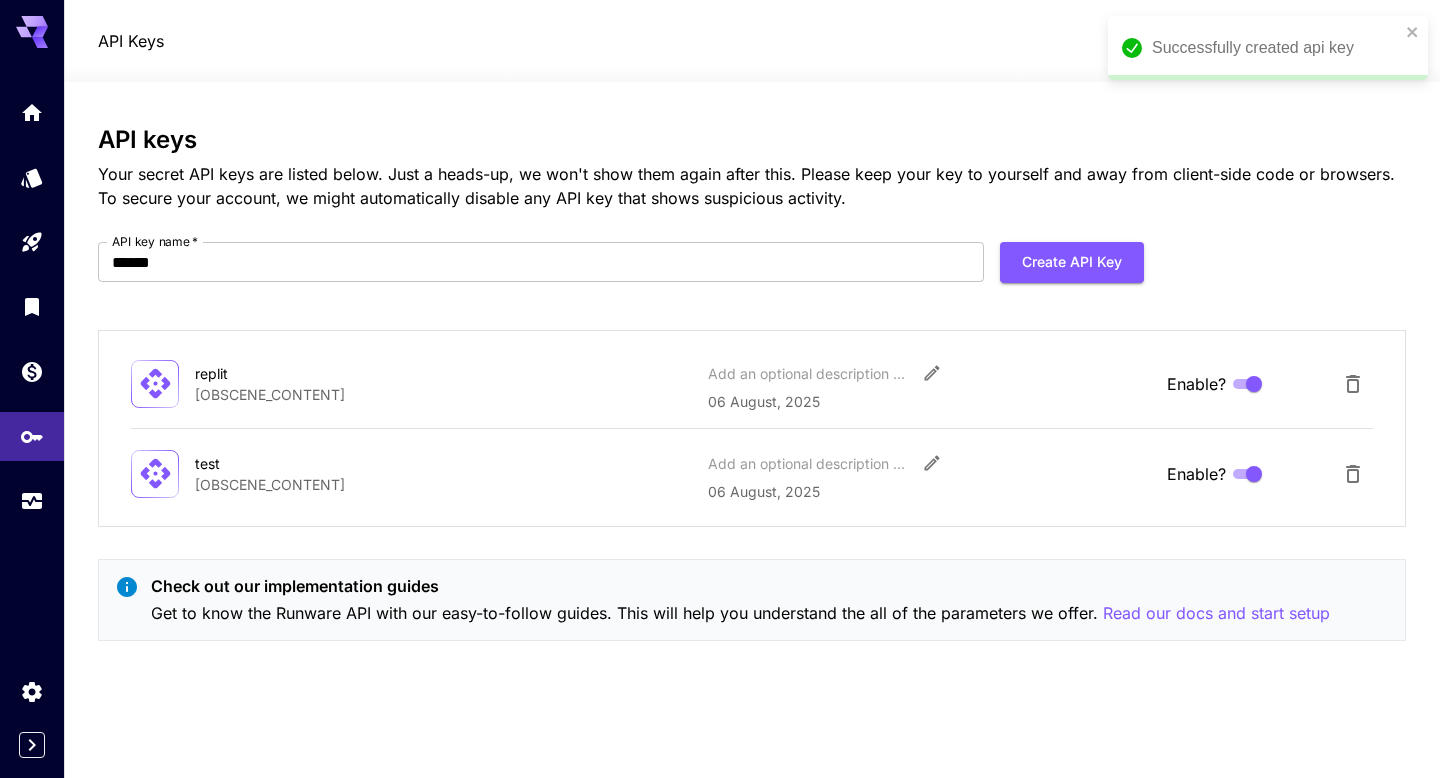 click on "[OBSCENE_CONTENT]" at bounding box center (443, 484) 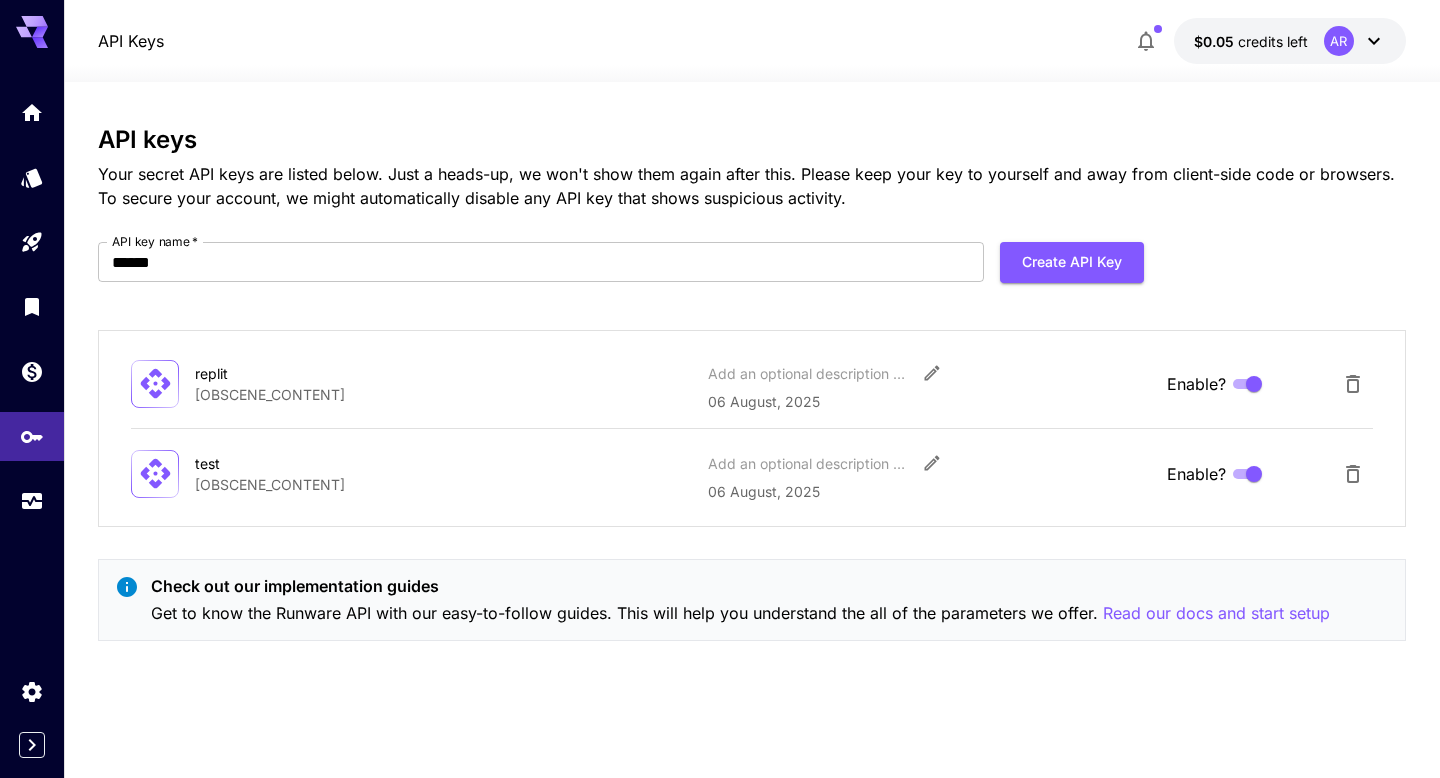 click on "Enable?" at bounding box center [1196, 474] 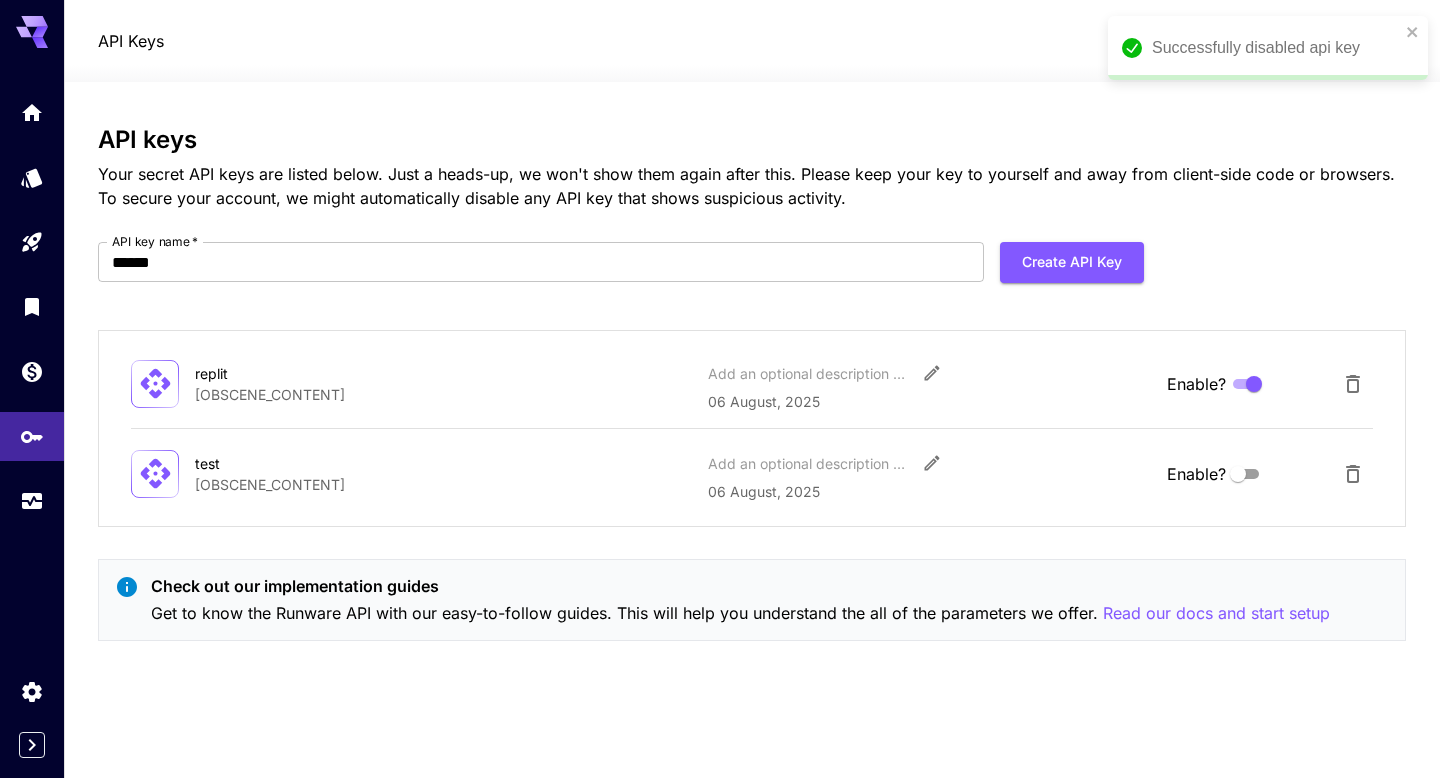 click on "Enable?" at bounding box center [1196, 474] 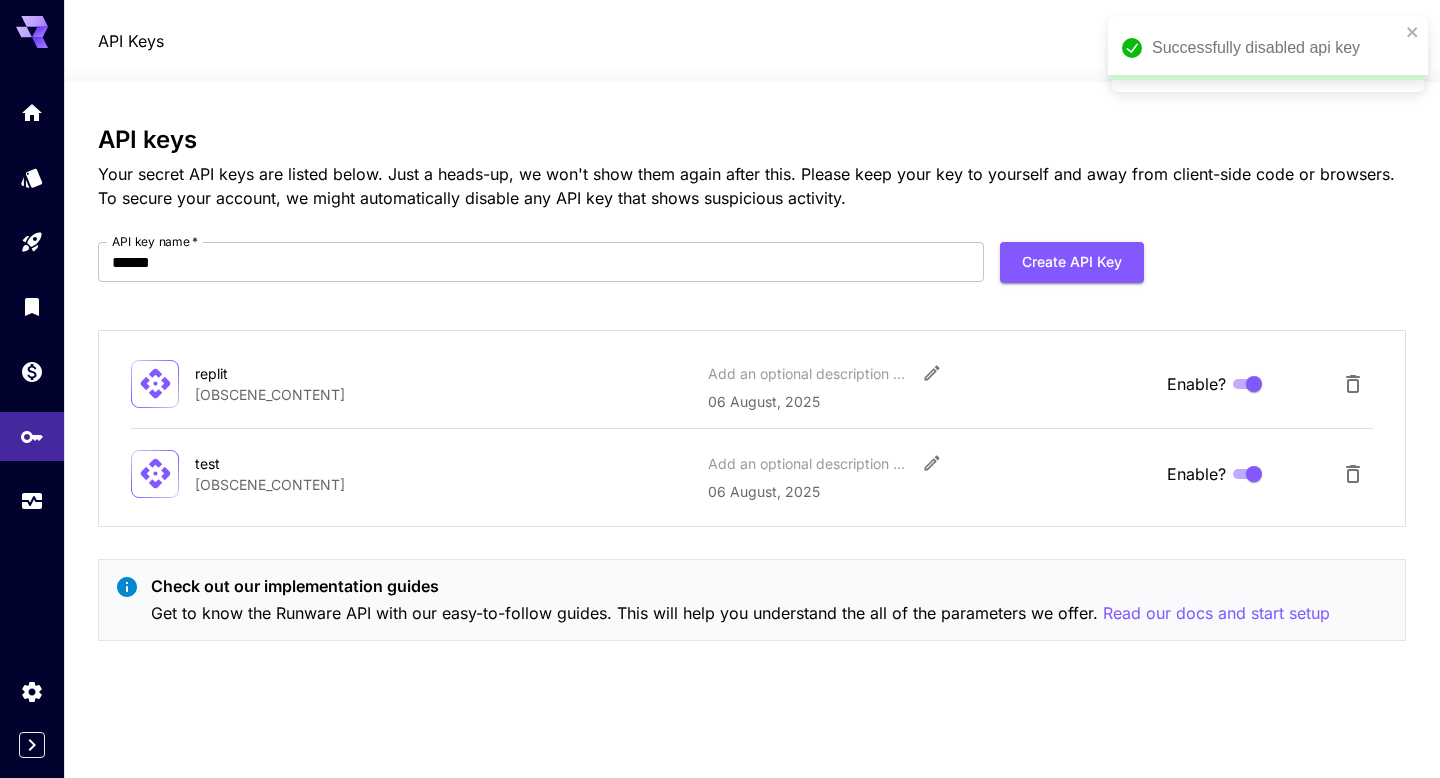 click on "06 August, 2025" at bounding box center (929, 491) 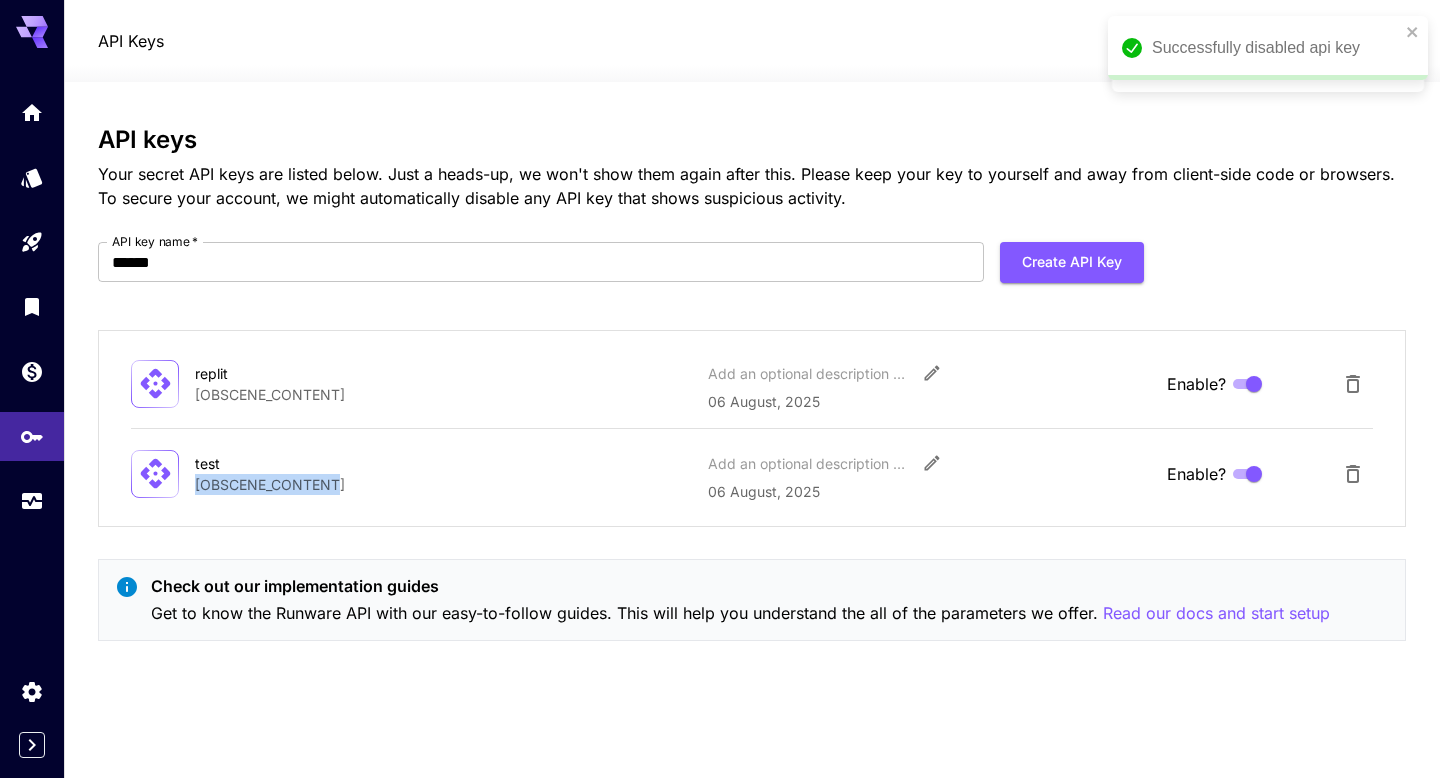 click on "[OBSCENE_CONTENT]" at bounding box center (443, 484) 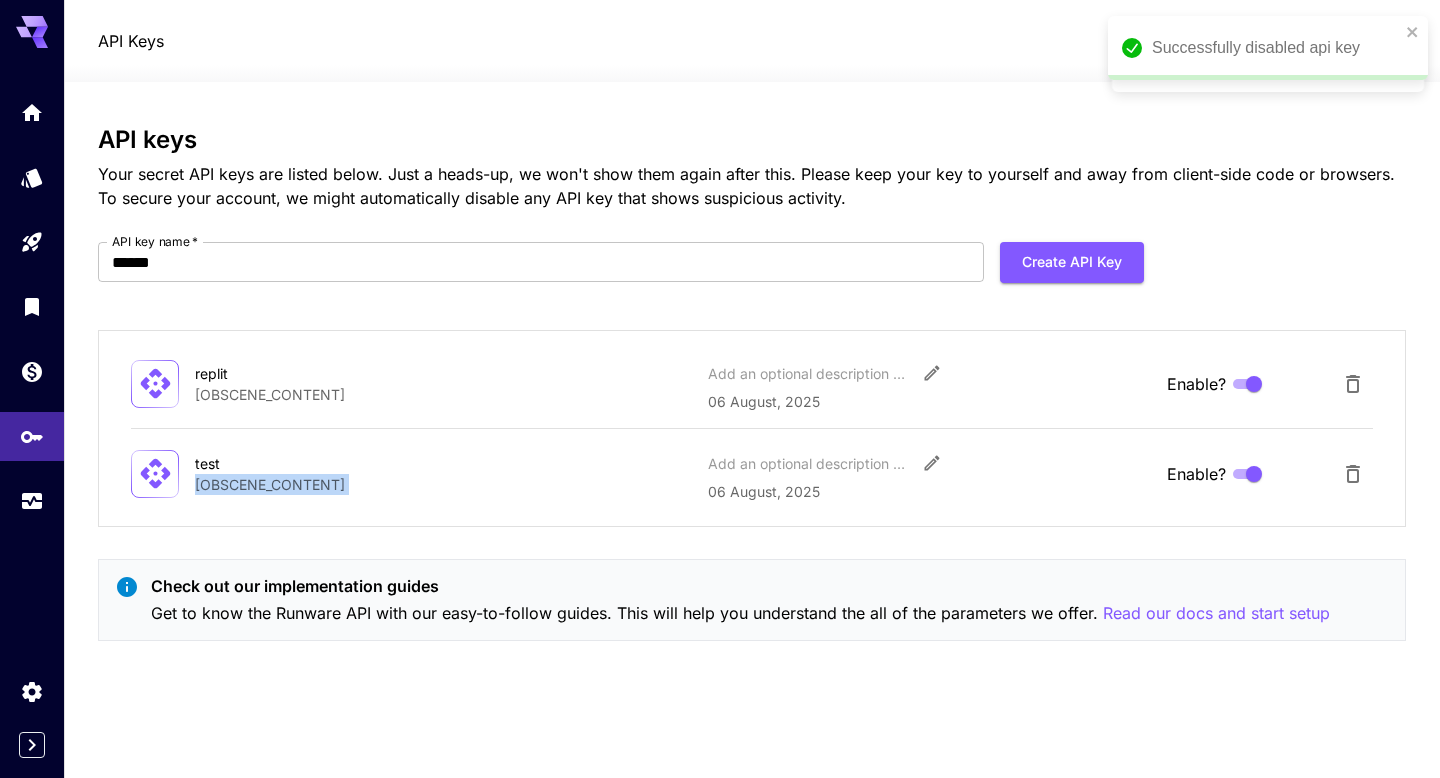 click on "[OBSCENE_CONTENT]" at bounding box center (443, 484) 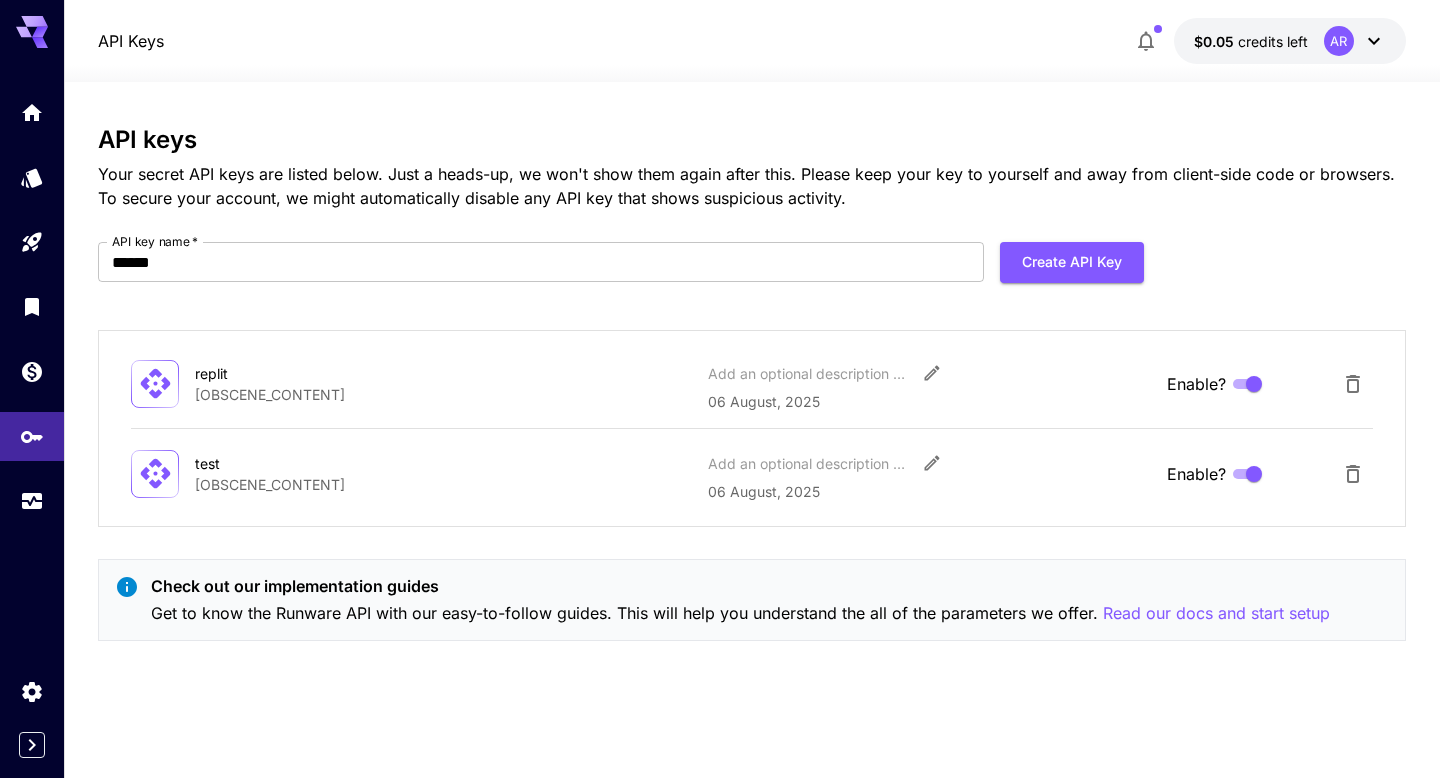 click on "[OBSCENE_CONTENT]" at bounding box center [443, 484] 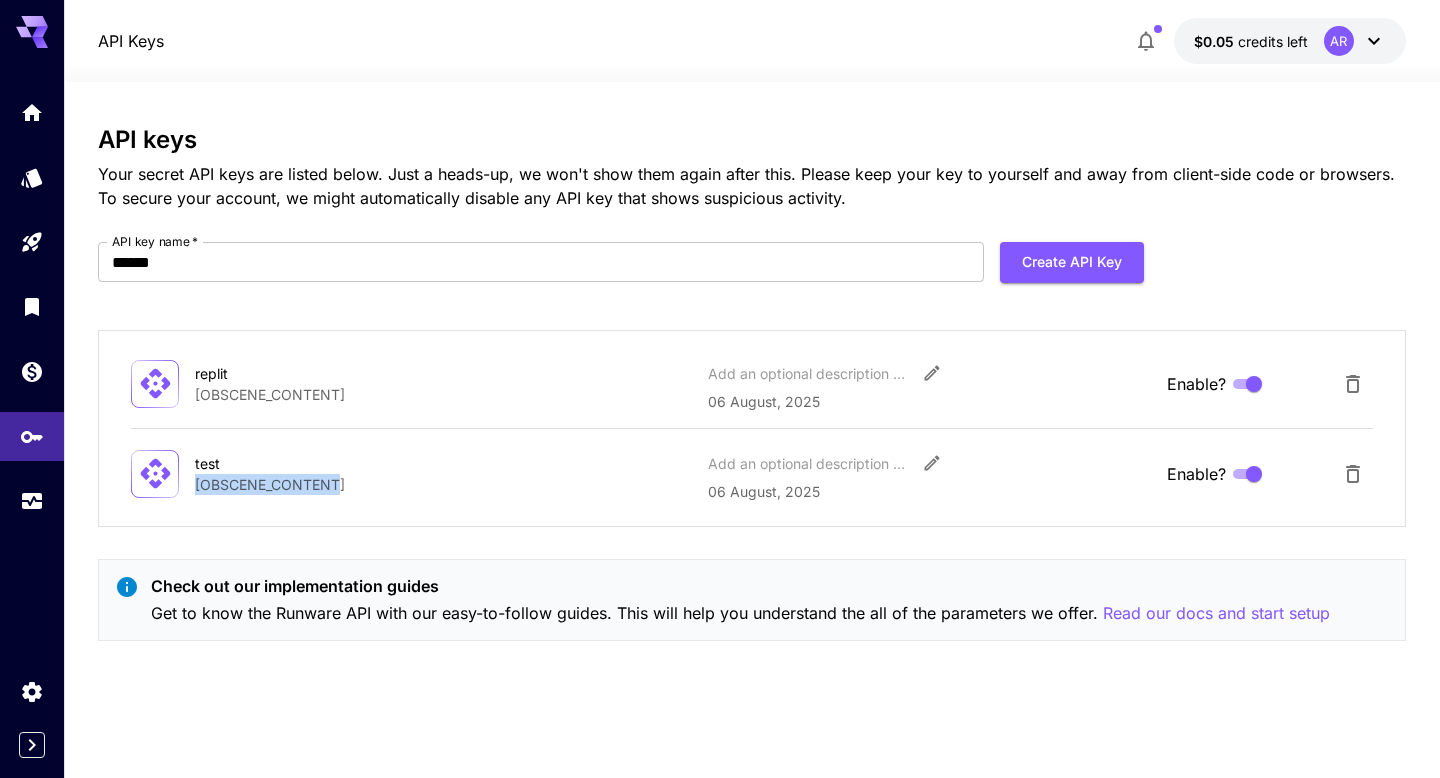 click on "[OBSCENE_CONTENT]" at bounding box center [443, 484] 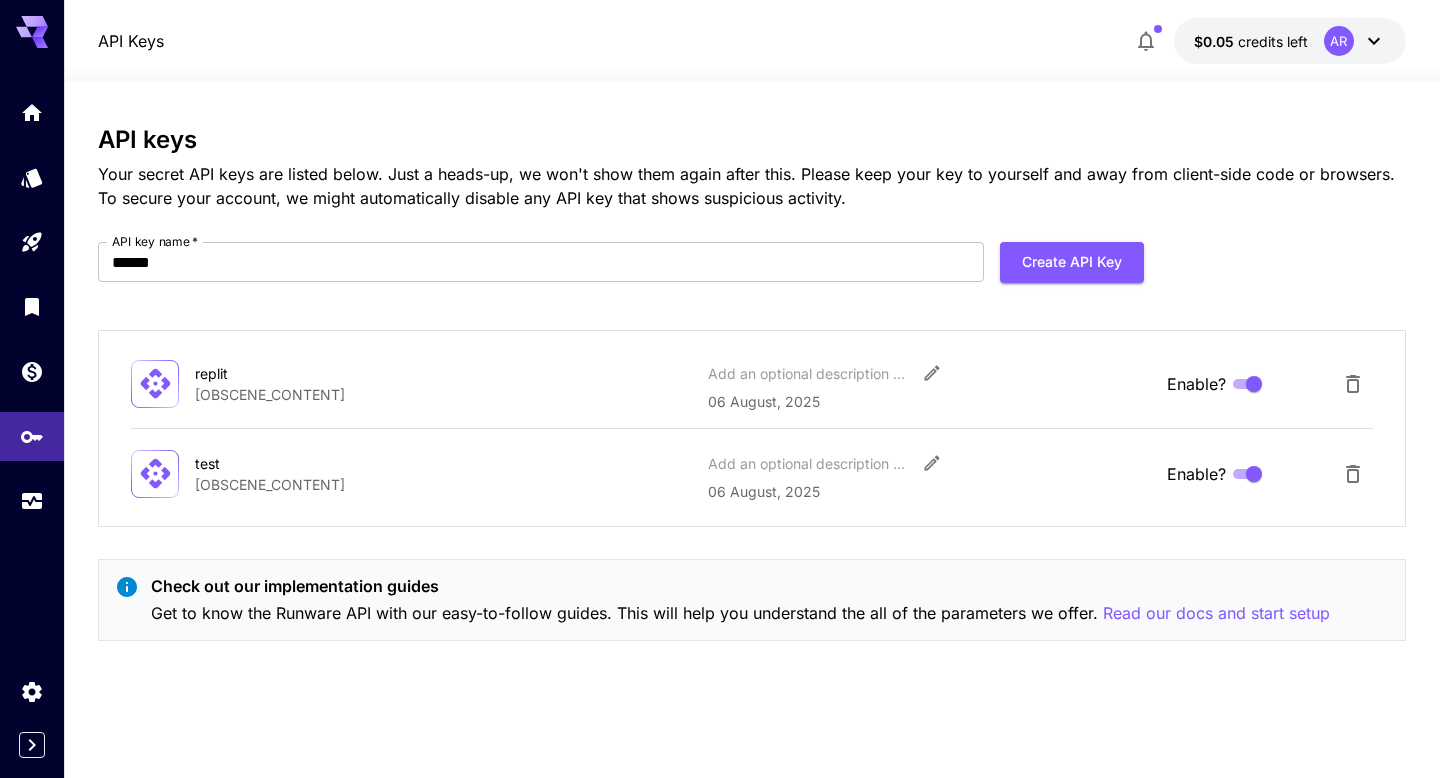 click on "test" at bounding box center [295, 463] 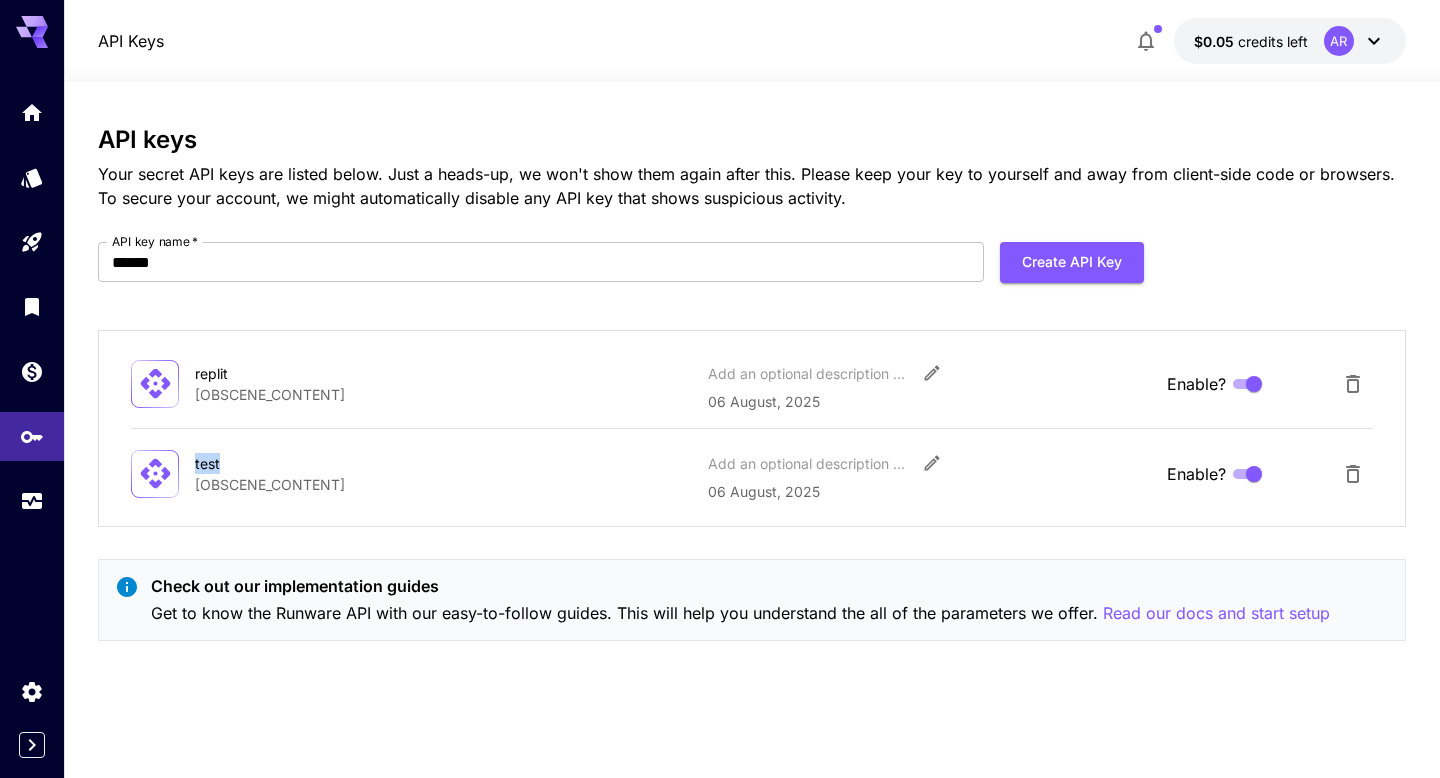 click on "test" at bounding box center (295, 463) 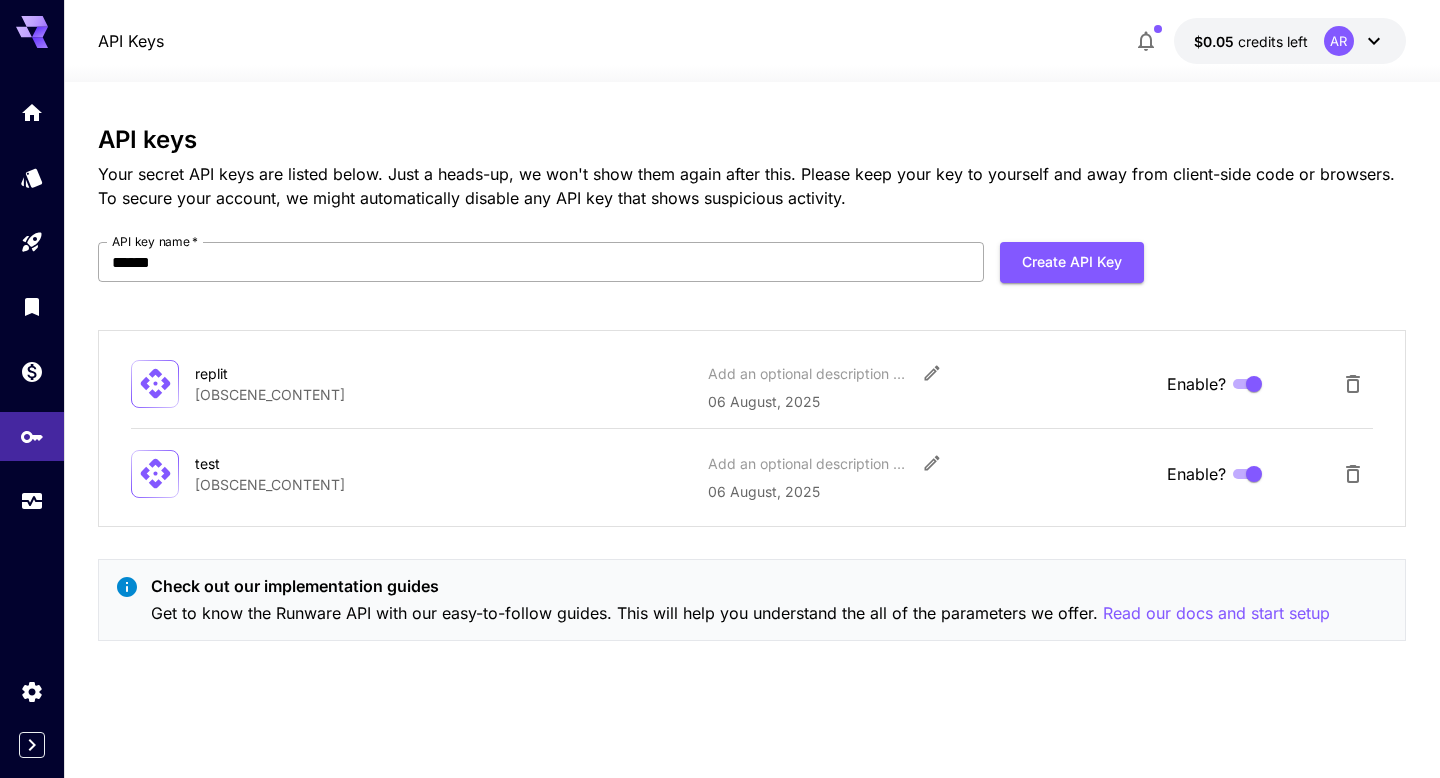 click on "******" at bounding box center [541, 262] 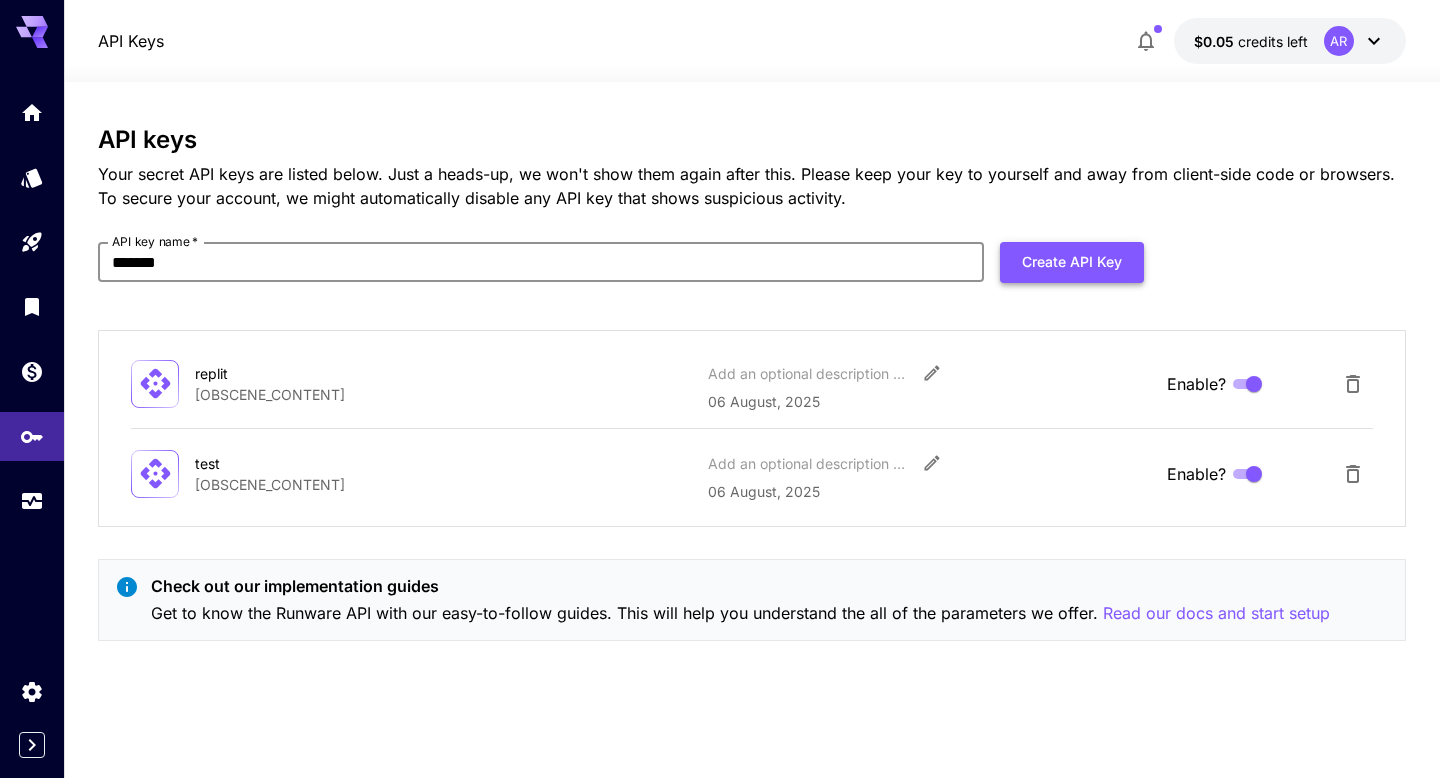 type on "*******" 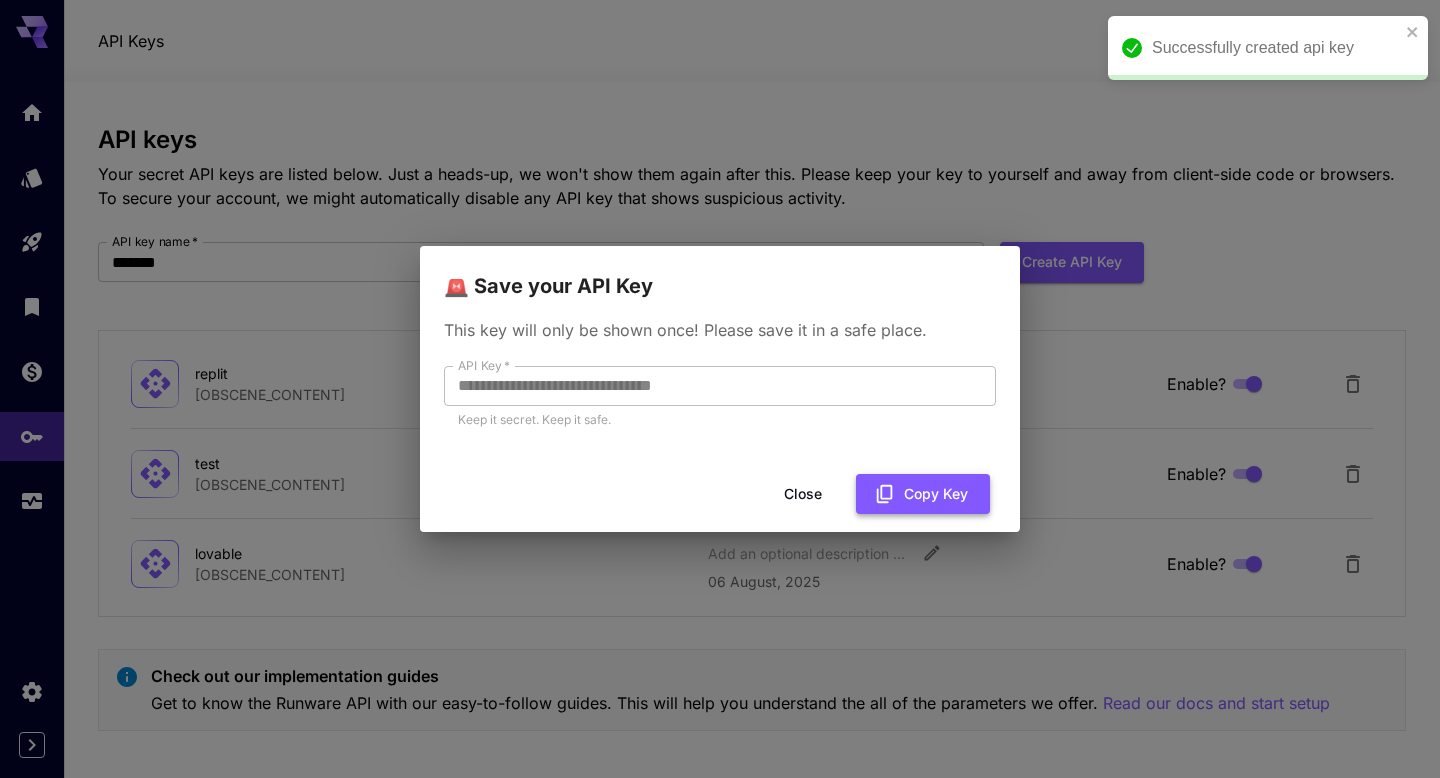 click 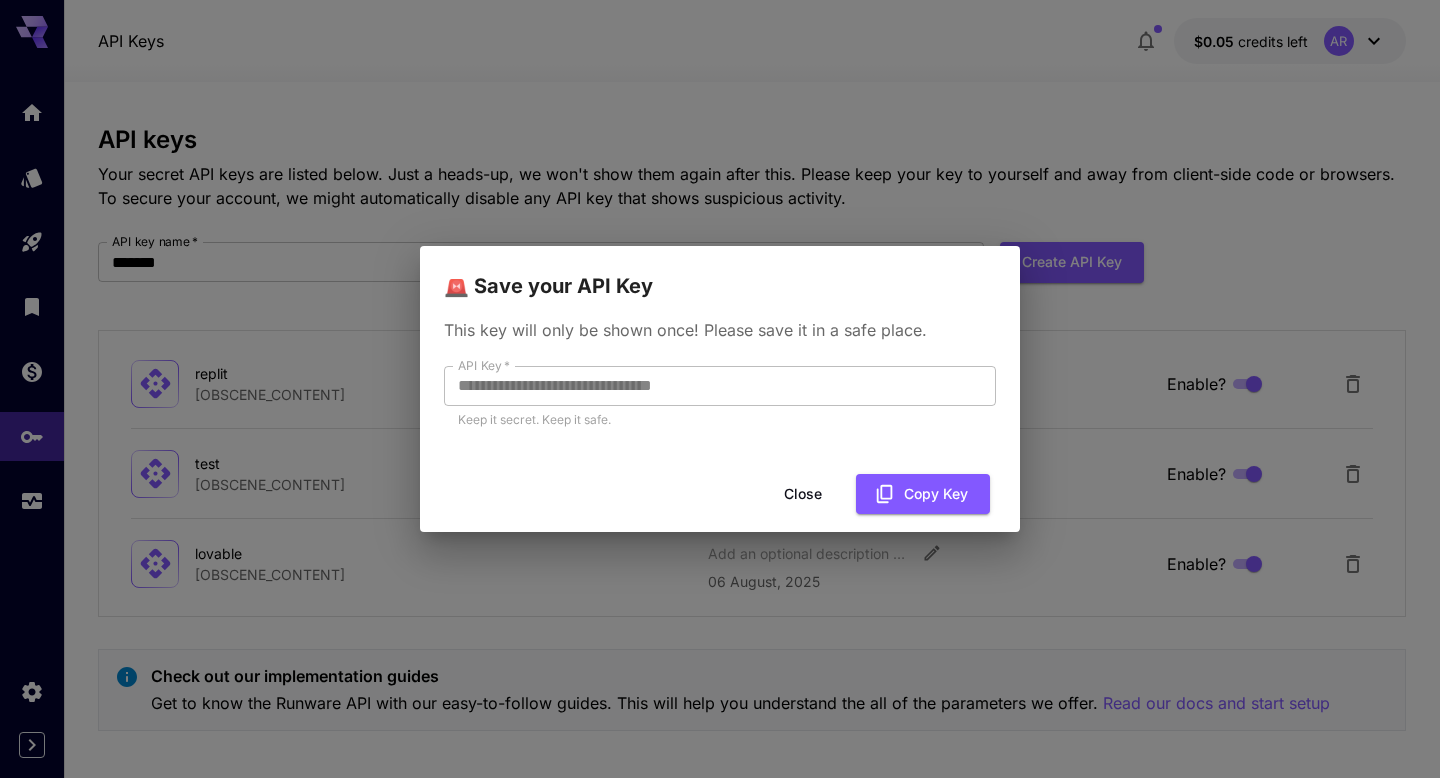 click on "**********" at bounding box center (720, 389) 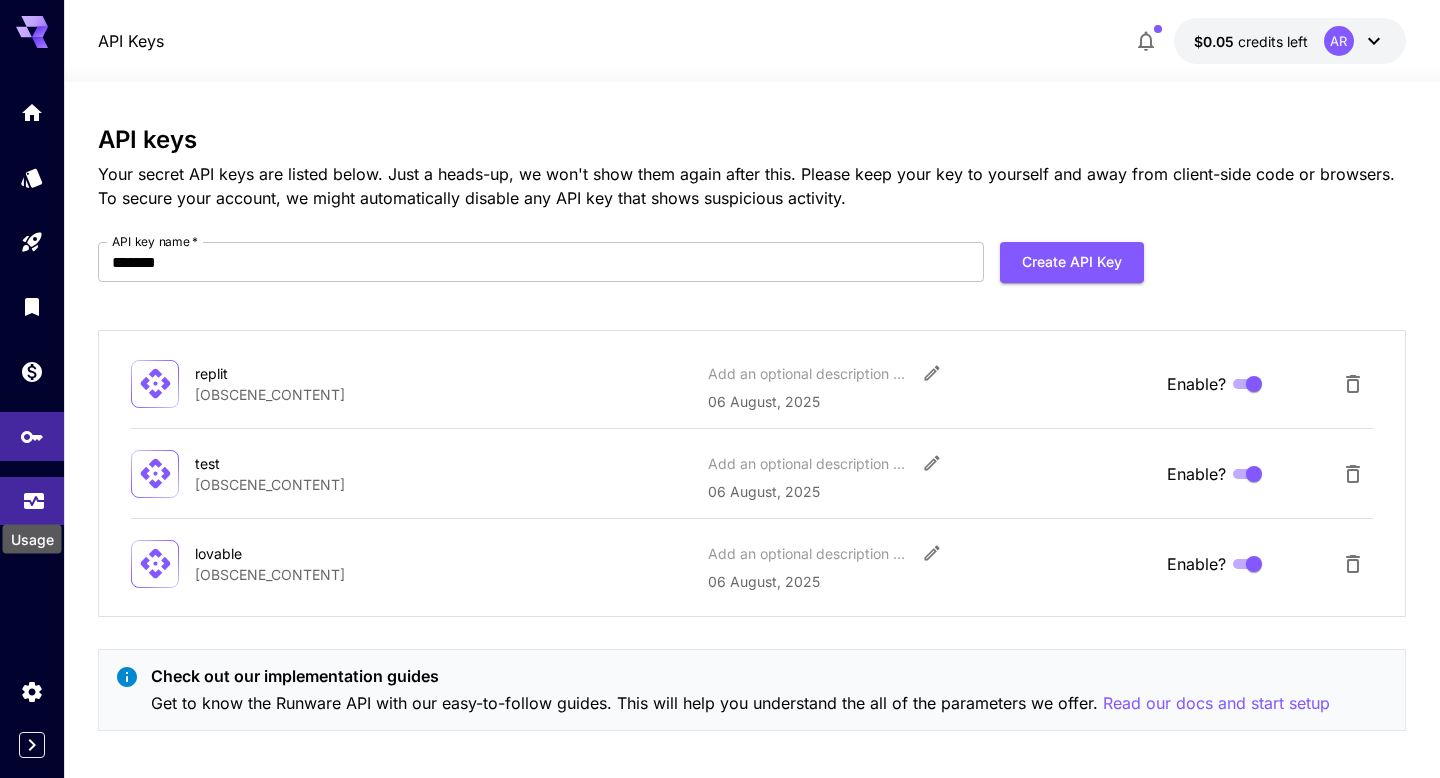 click 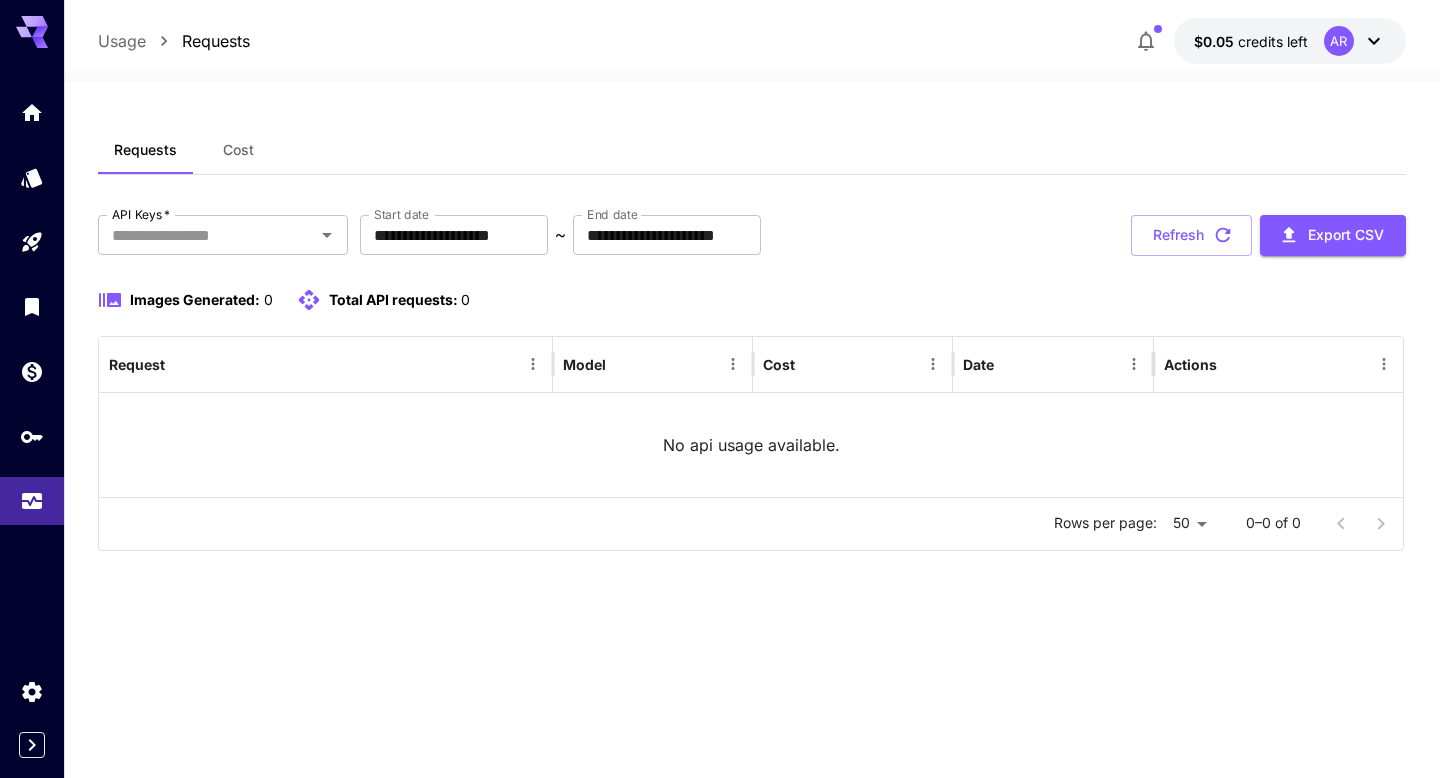 drag, startPoint x: 244, startPoint y: 148, endPoint x: 184, endPoint y: 152, distance: 60.133186 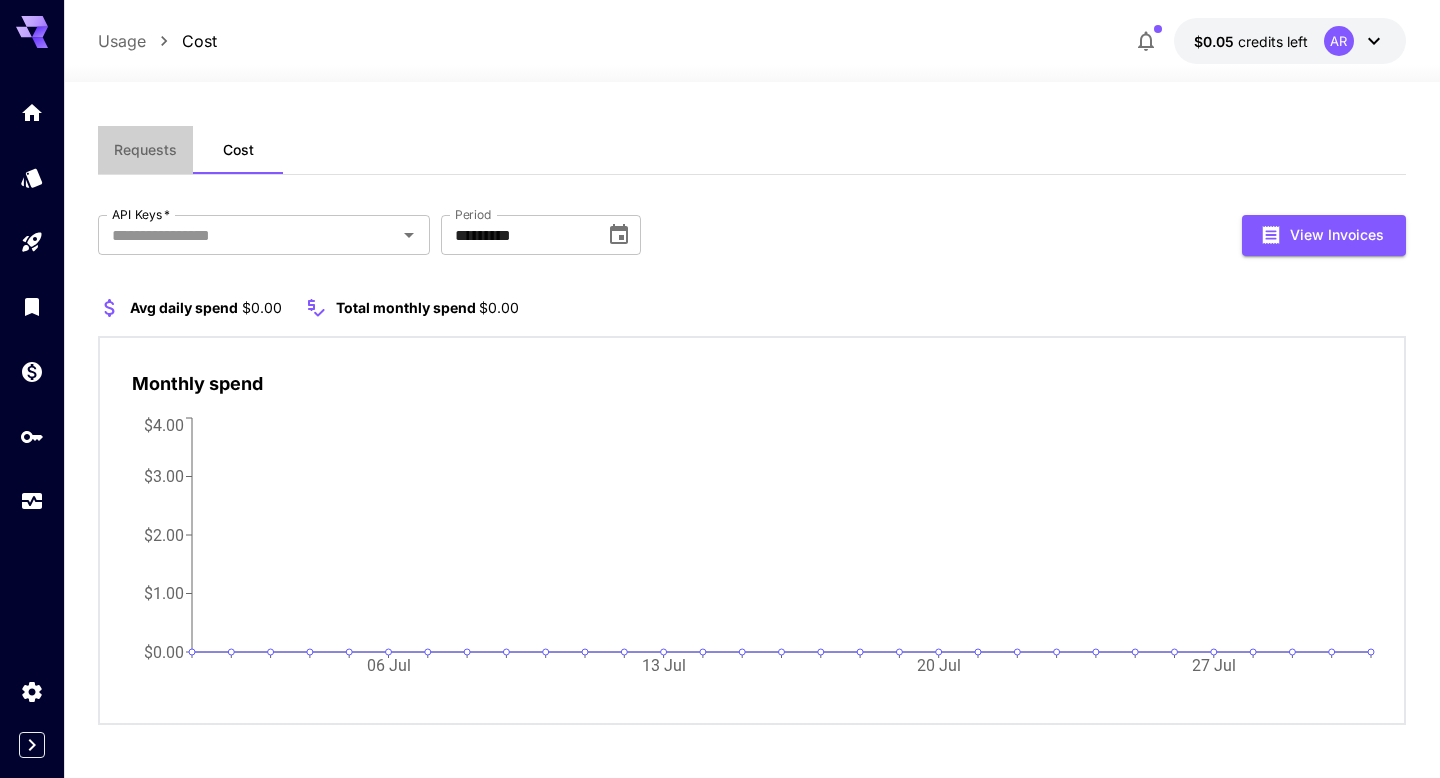 click on "Requests" at bounding box center [145, 150] 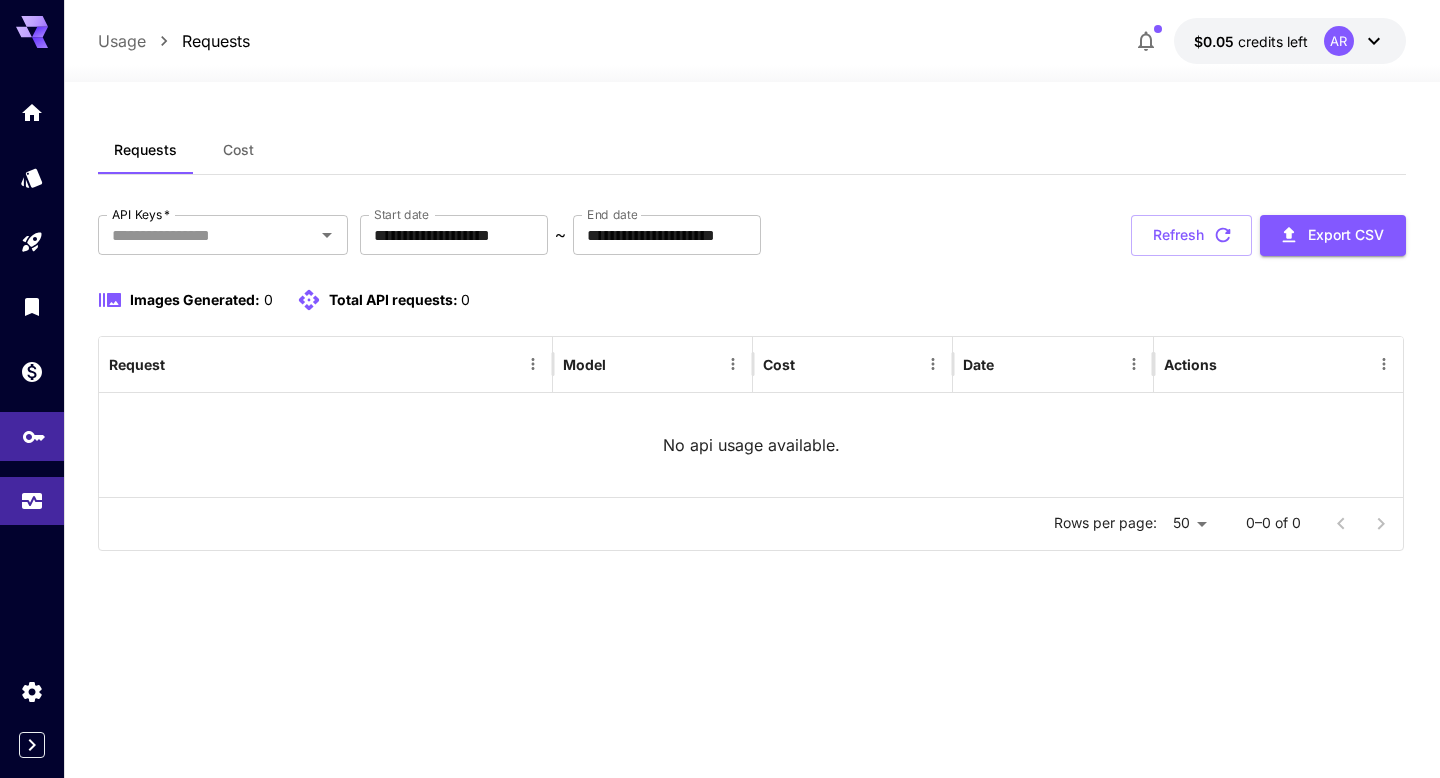 click at bounding box center [32, 436] 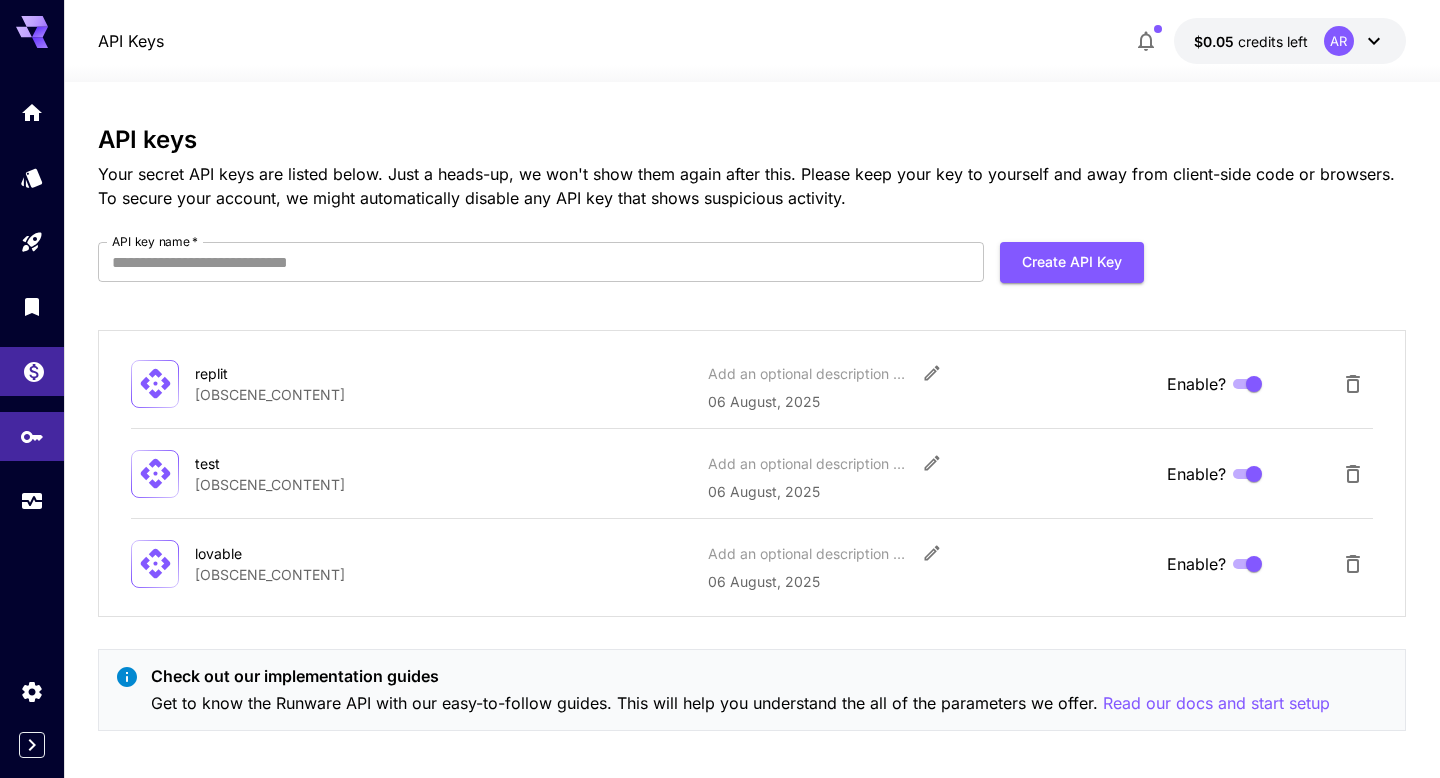 click 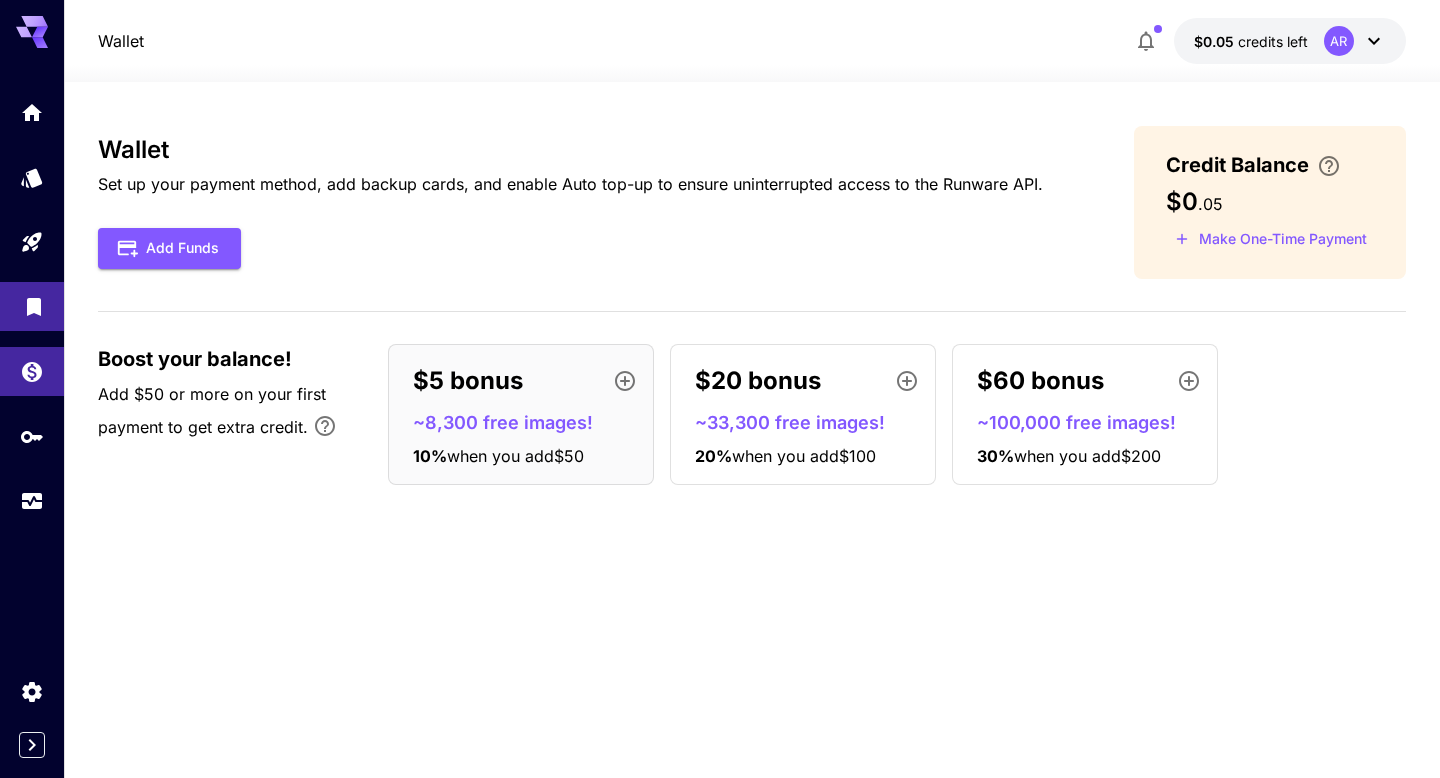 click at bounding box center [32, 306] 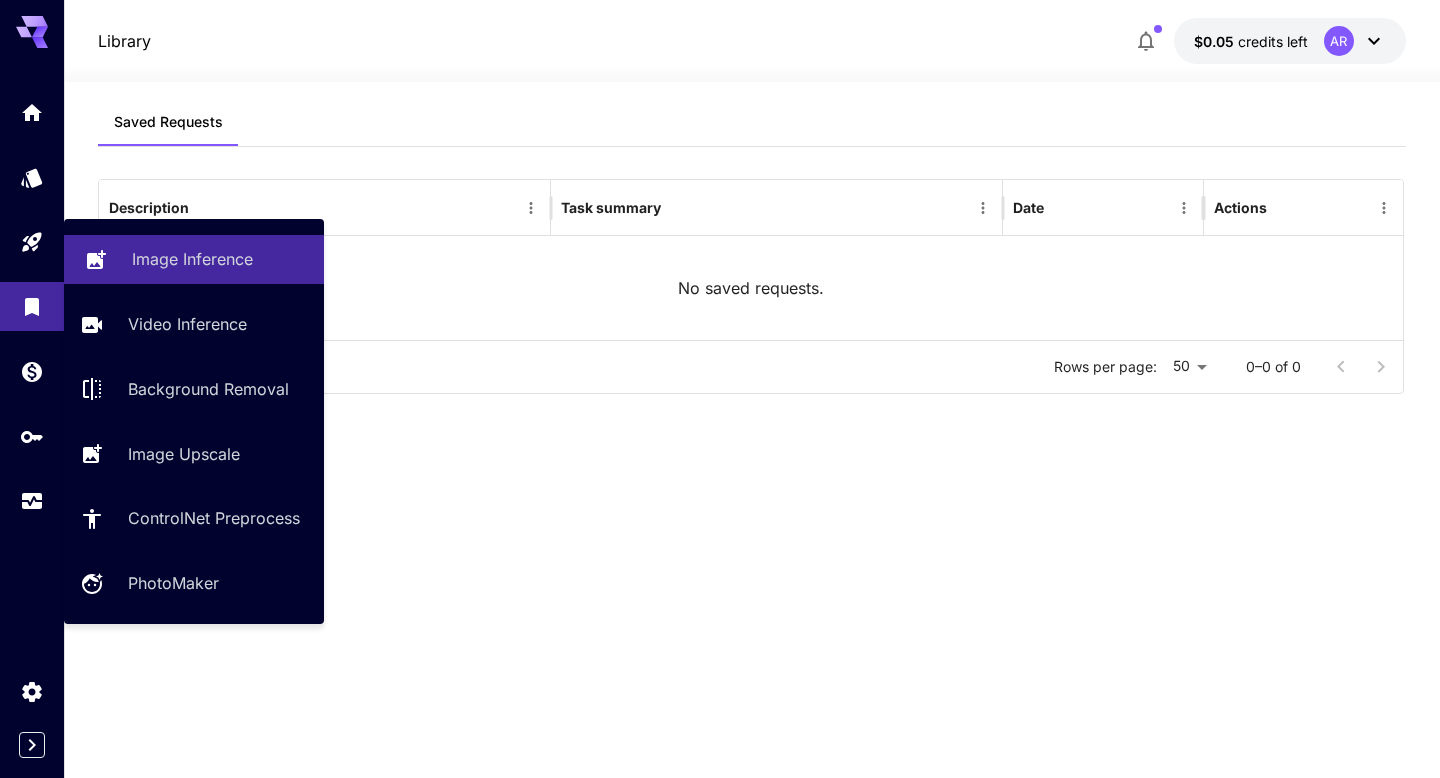 click on "Image Inference" at bounding box center (192, 259) 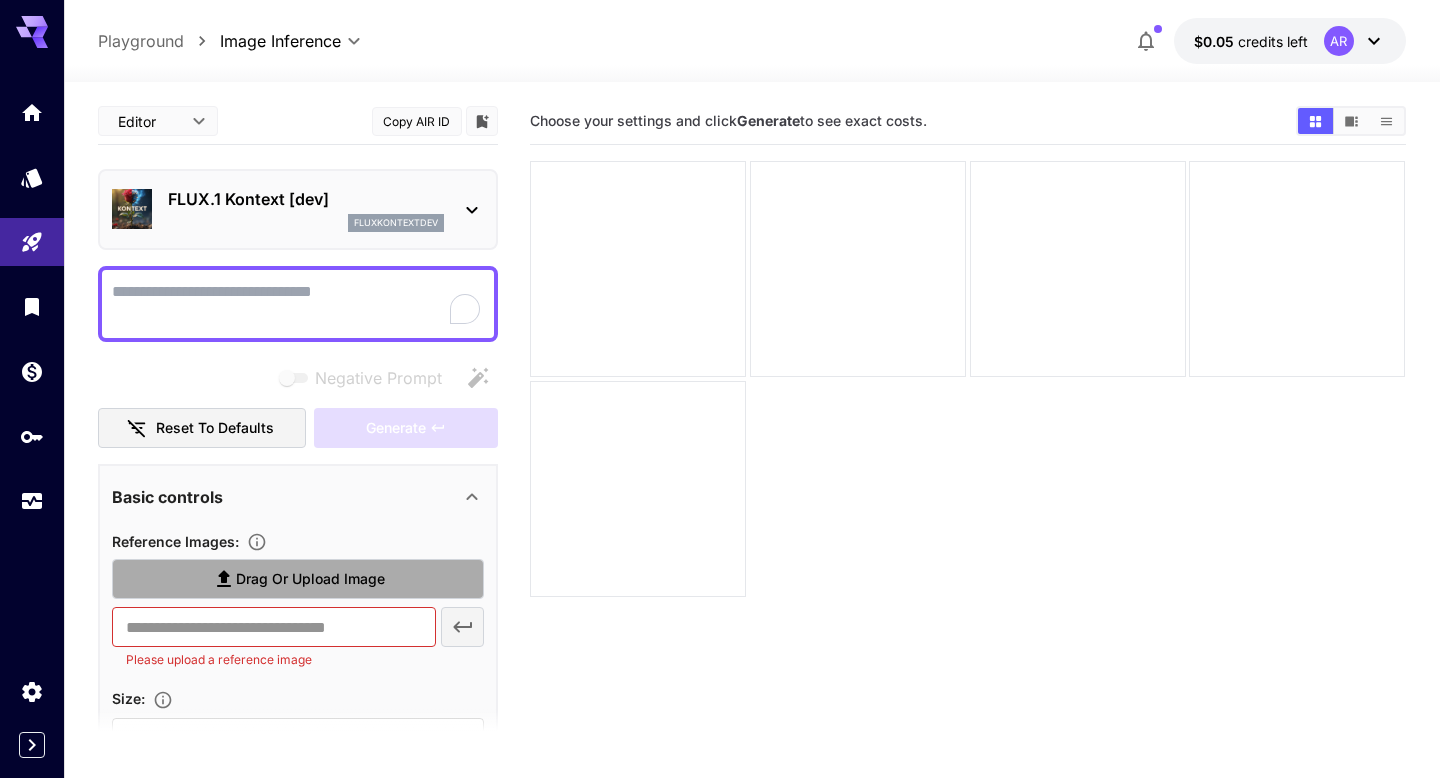 click on "Drag or upload image" at bounding box center [310, 579] 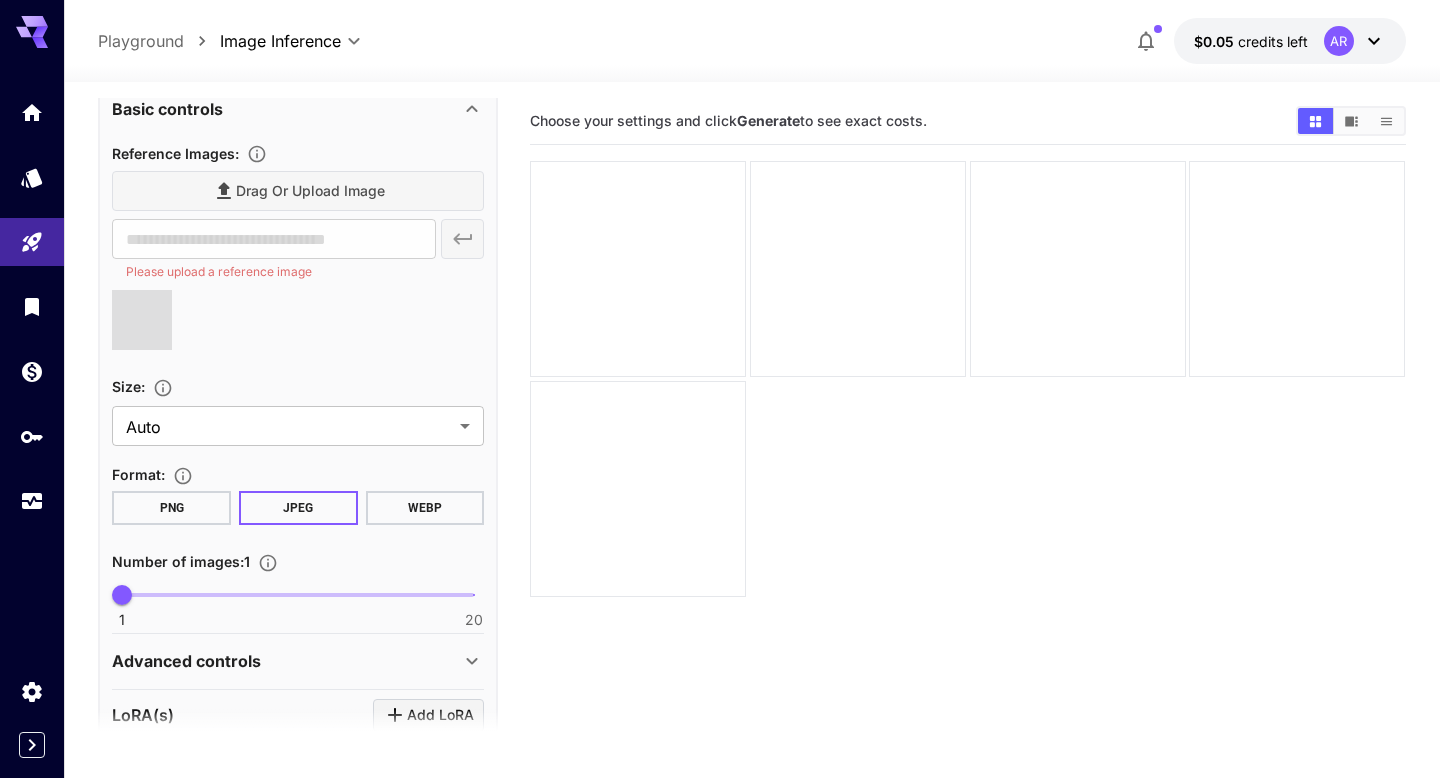 scroll, scrollTop: 532, scrollLeft: 0, axis: vertical 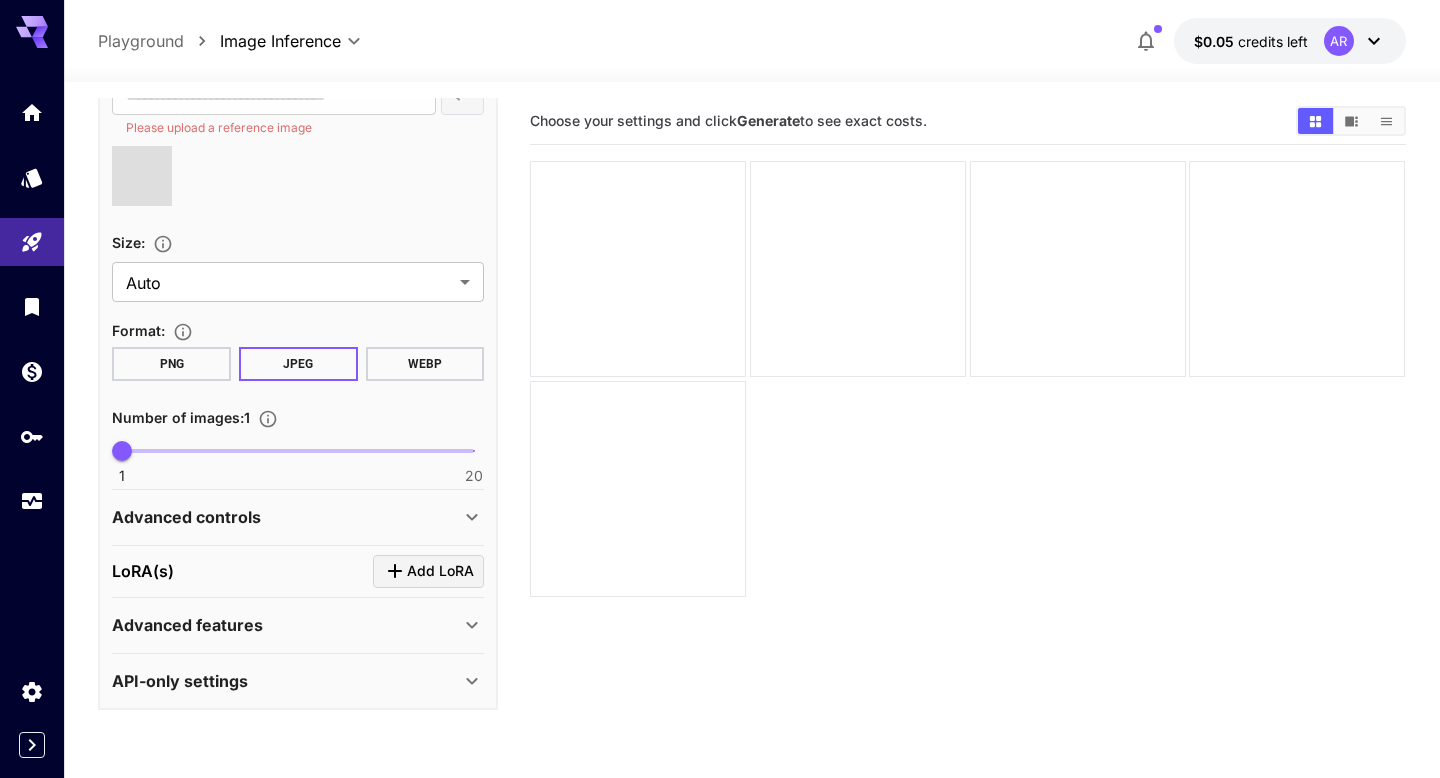type on "**********" 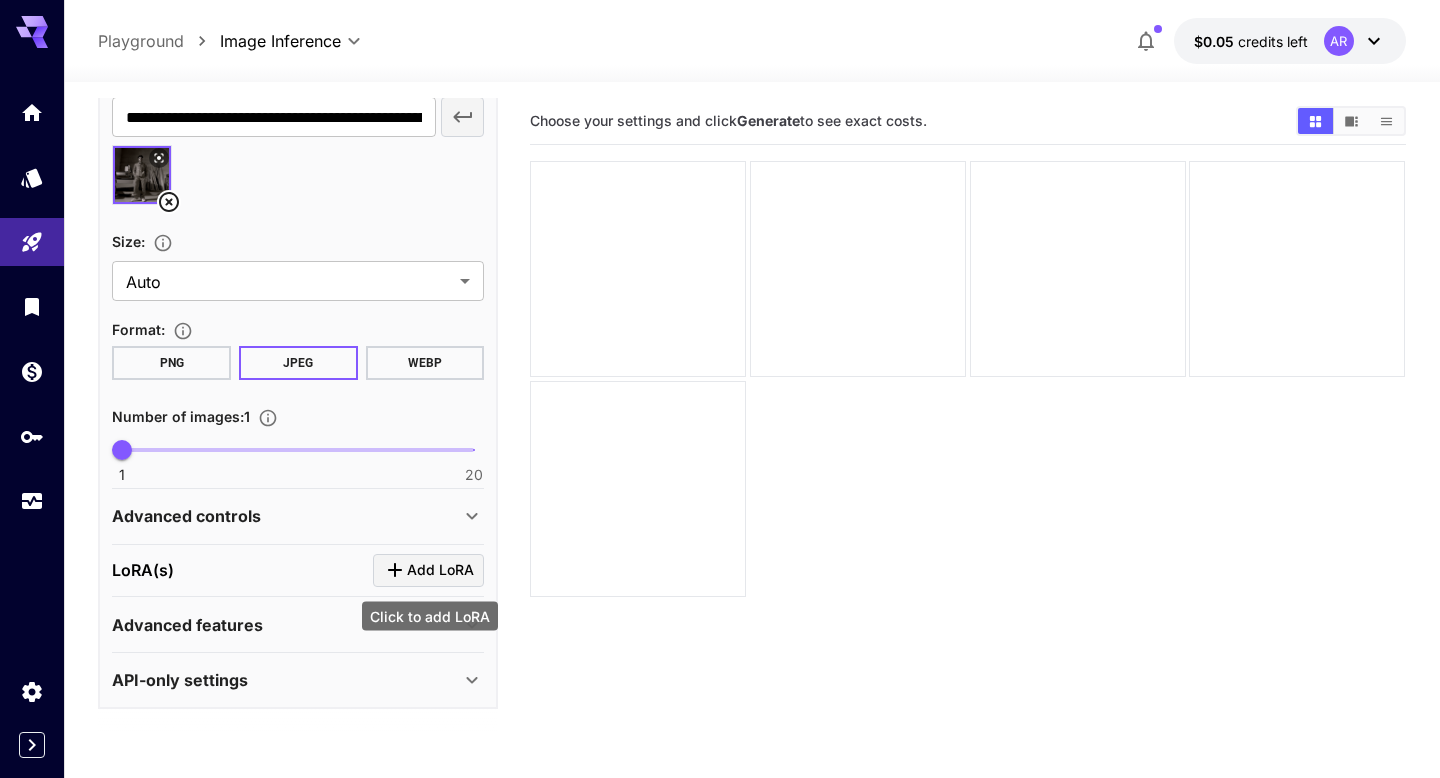 scroll, scrollTop: 509, scrollLeft: 0, axis: vertical 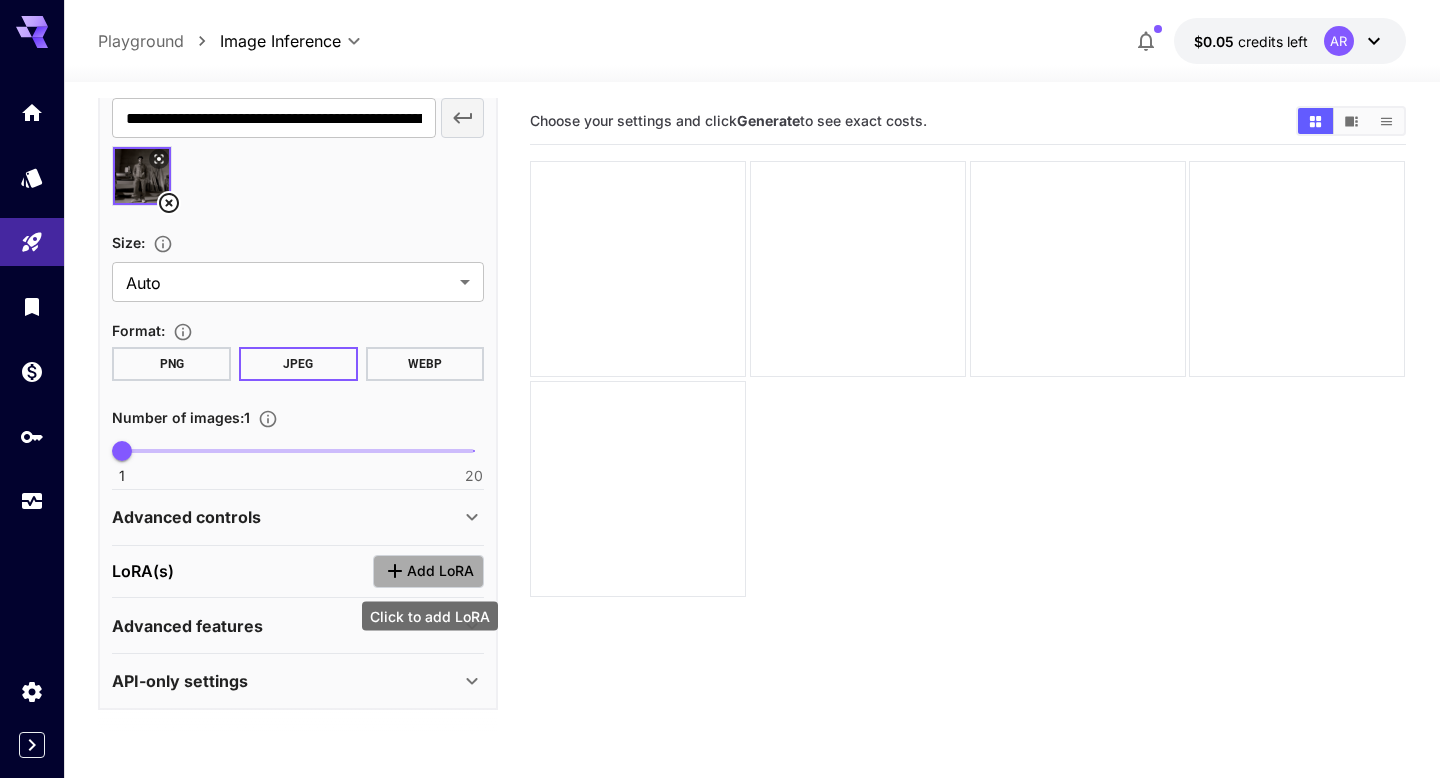 click 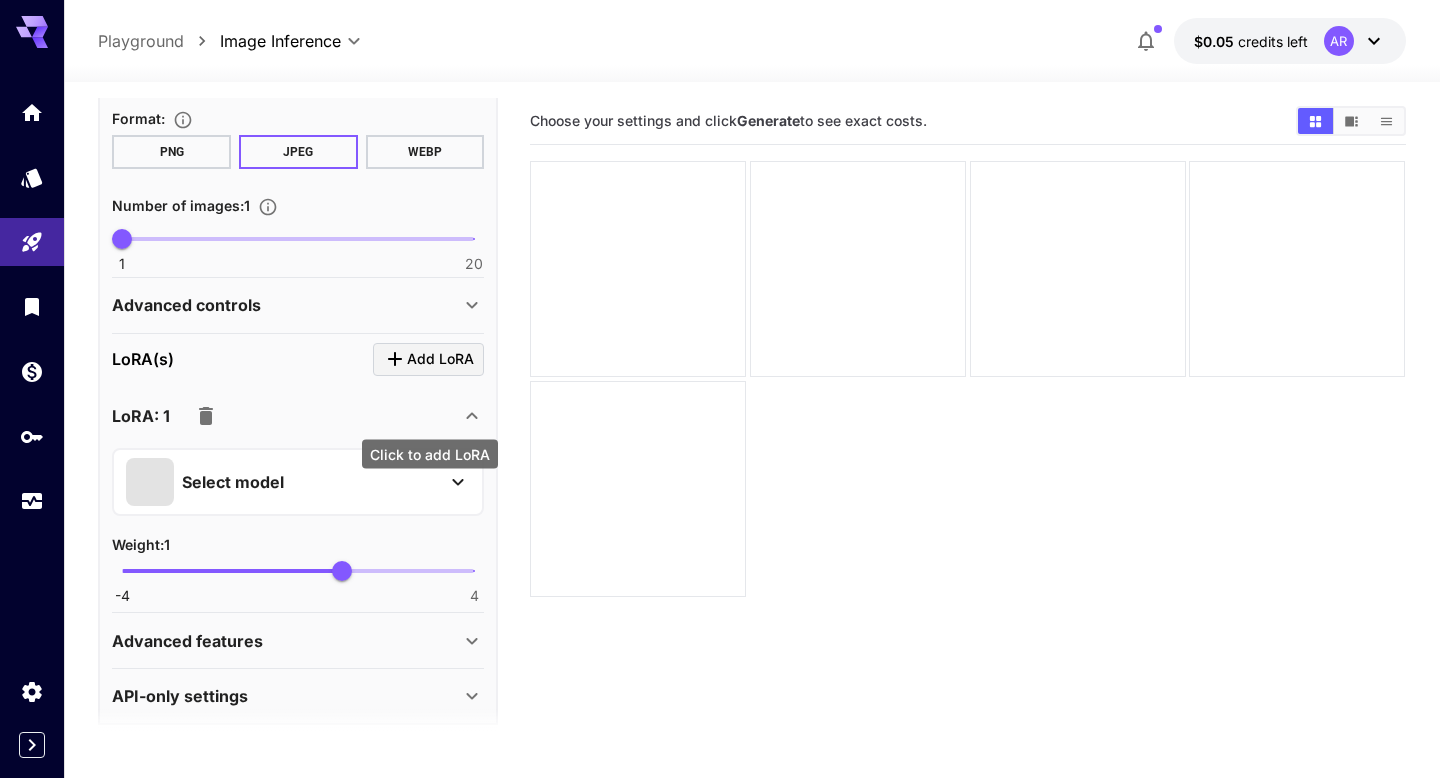 scroll, scrollTop: 735, scrollLeft: 0, axis: vertical 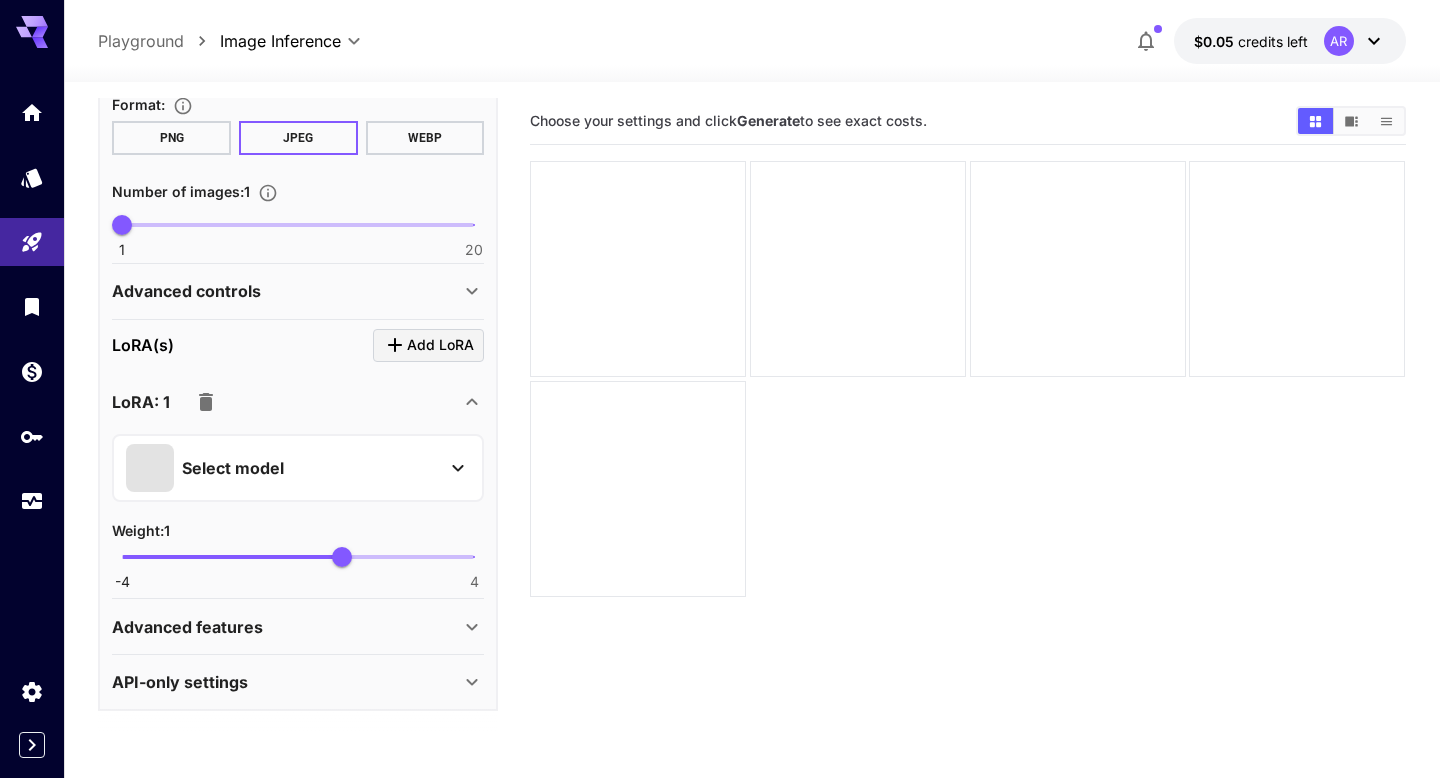 click on "Select model" at bounding box center [282, 468] 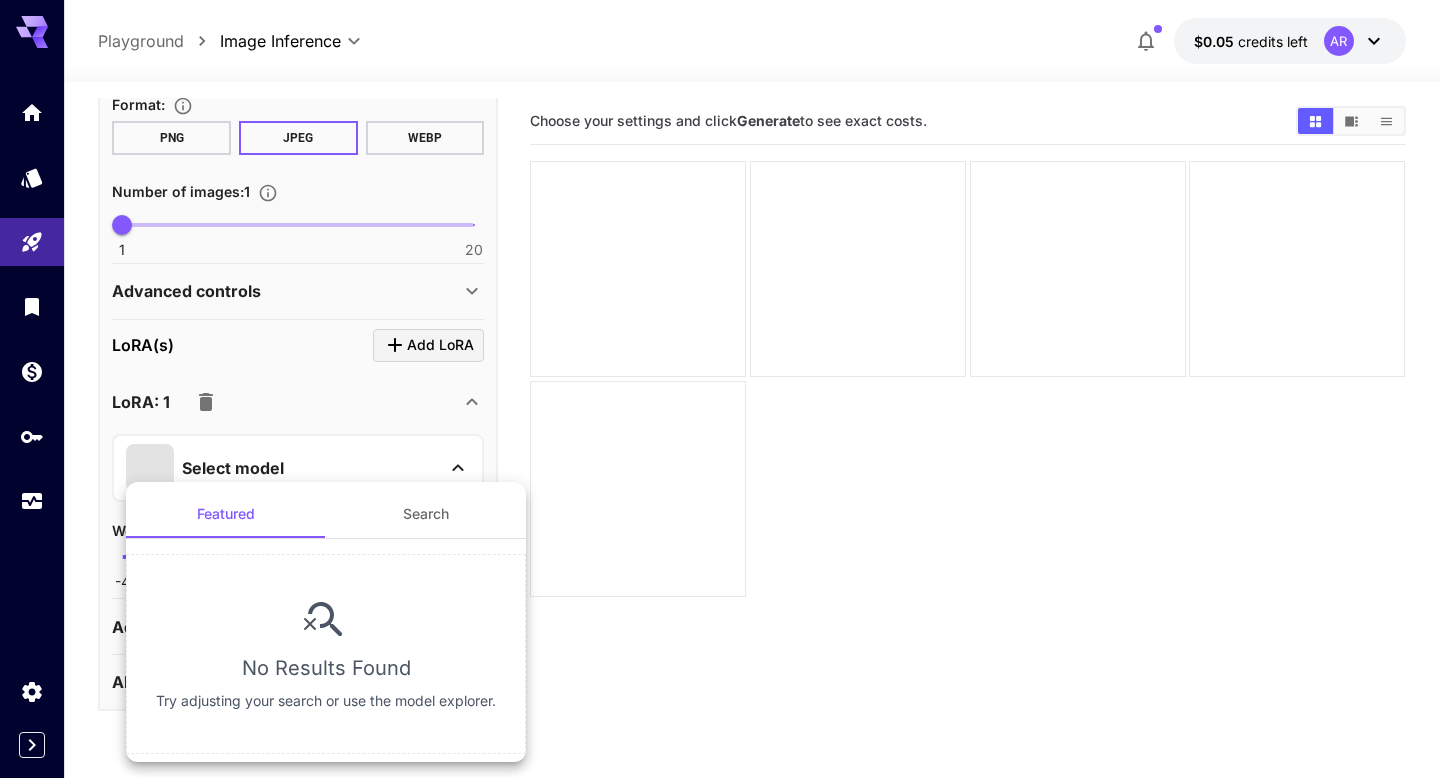 click on "Search" at bounding box center (426, 514) 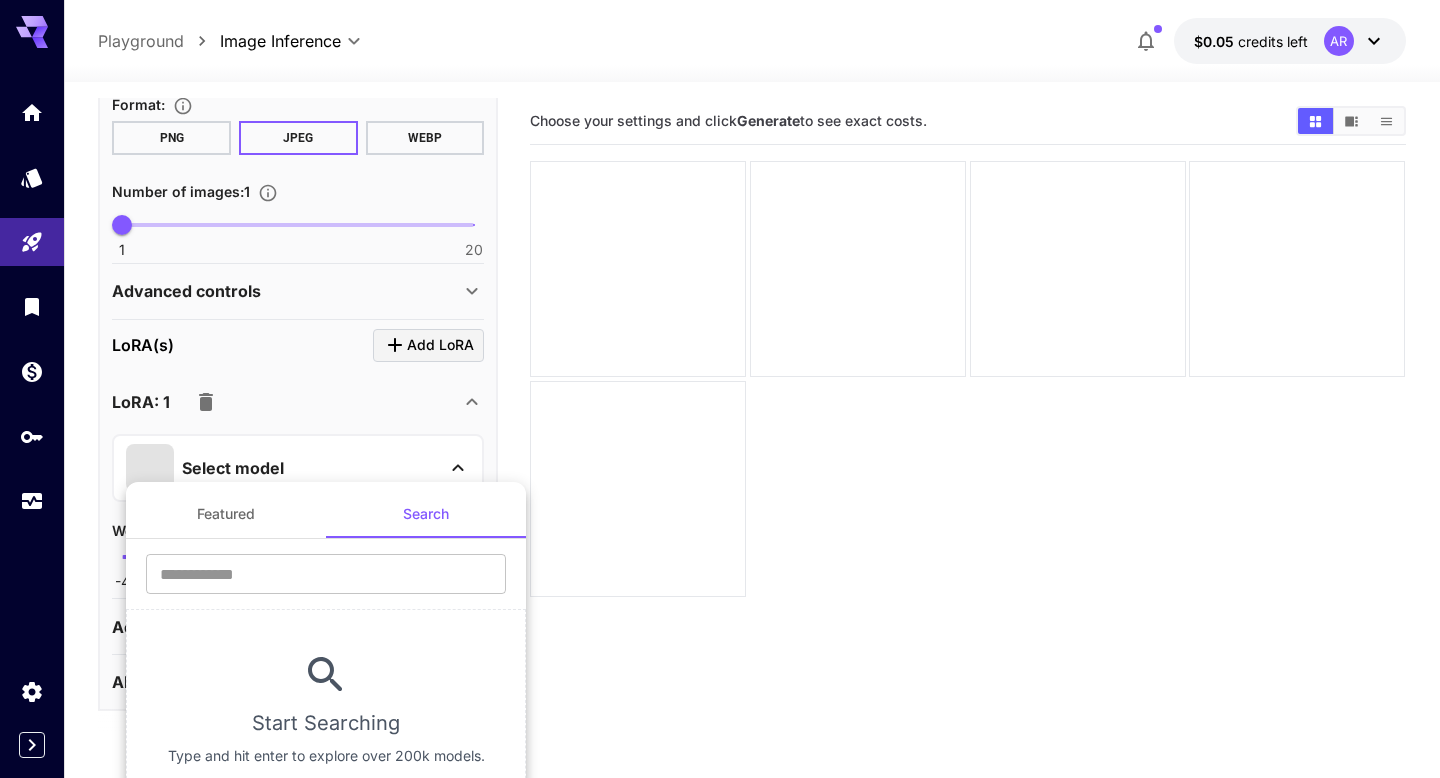 click on "Featured" at bounding box center [226, 514] 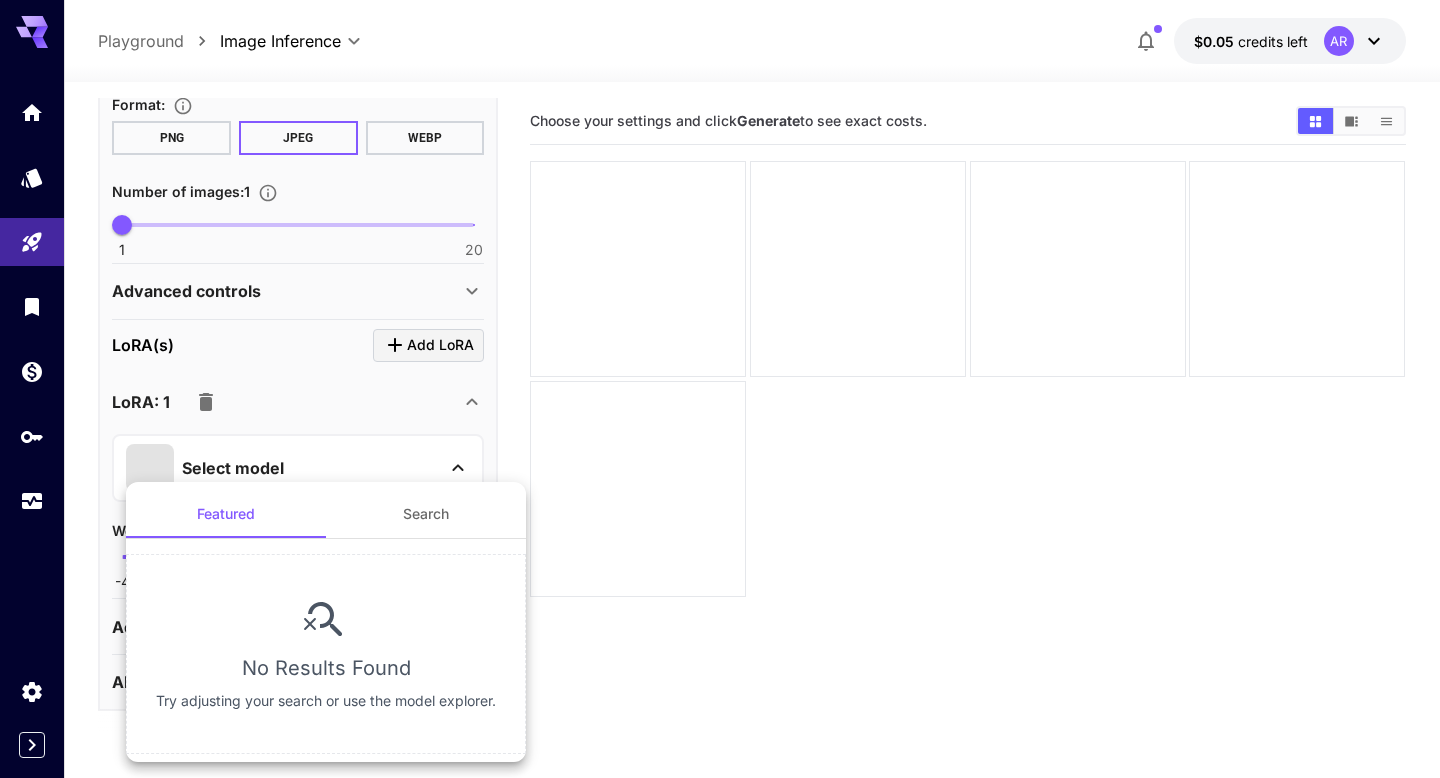 click at bounding box center [720, 389] 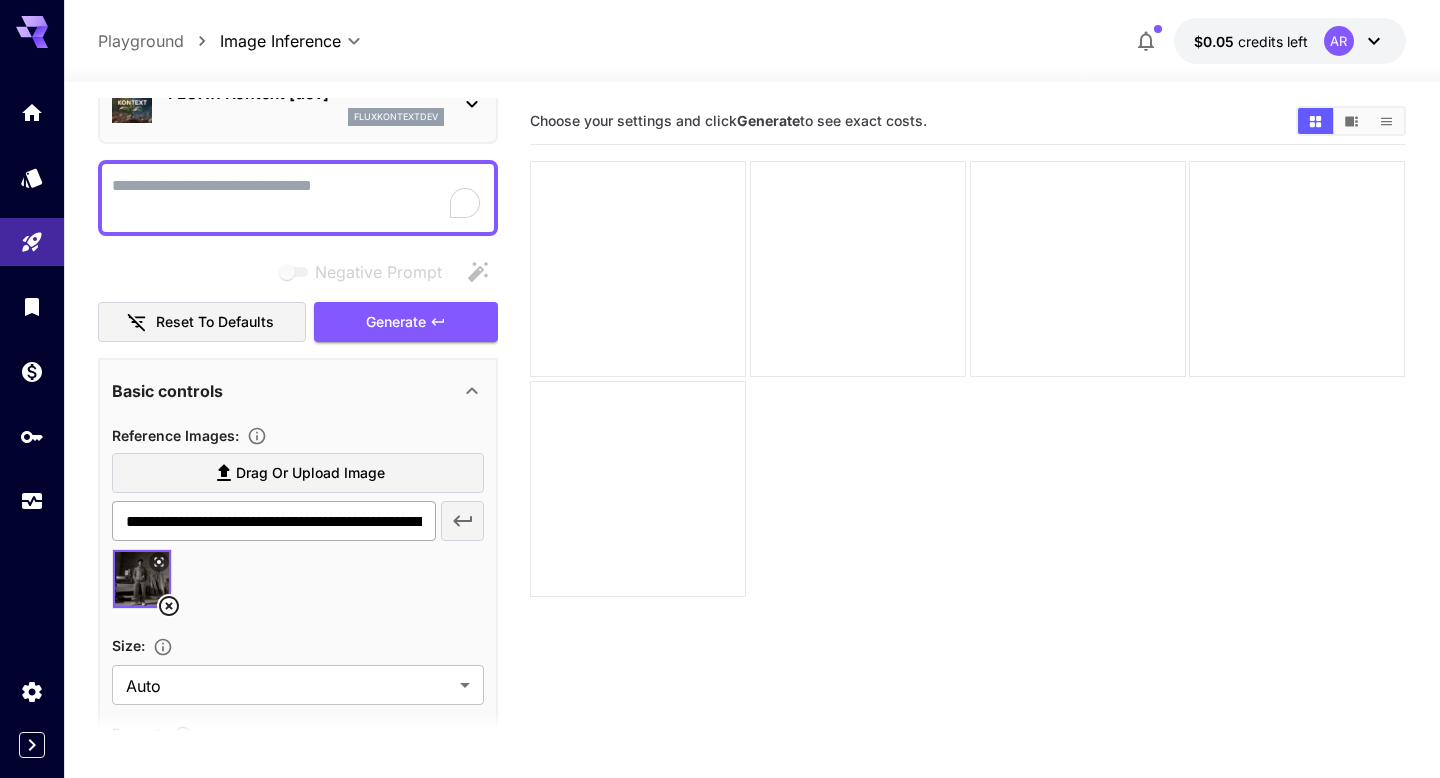 scroll, scrollTop: 0, scrollLeft: 0, axis: both 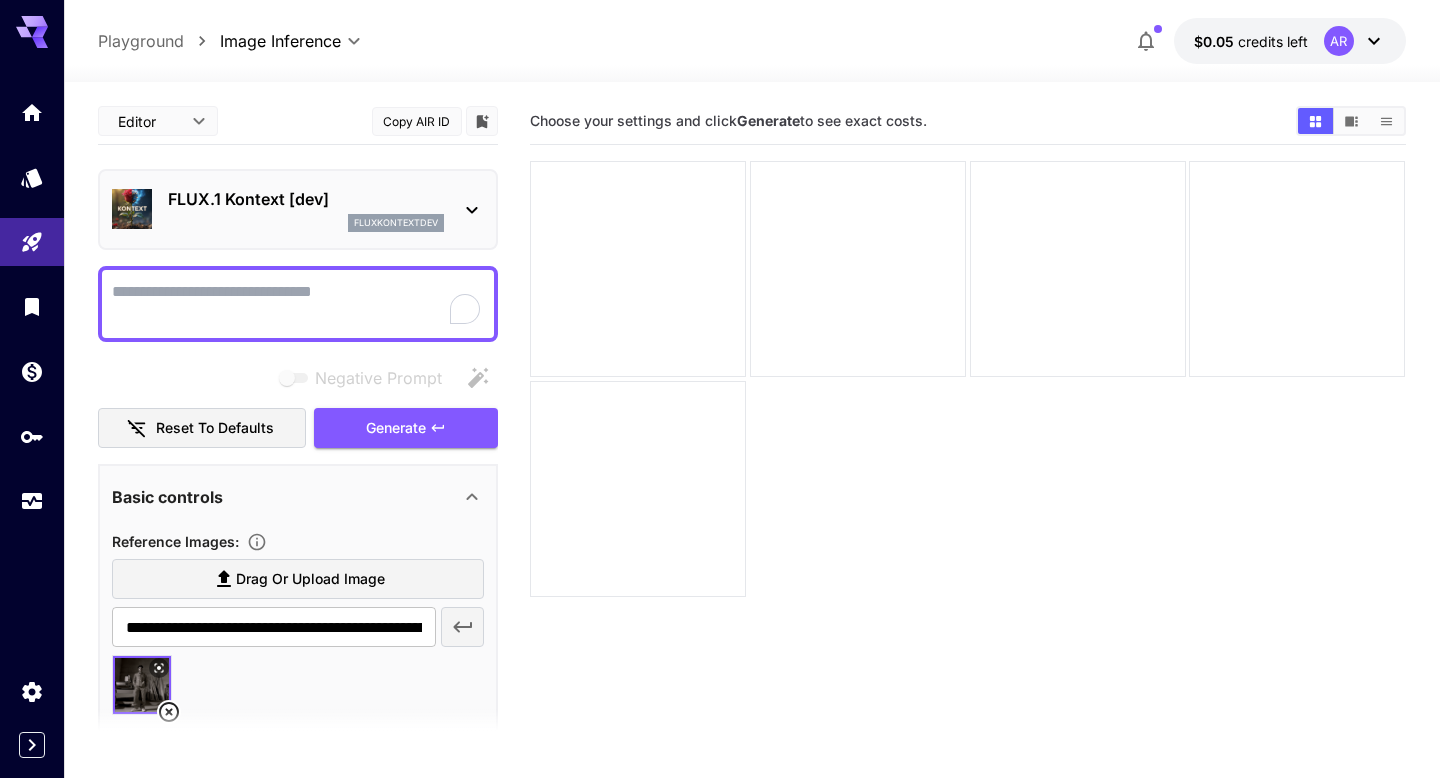 click on "fluxkontextdev" at bounding box center (396, 223) 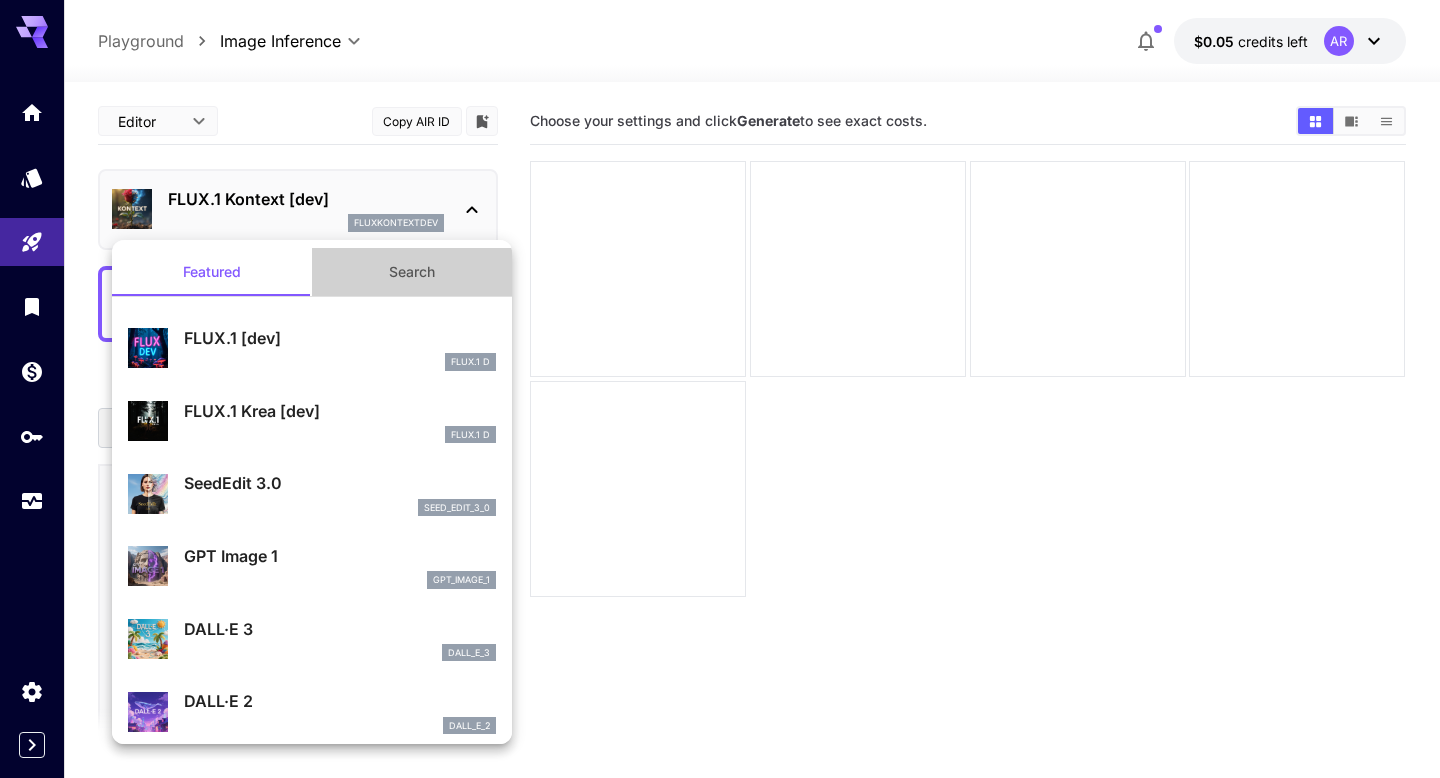 click on "Search" at bounding box center (412, 272) 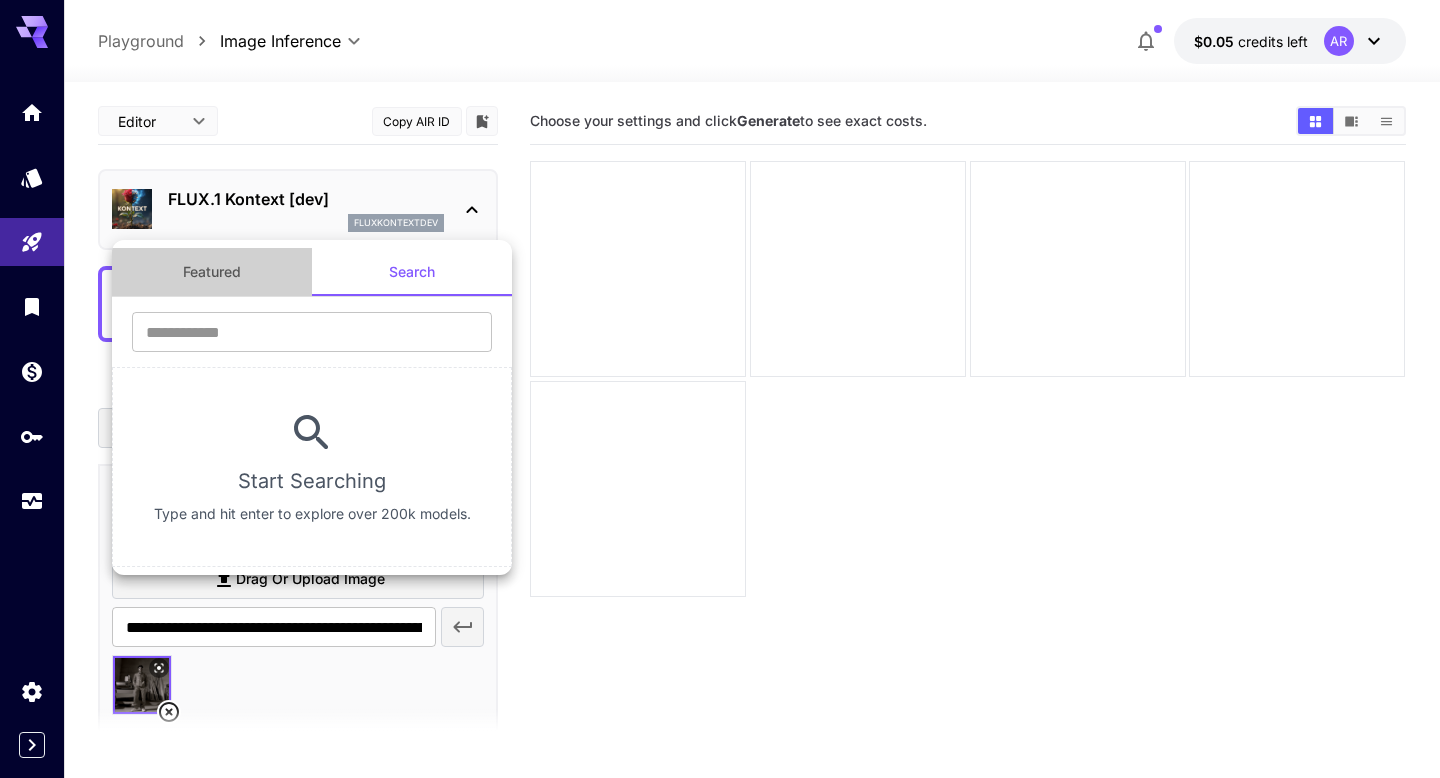 click on "Featured" at bounding box center (212, 272) 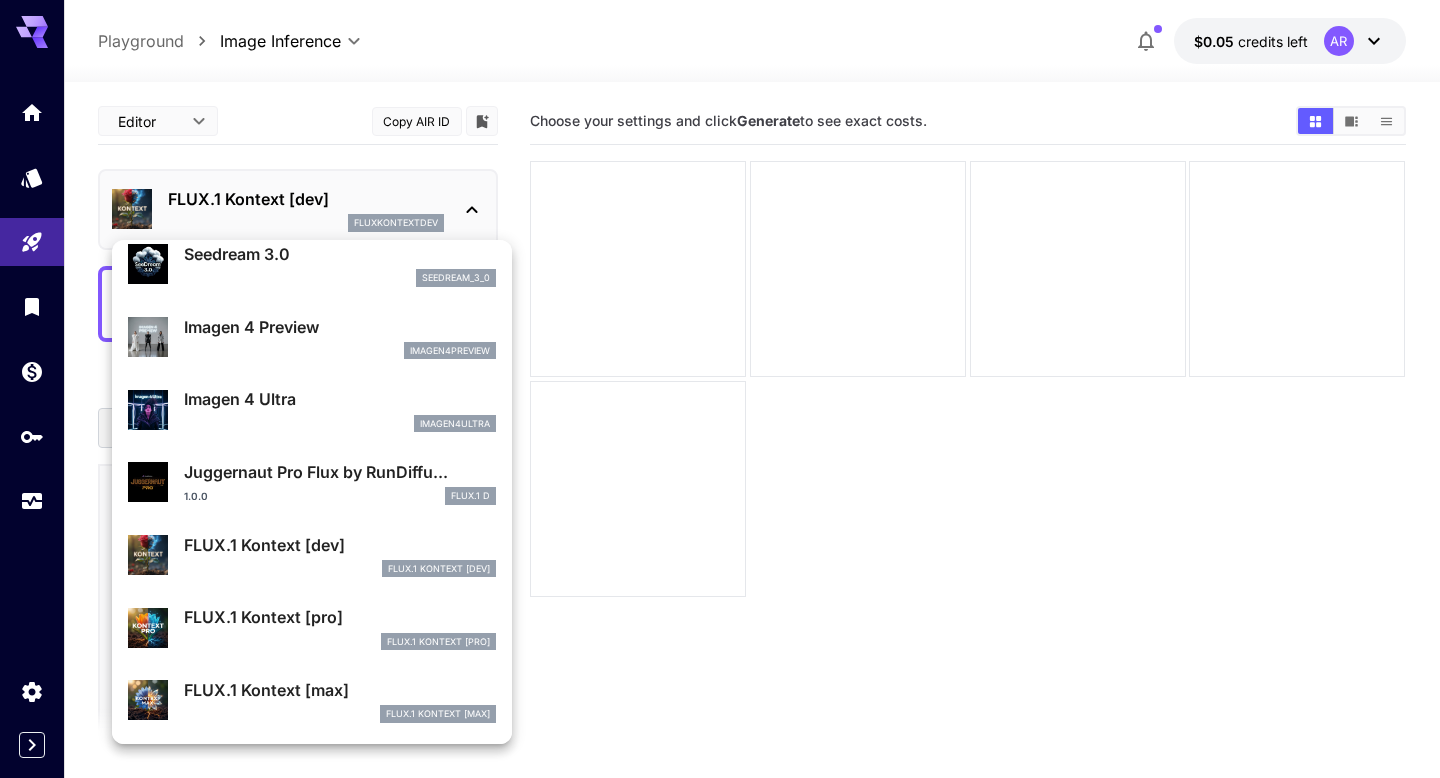 scroll, scrollTop: 519, scrollLeft: 0, axis: vertical 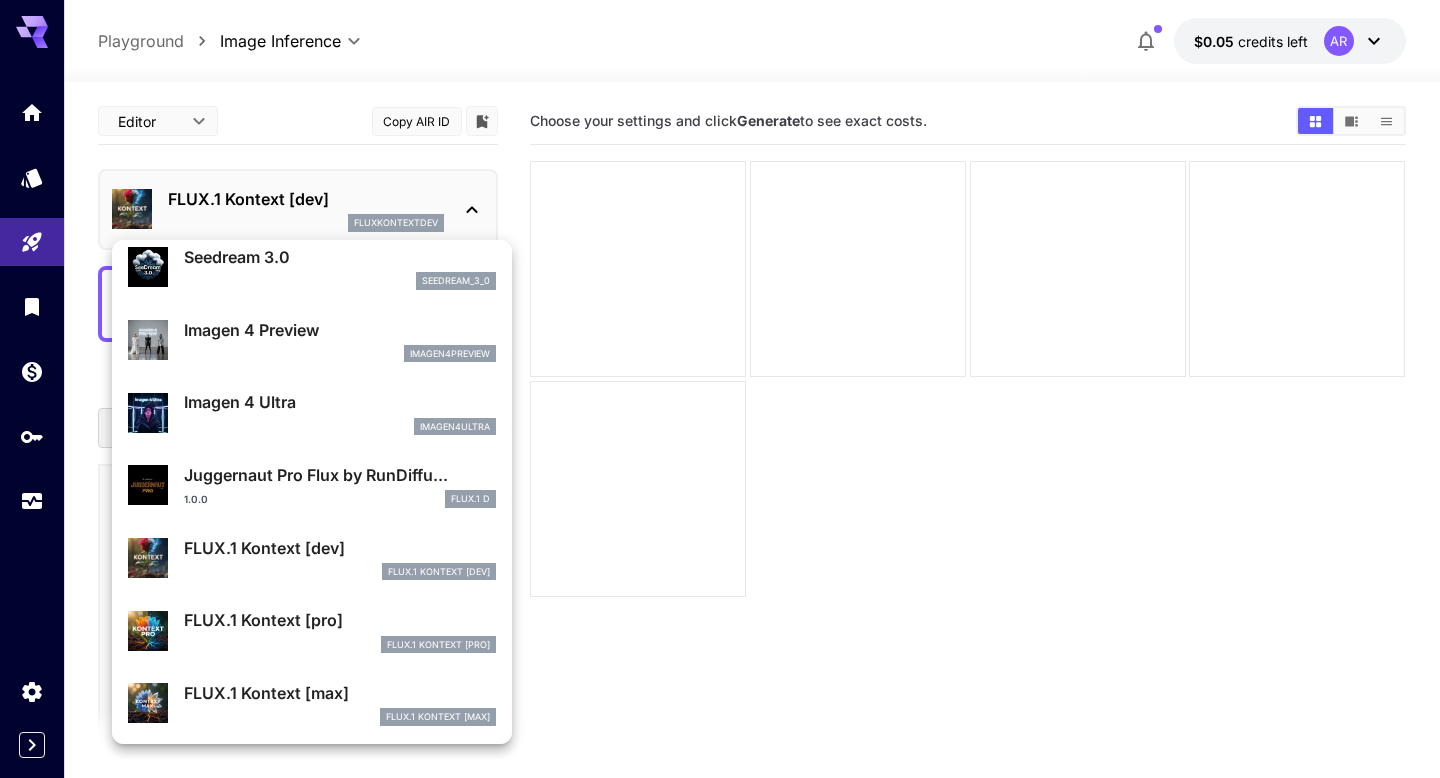 click on "FLUX.1 Kontext [pro]" at bounding box center (340, 620) 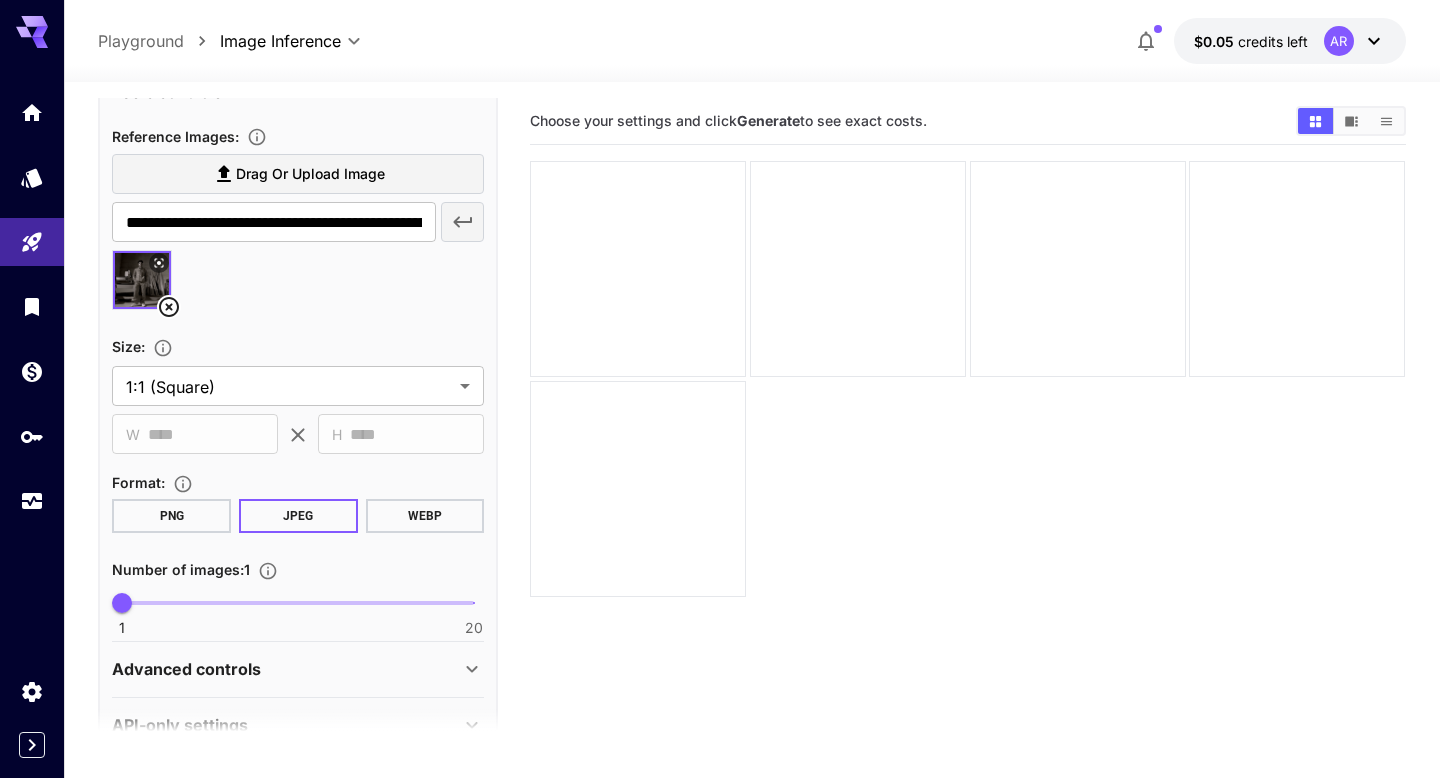 scroll, scrollTop: 449, scrollLeft: 0, axis: vertical 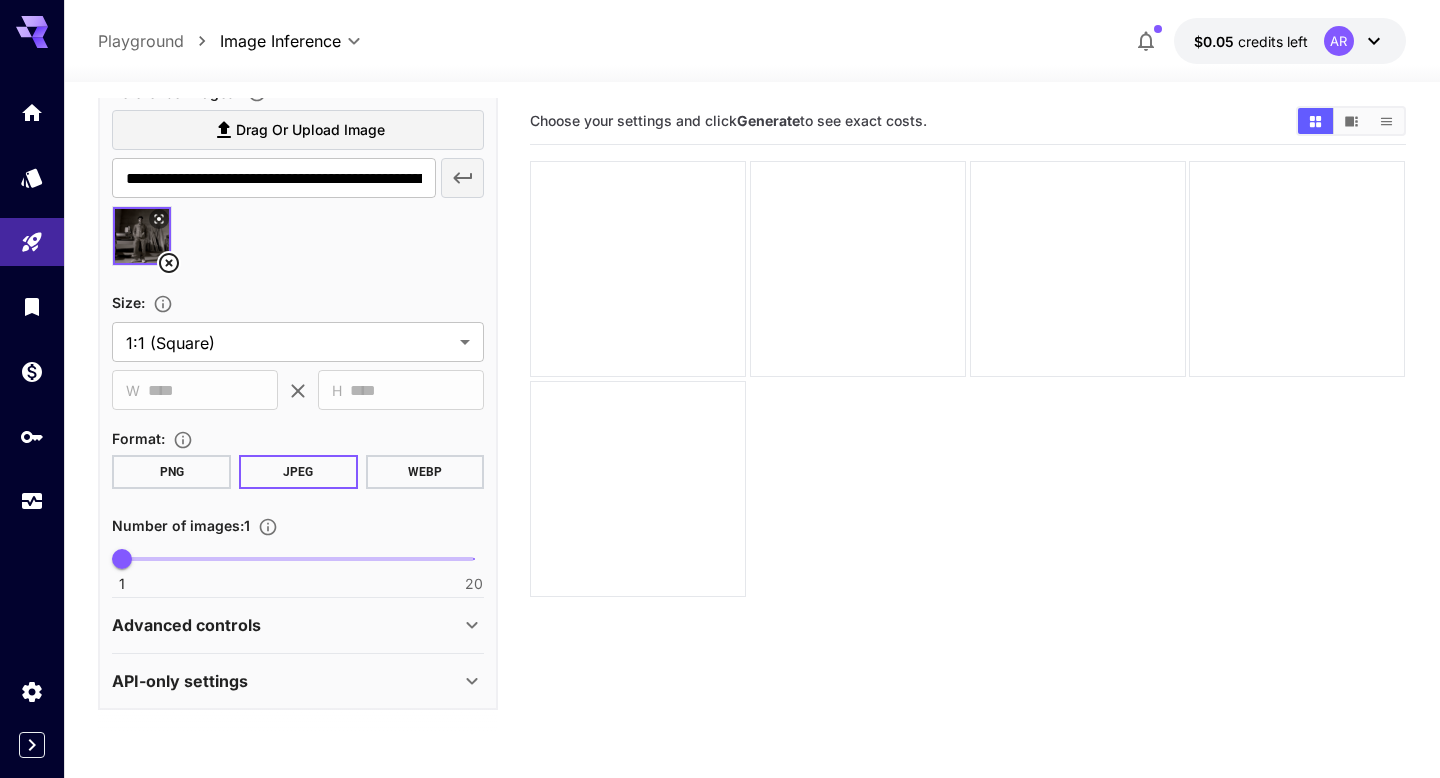 click on "Advanced controls" at bounding box center (186, 625) 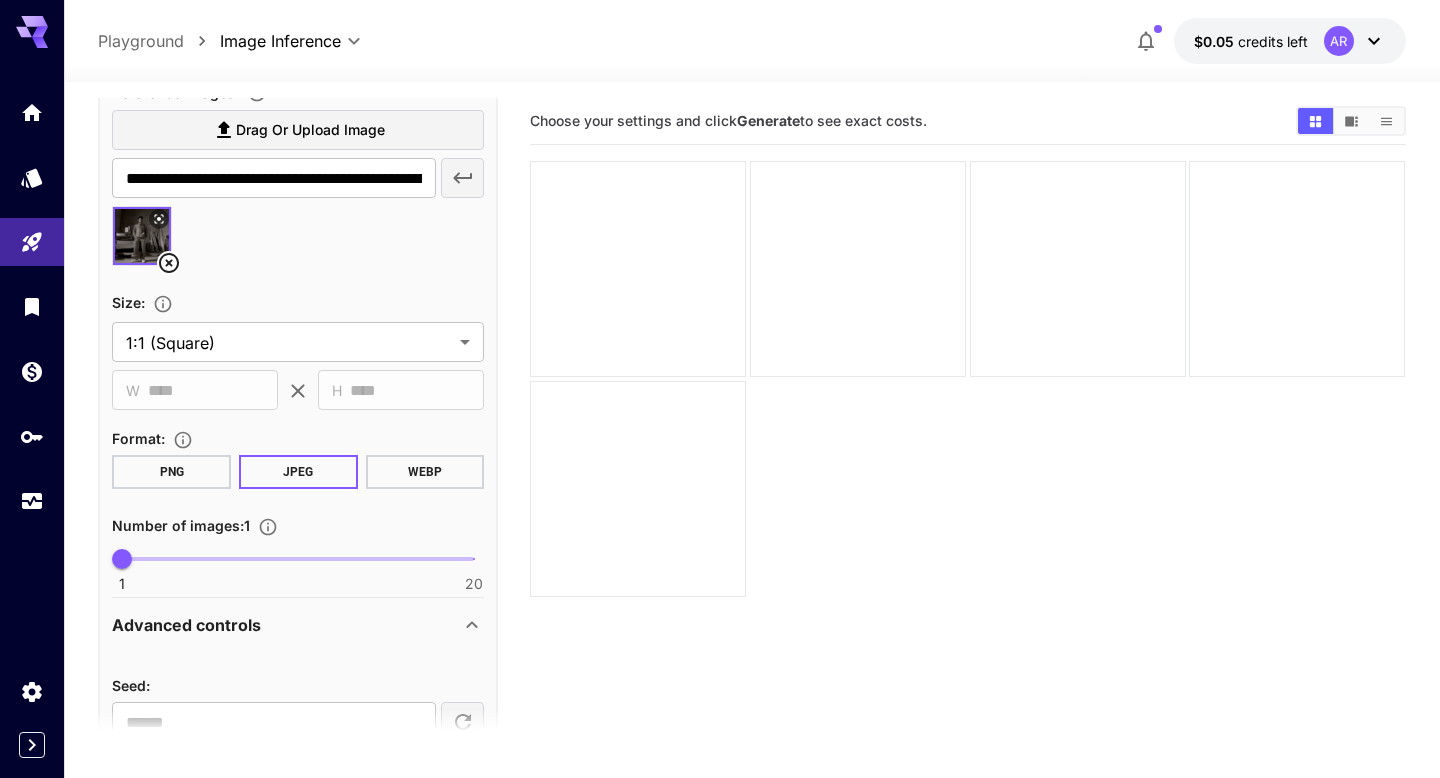 click on "Advanced controls" at bounding box center [186, 625] 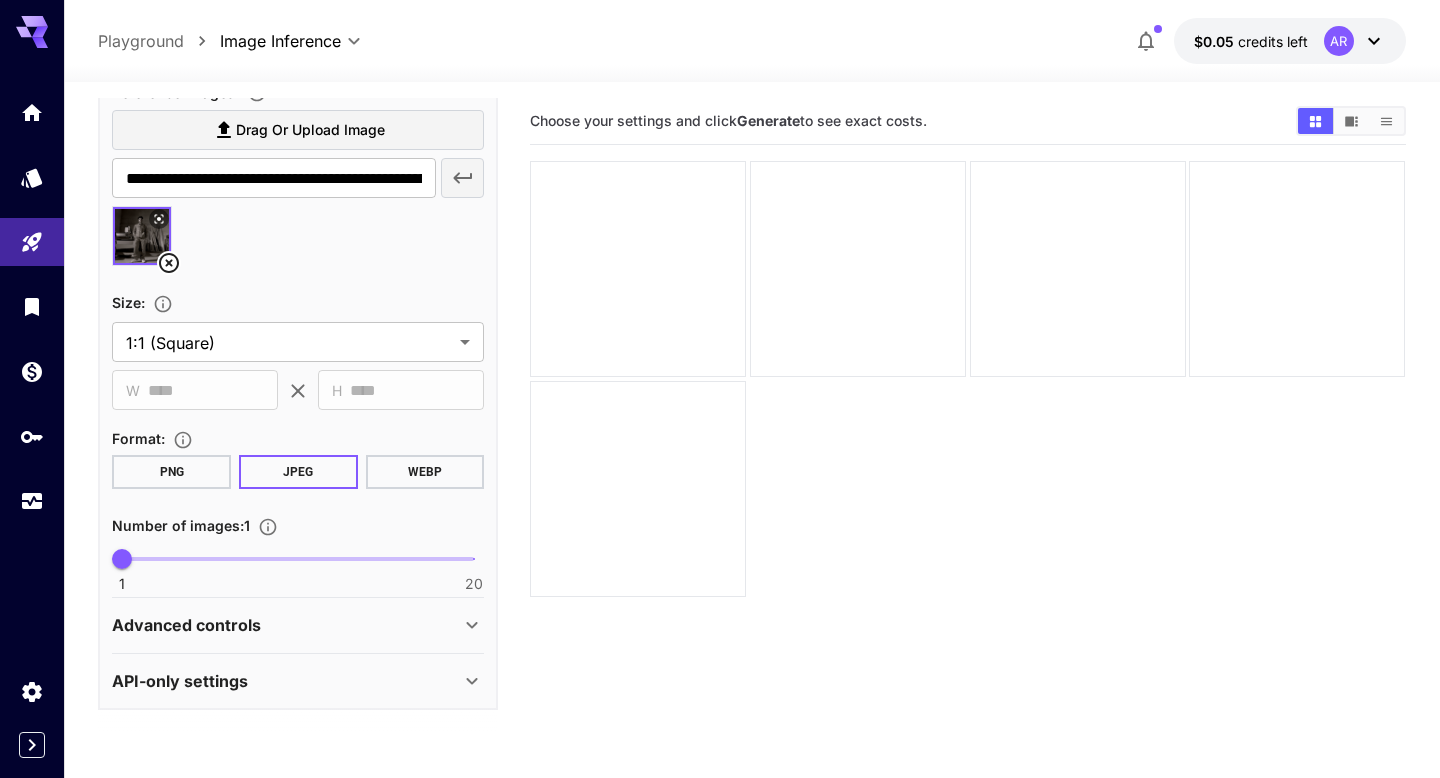 click on "Advanced controls" at bounding box center (186, 625) 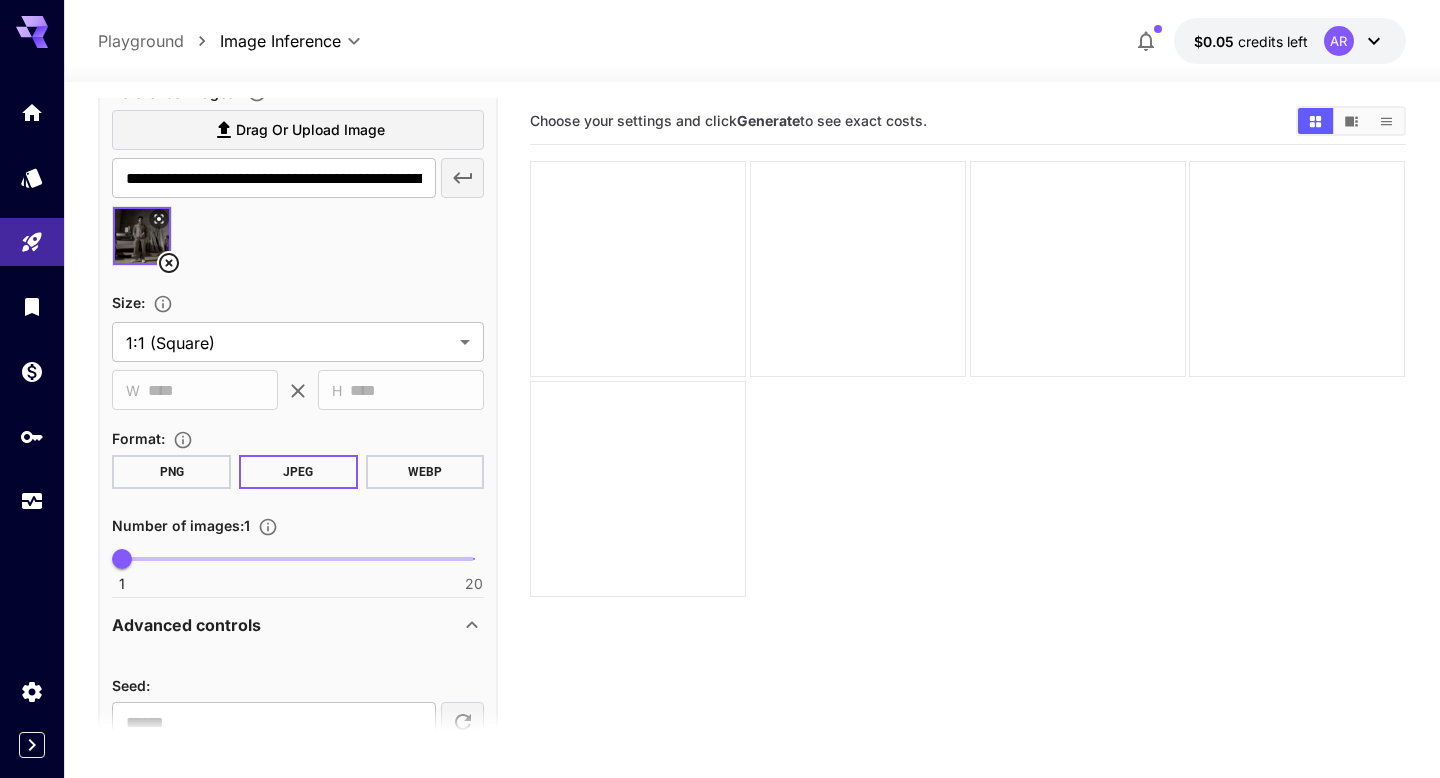 click on "Advanced controls" at bounding box center [186, 625] 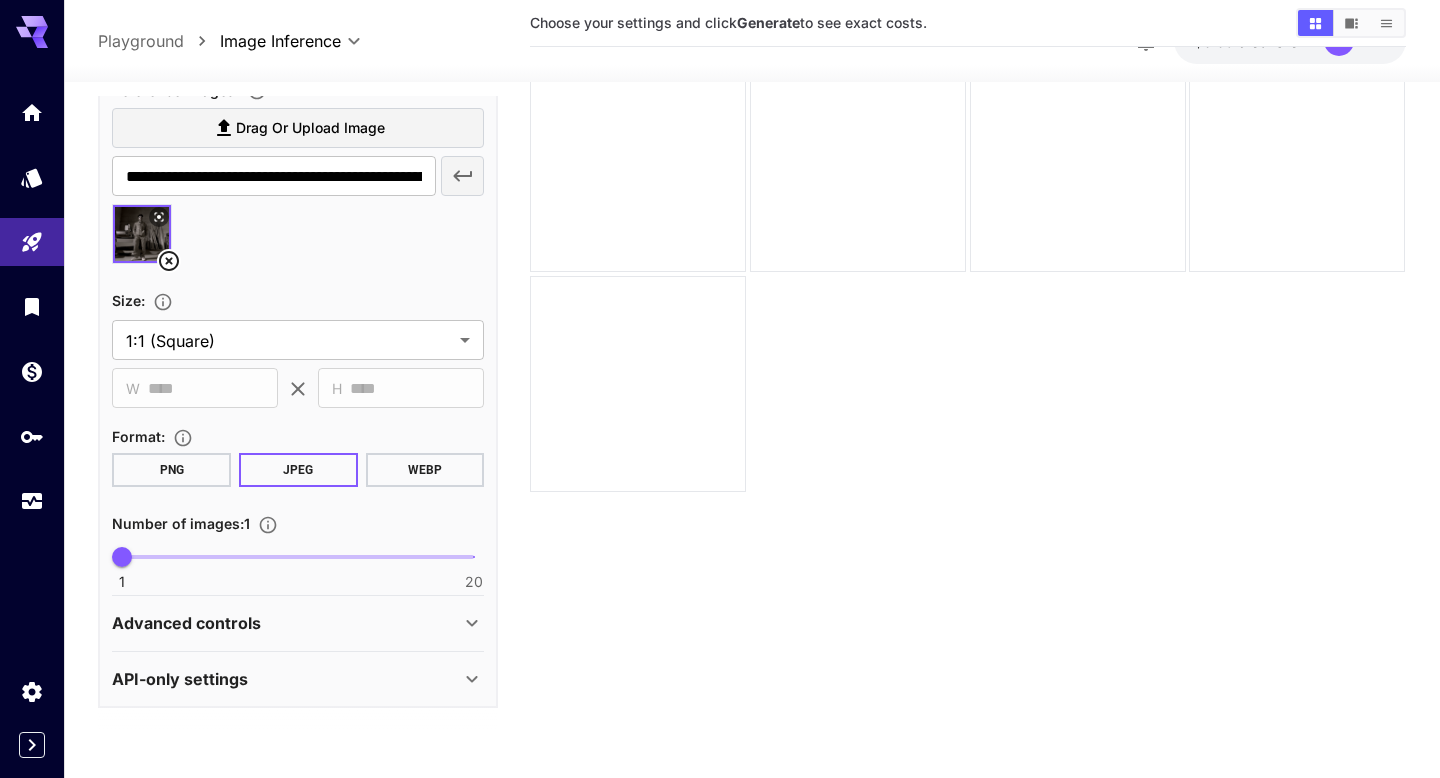 scroll, scrollTop: 158, scrollLeft: 0, axis: vertical 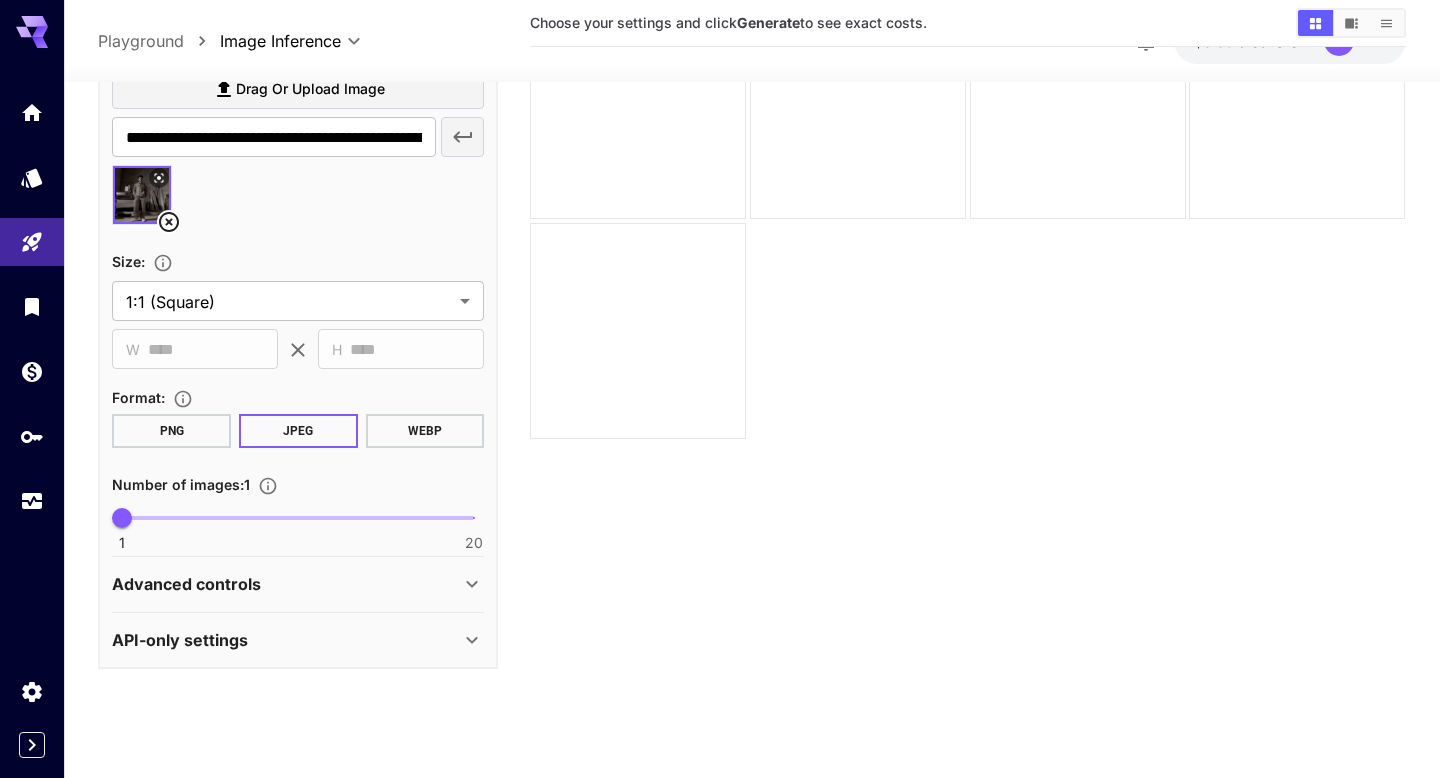 click on "API-only settings" at bounding box center [286, 640] 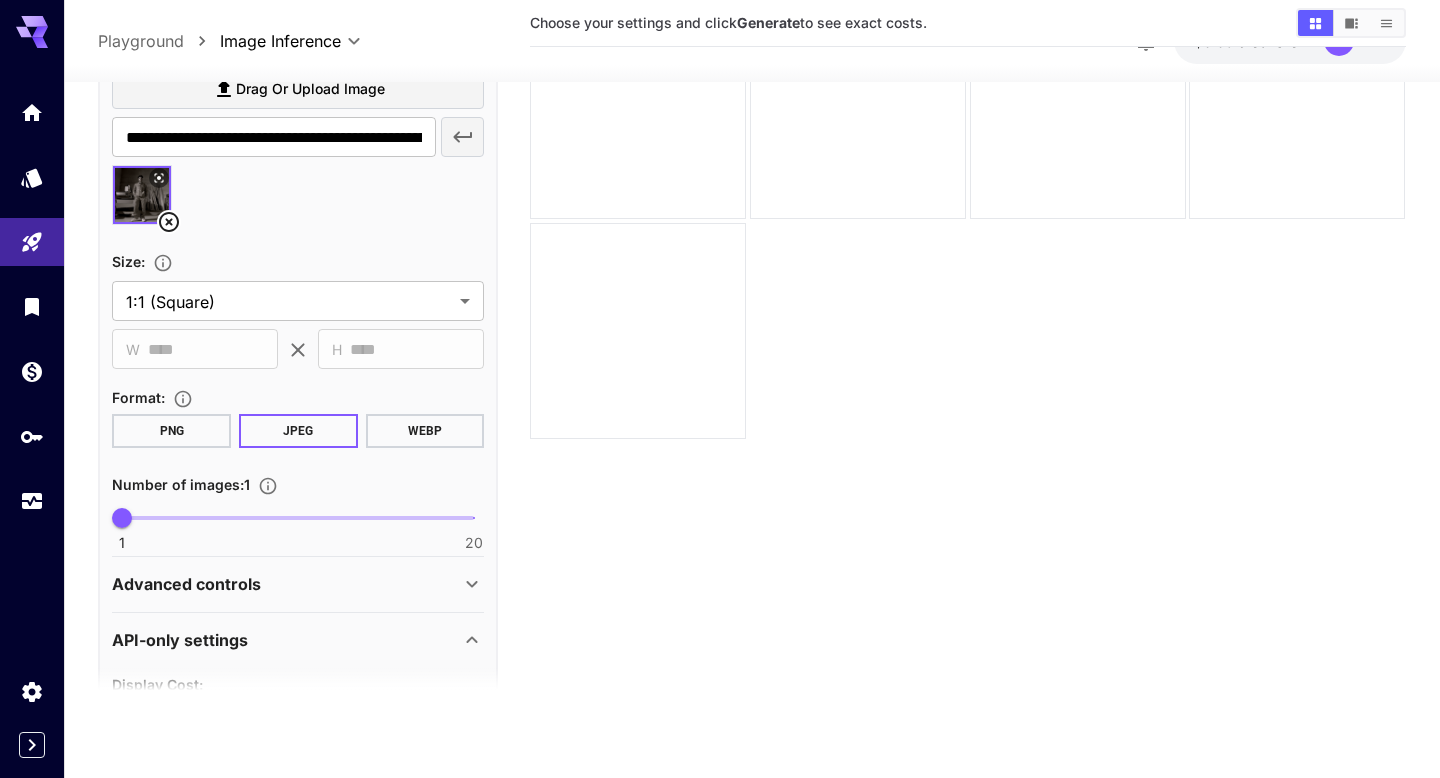 click on "API-only settings" at bounding box center (286, 640) 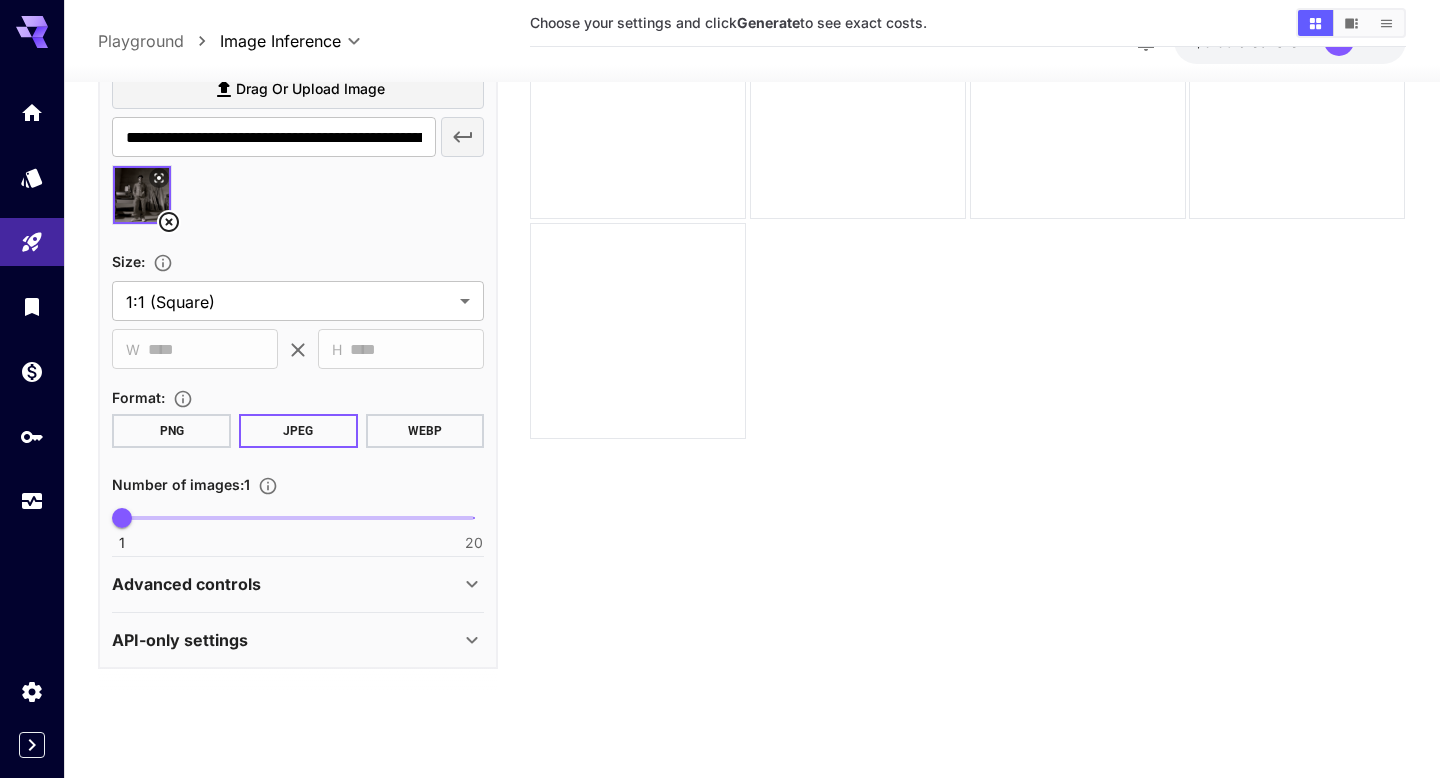 click on "API-only settings" at bounding box center [286, 640] 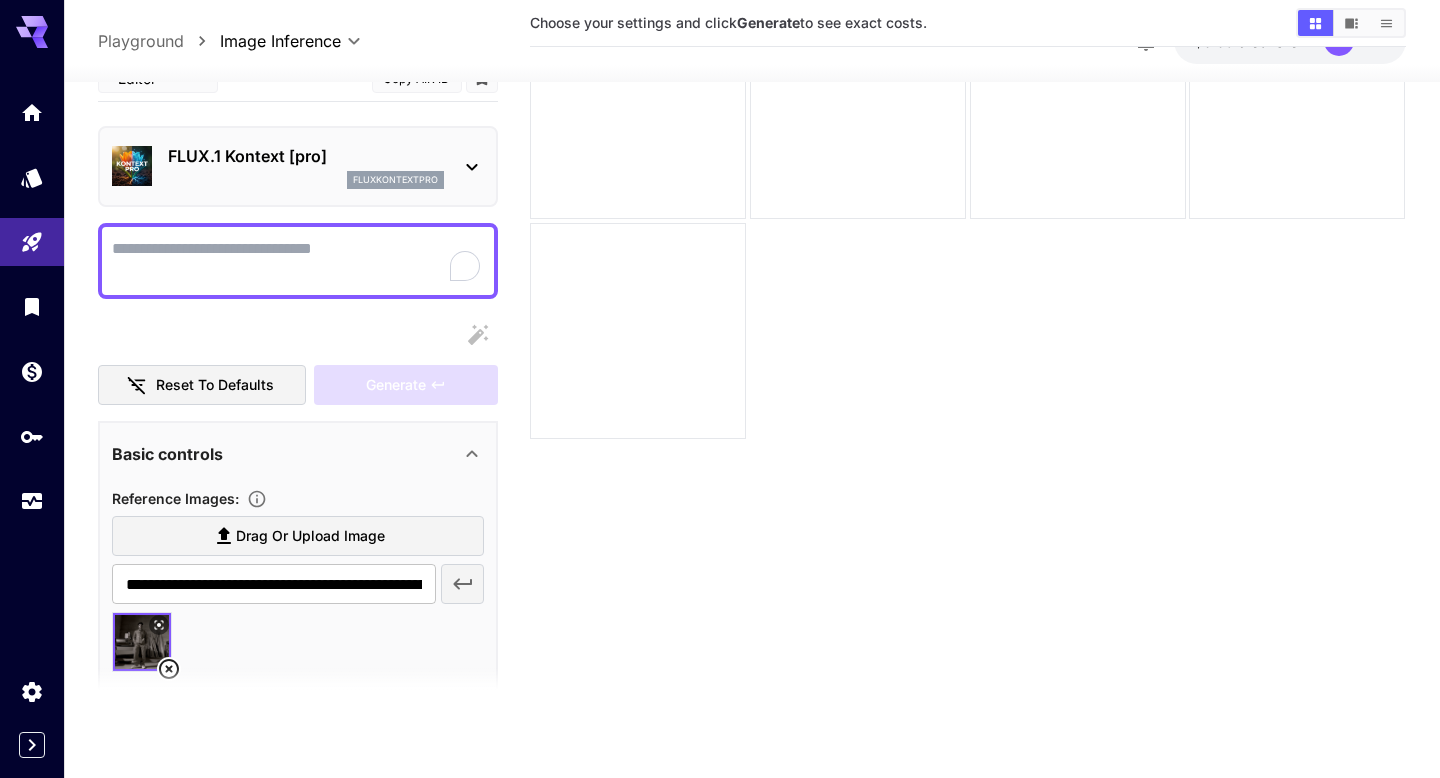 scroll, scrollTop: 0, scrollLeft: 0, axis: both 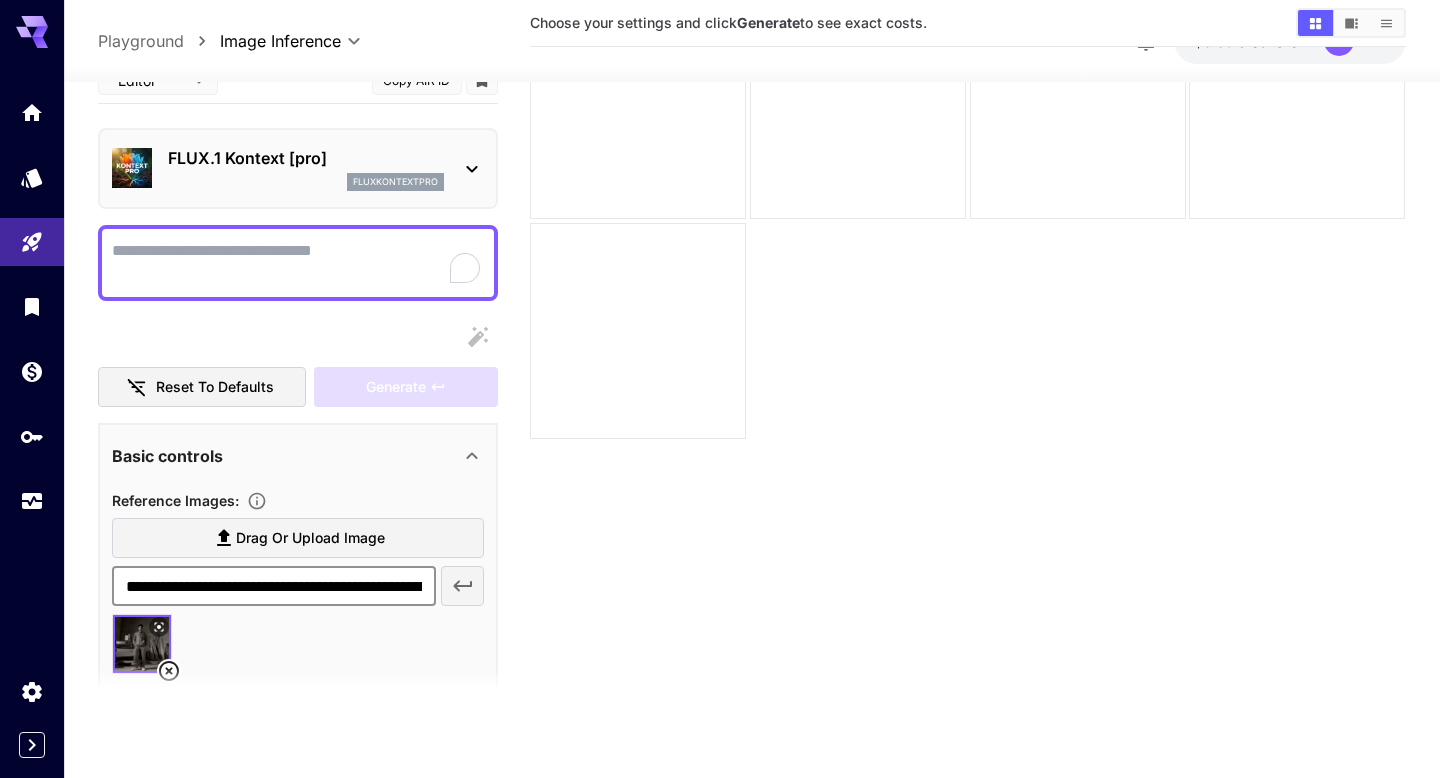 click on "**********" at bounding box center [273, 586] 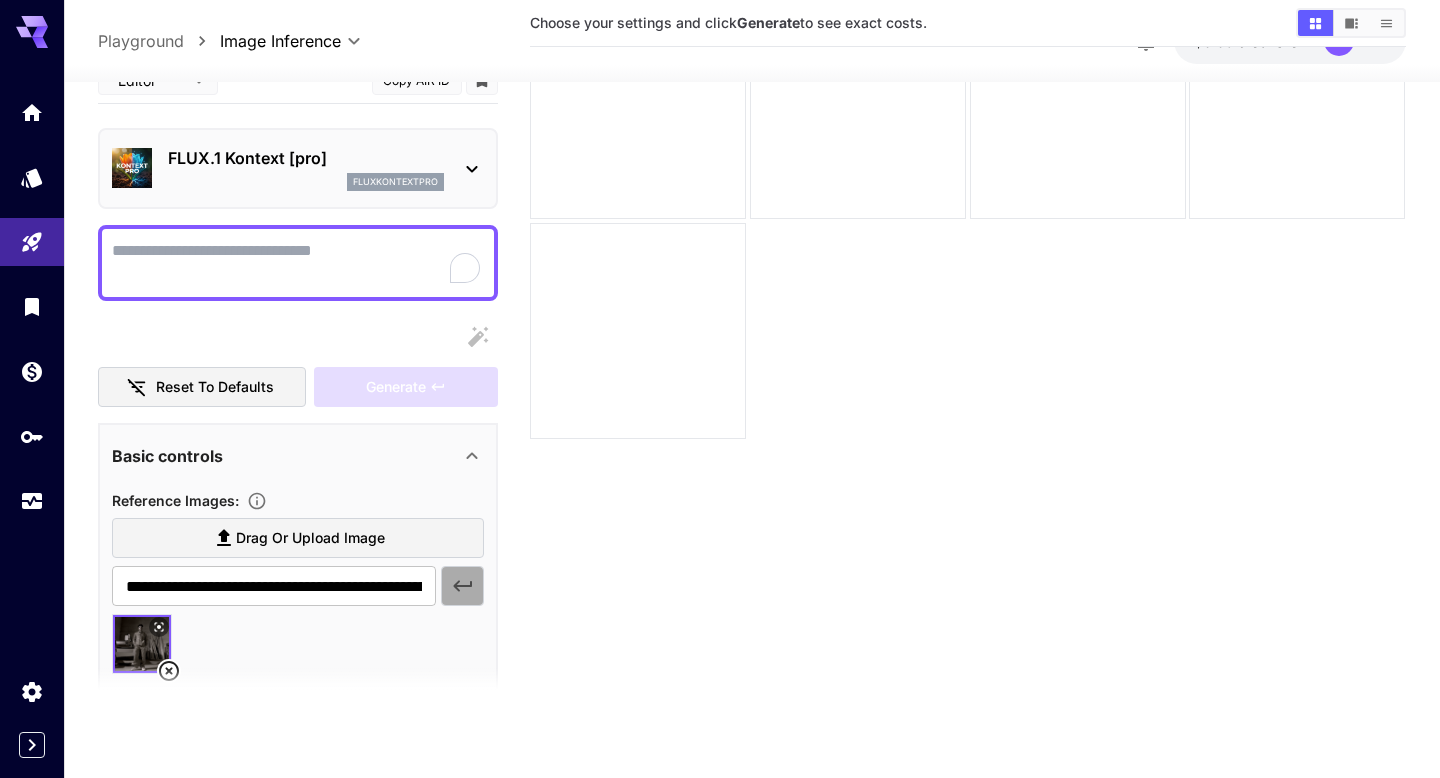 click 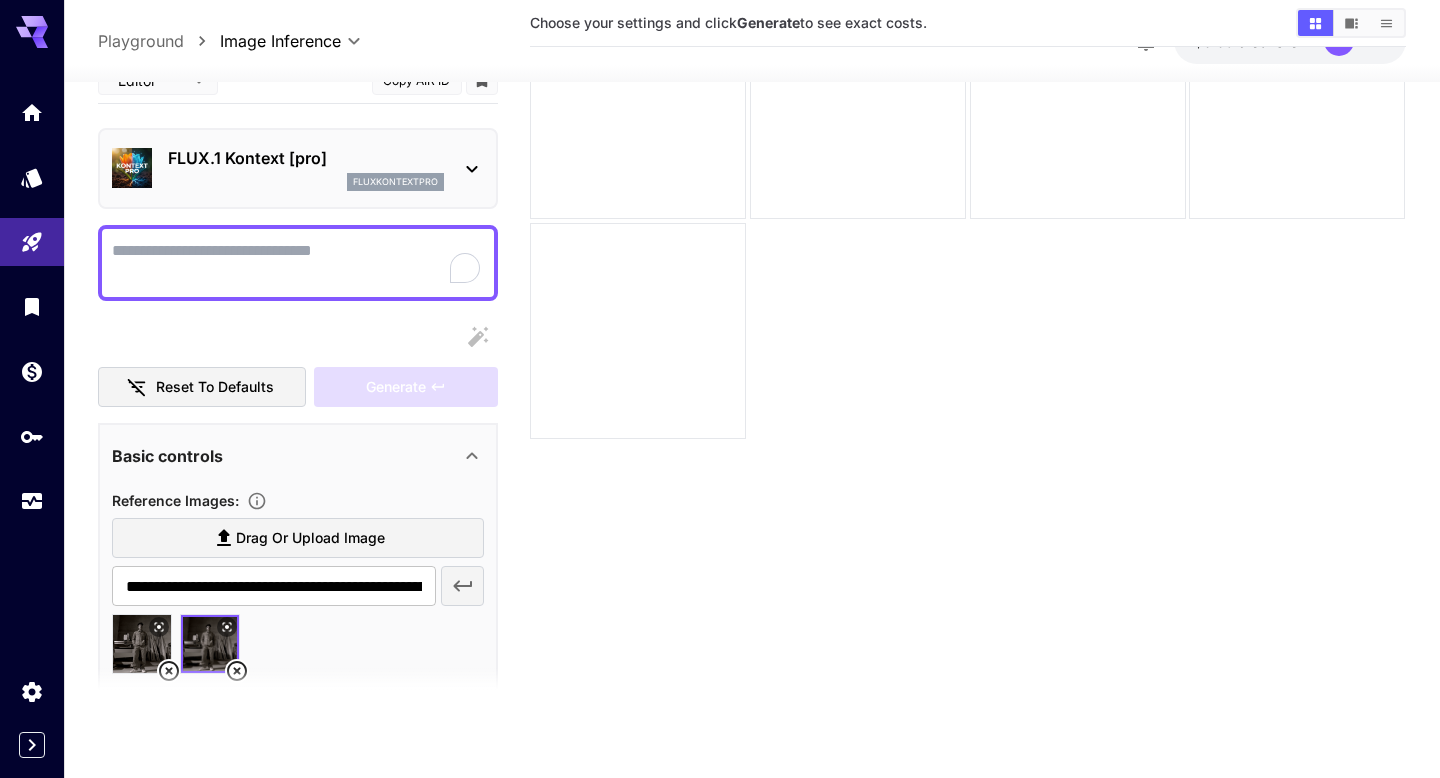 scroll, scrollTop: 0, scrollLeft: 0, axis: both 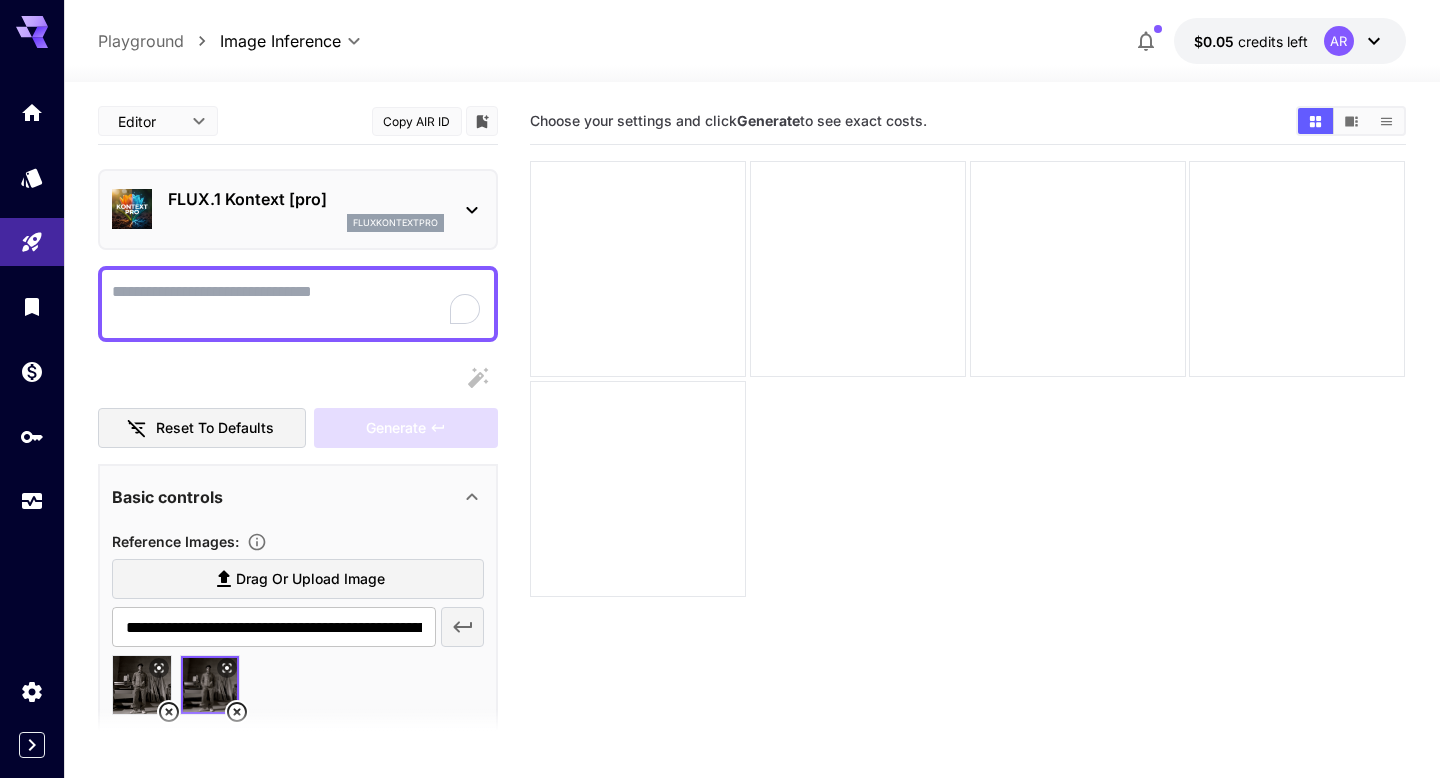 click at bounding box center (298, 734) 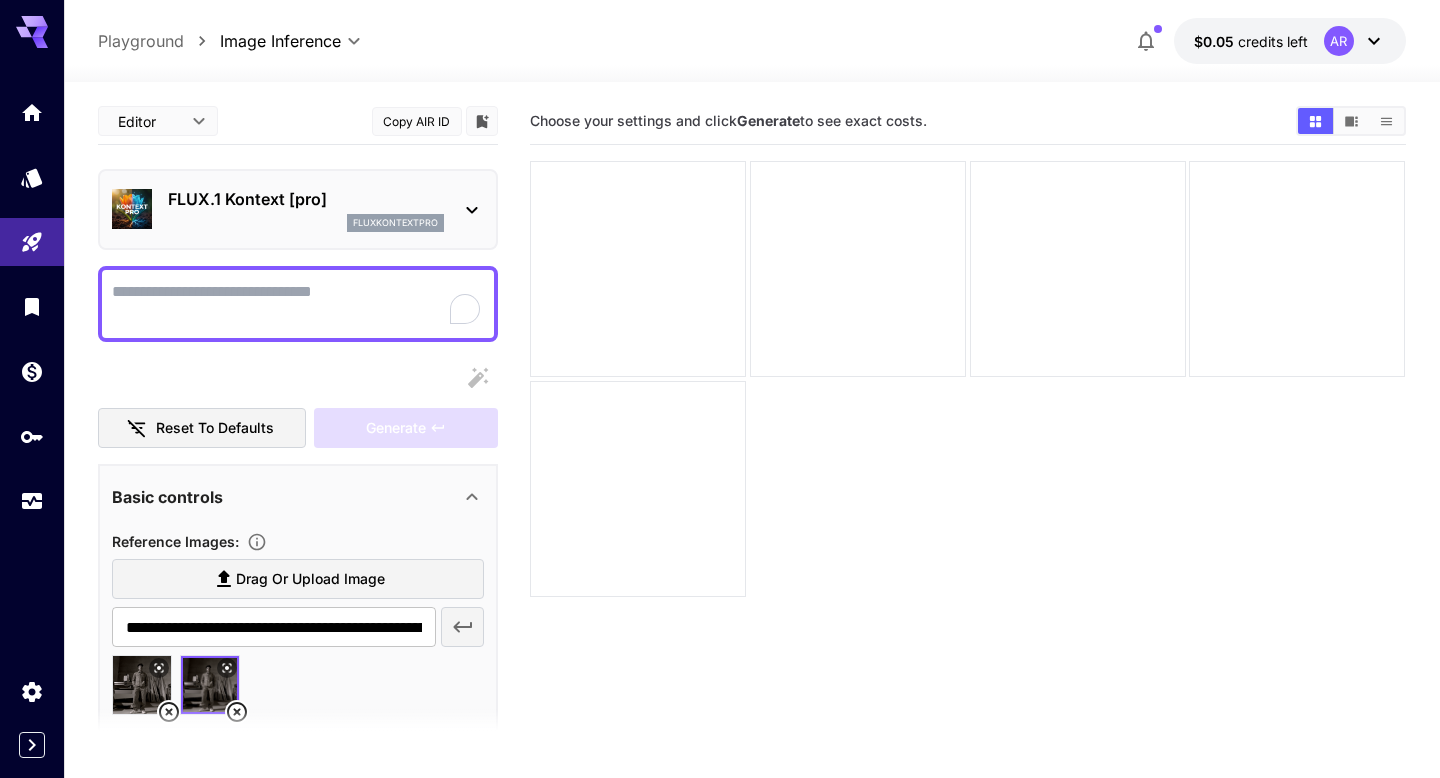click at bounding box center [298, 734] 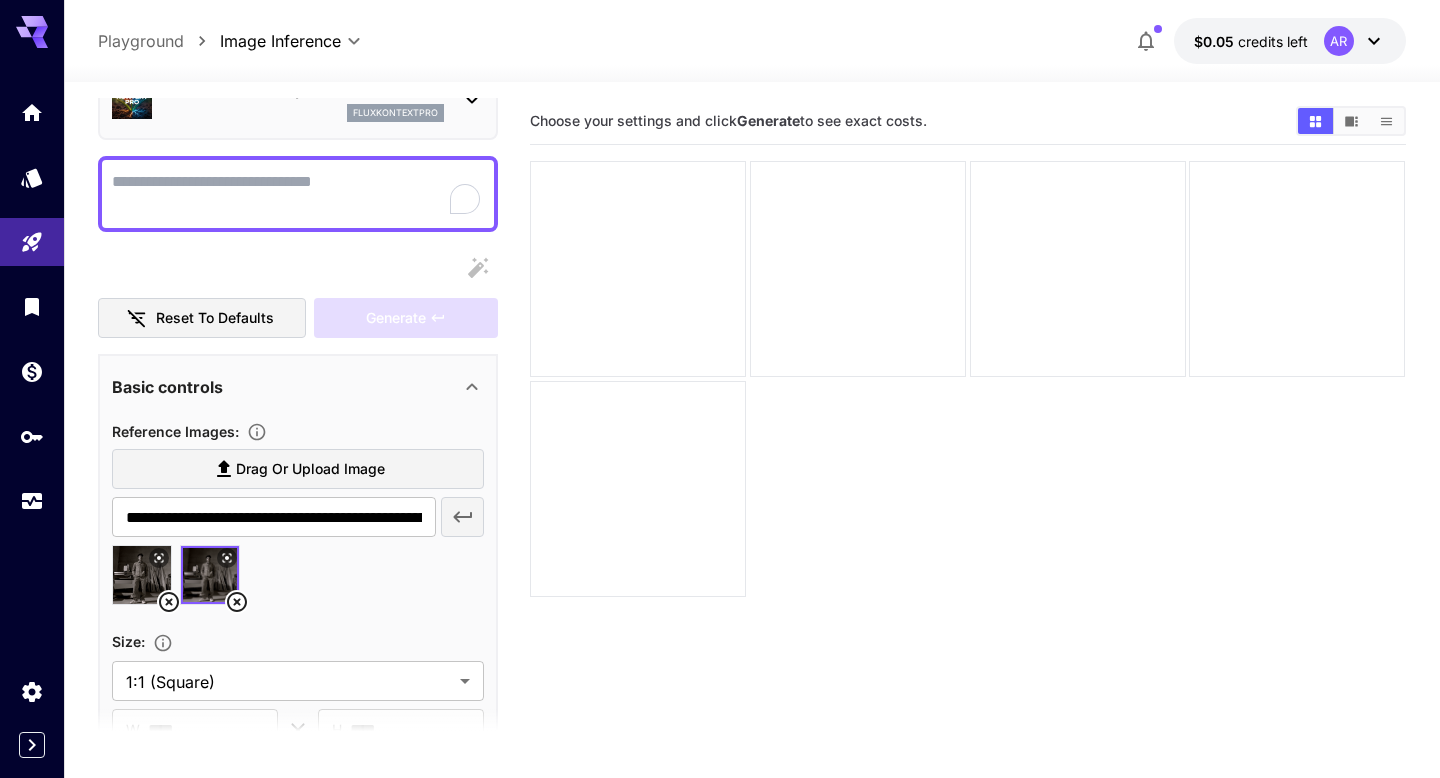 scroll, scrollTop: 159, scrollLeft: 0, axis: vertical 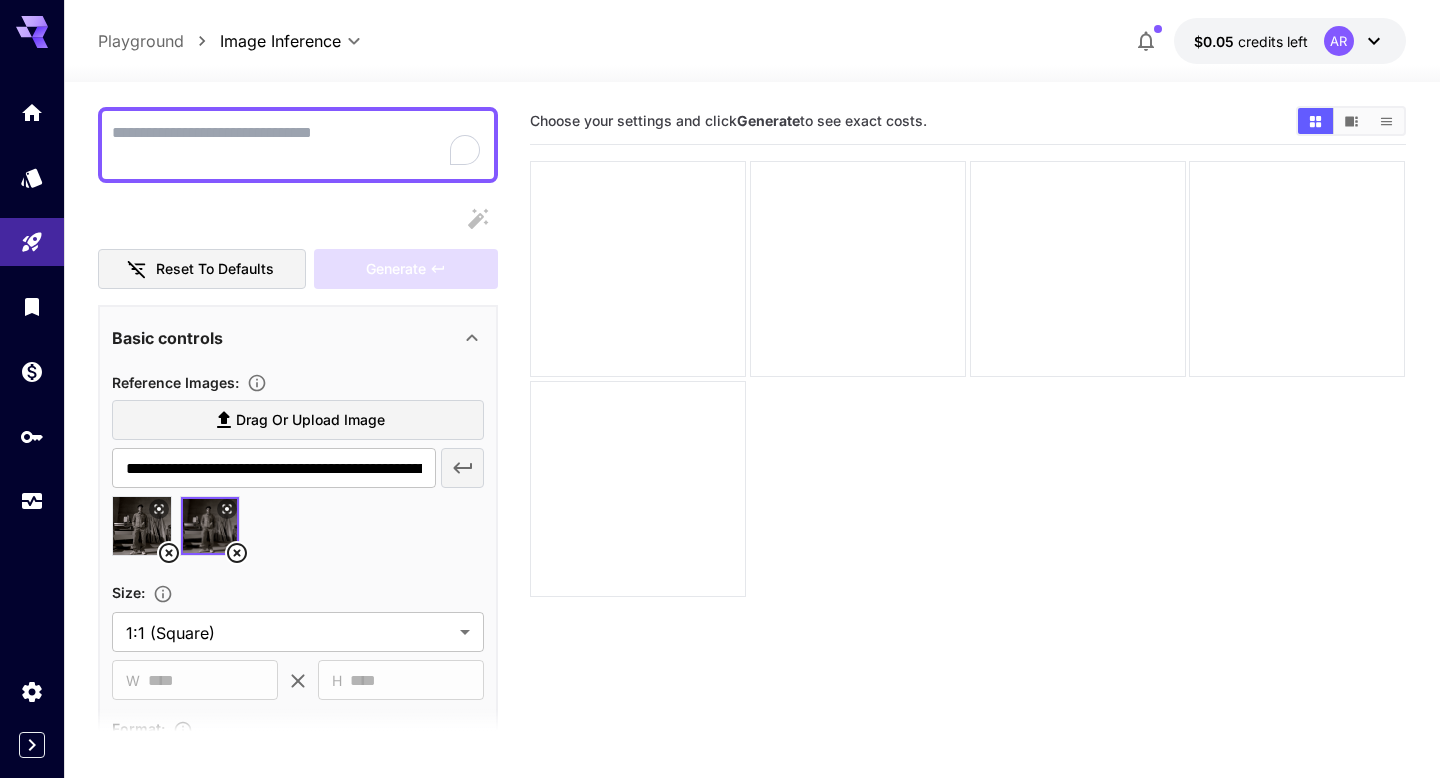click 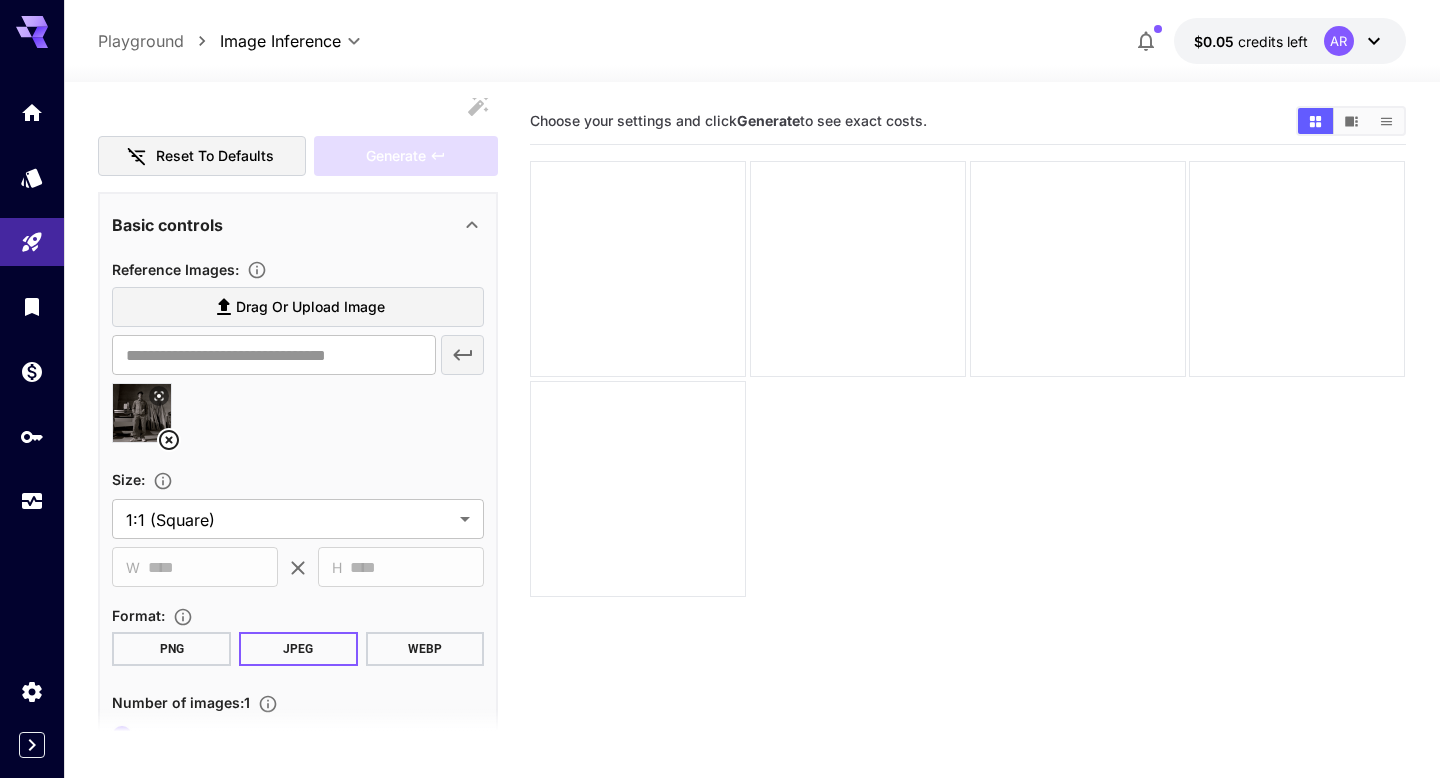 scroll, scrollTop: 306, scrollLeft: 0, axis: vertical 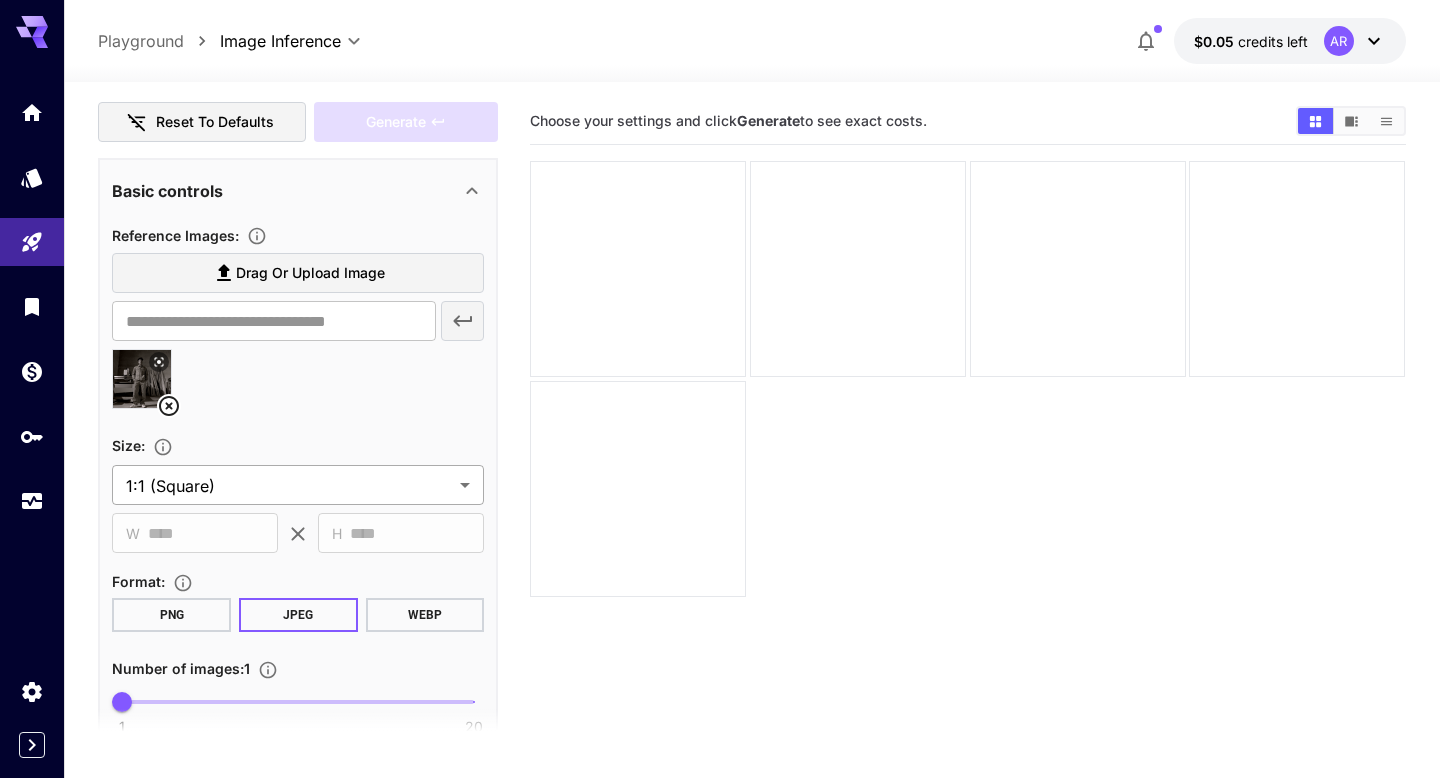 click on "**********" at bounding box center [720, 468] 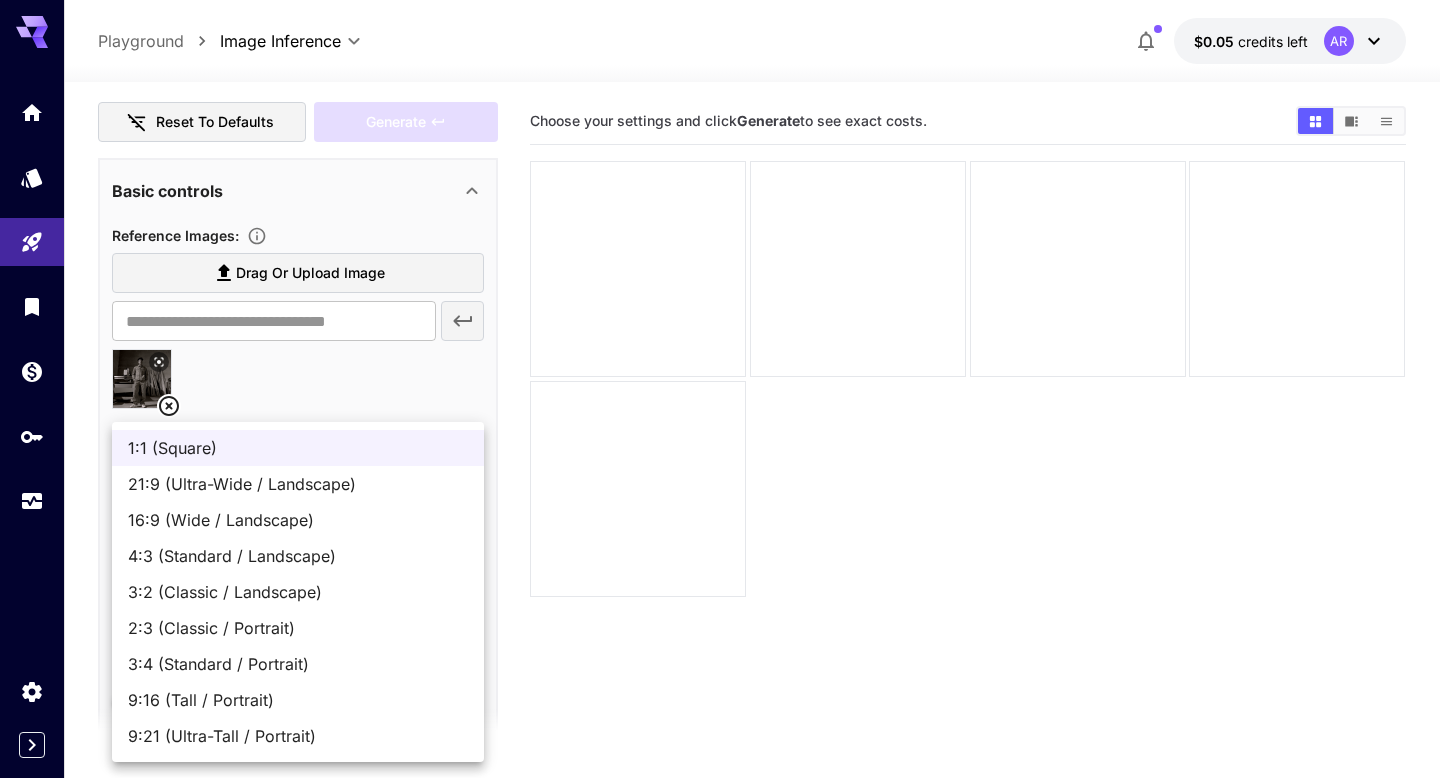 click on "3:4 (Standard / Portrait)" at bounding box center (298, 664) 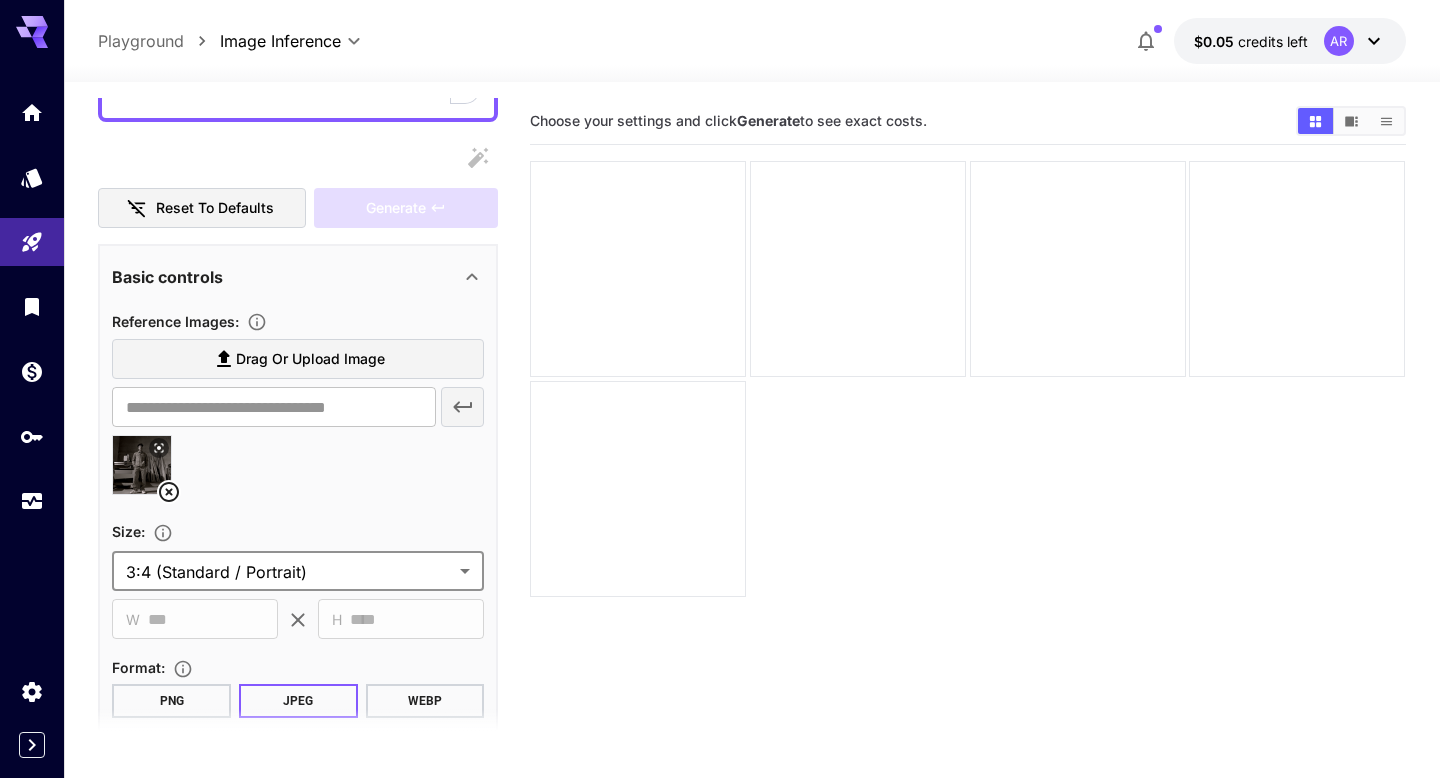 scroll, scrollTop: 0, scrollLeft: 0, axis: both 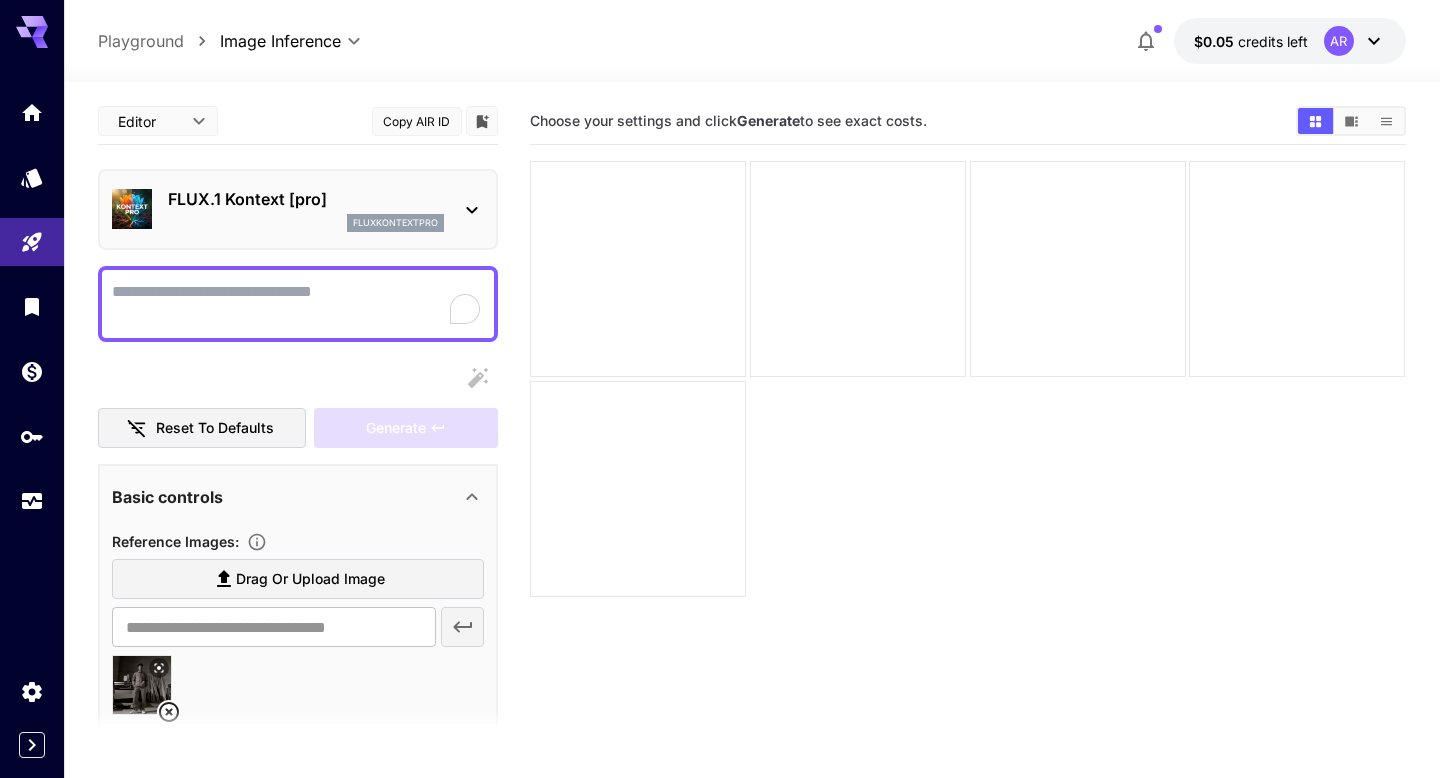 click on "Display cost in response" at bounding box center [298, 304] 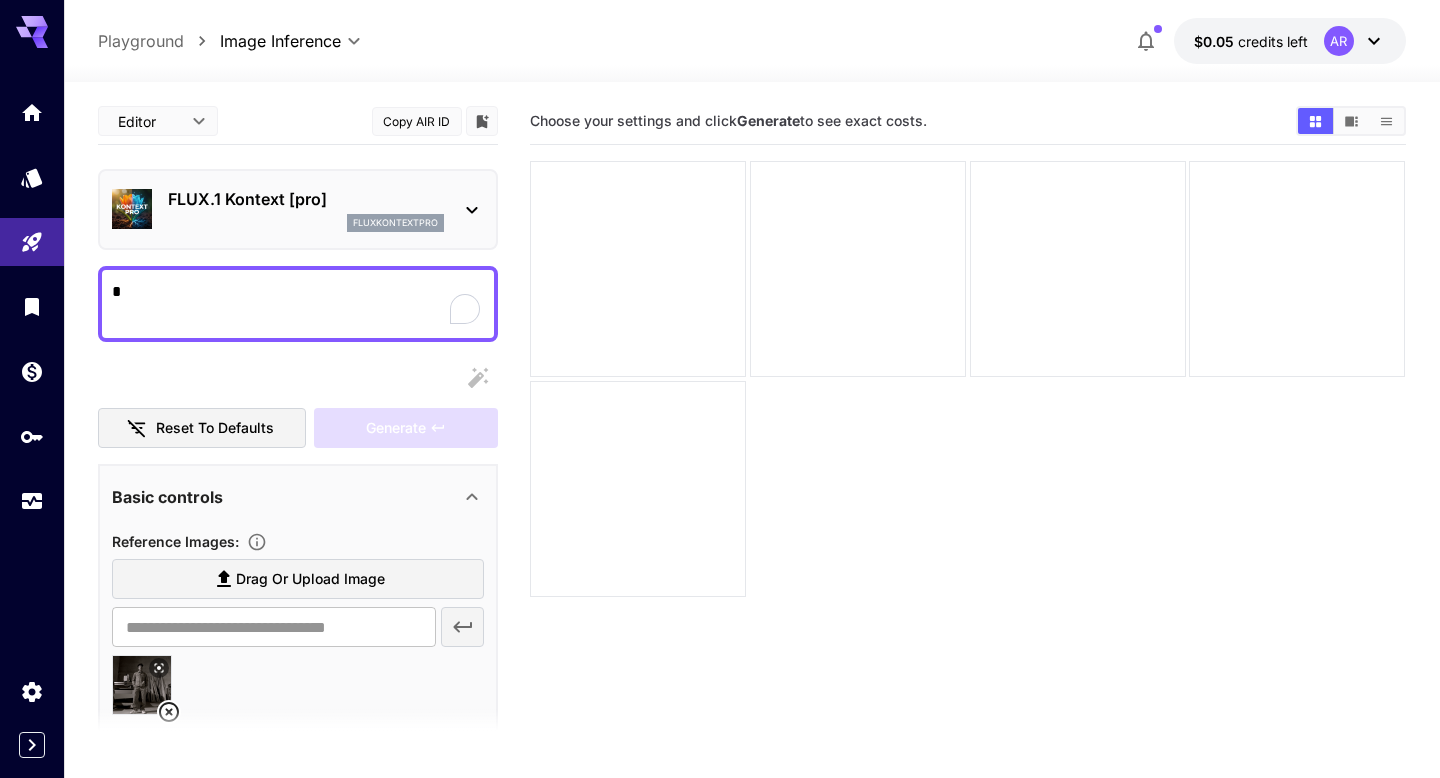 type 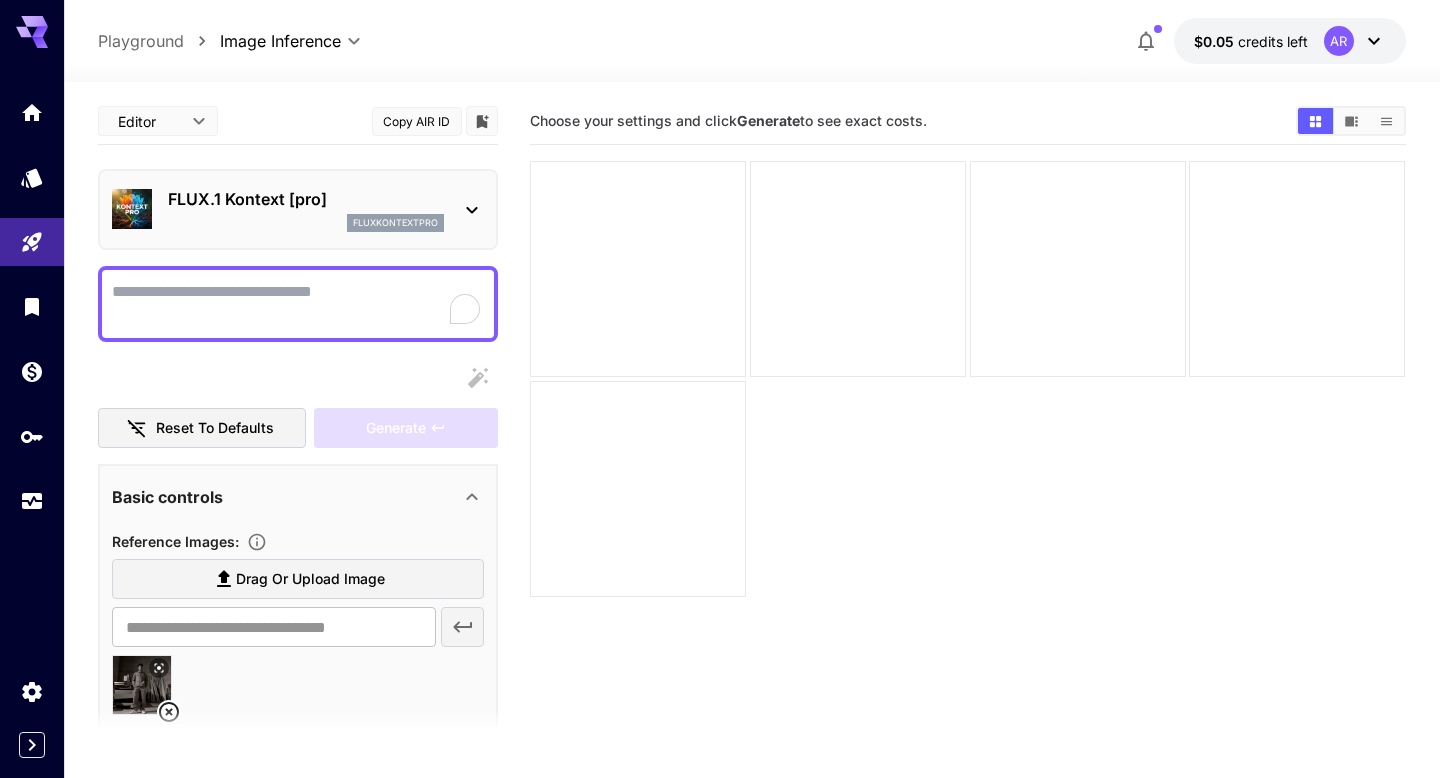 click 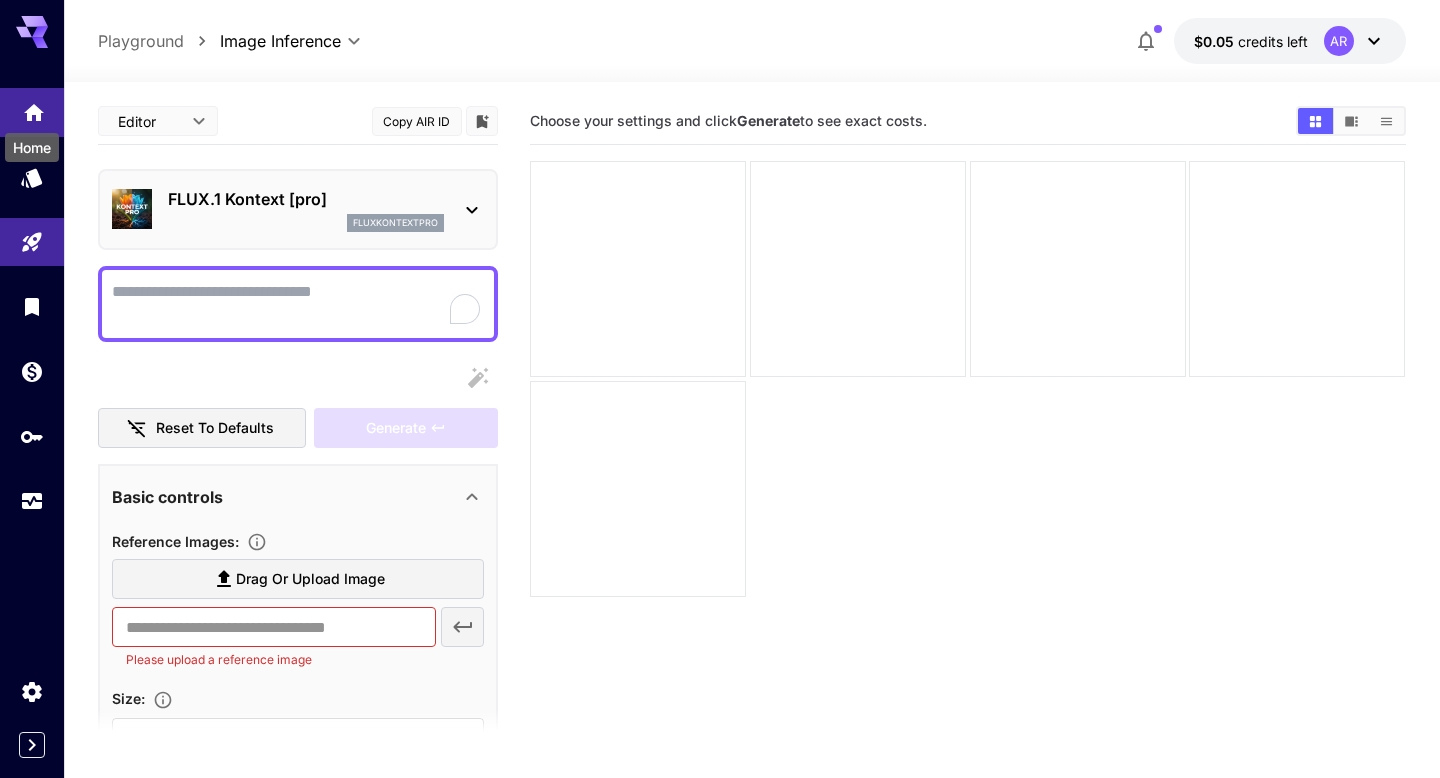 click 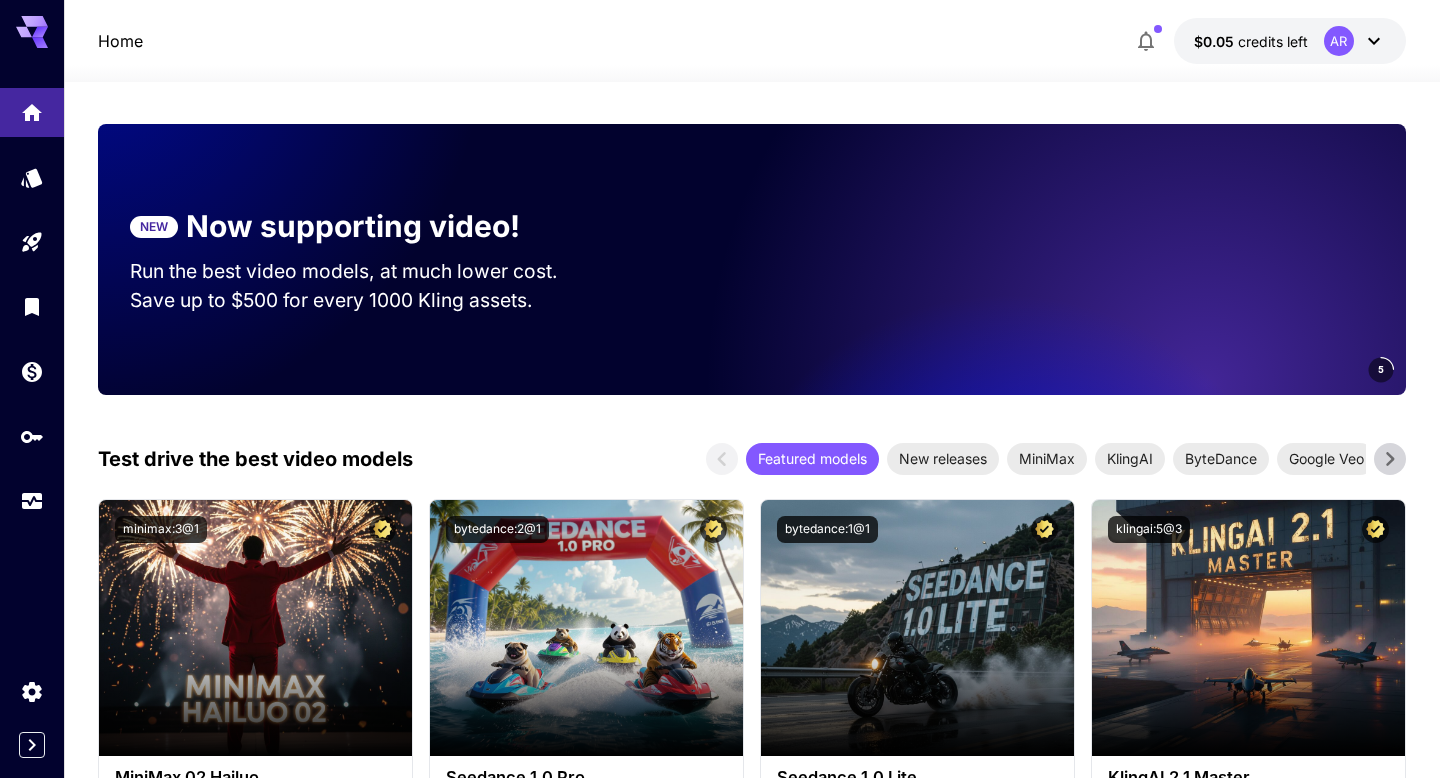 scroll, scrollTop: 596, scrollLeft: 0, axis: vertical 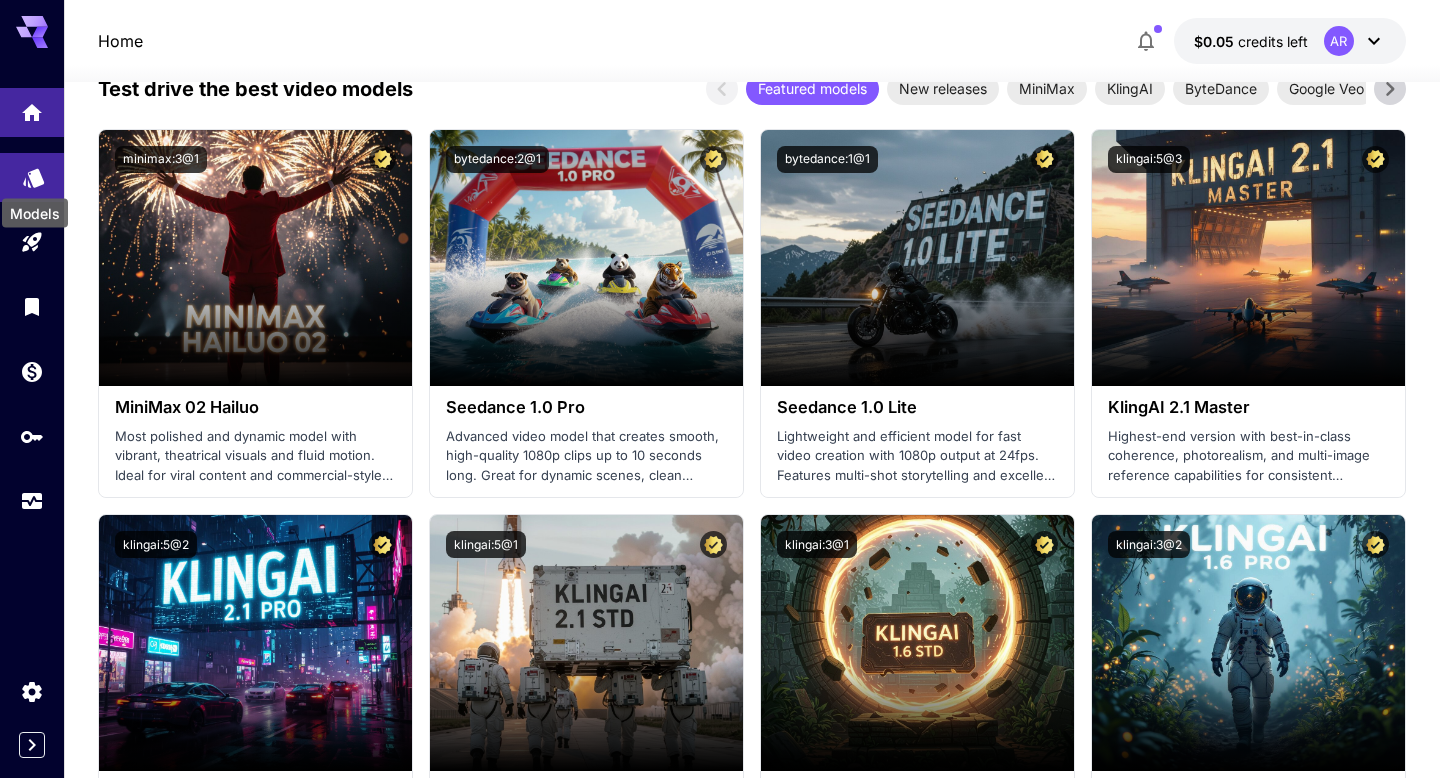 click 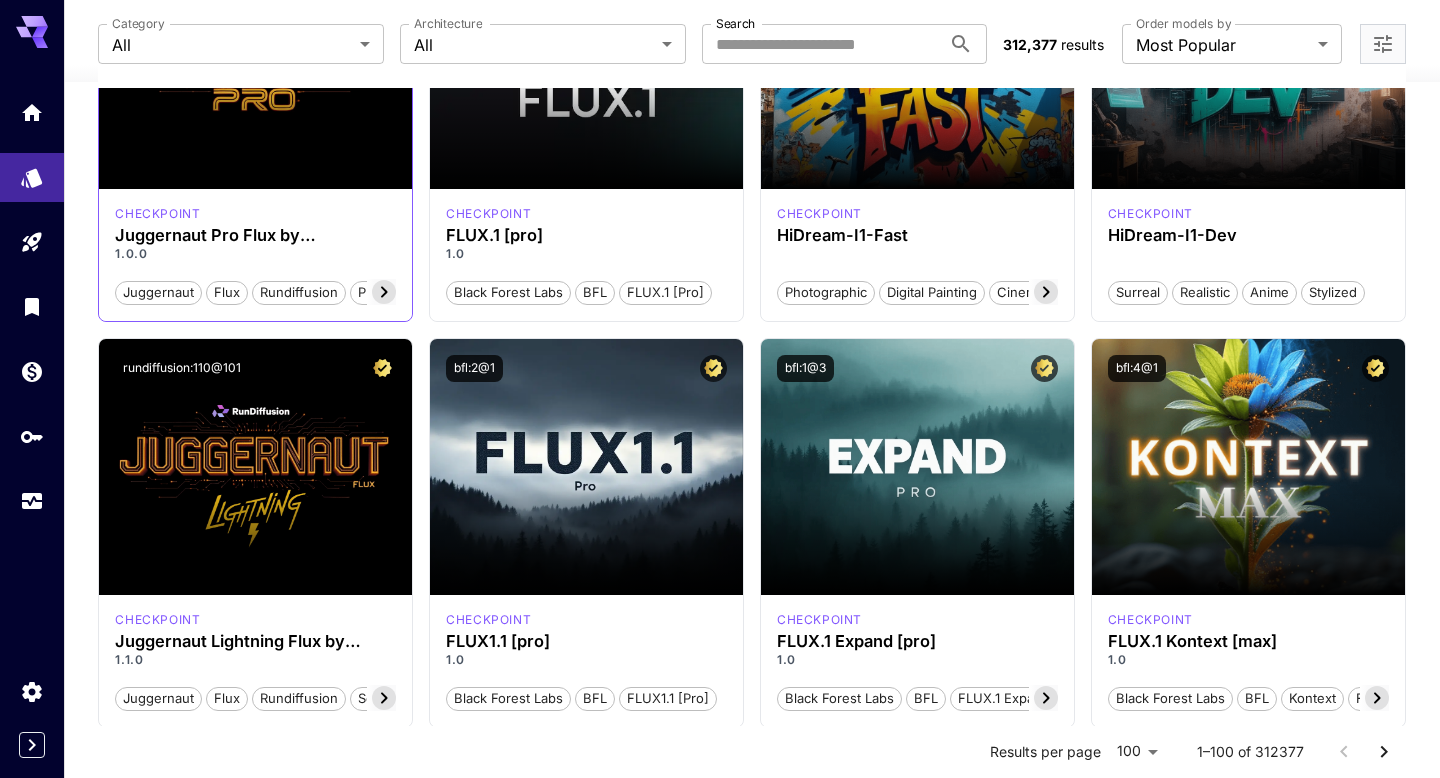 scroll, scrollTop: 0, scrollLeft: 0, axis: both 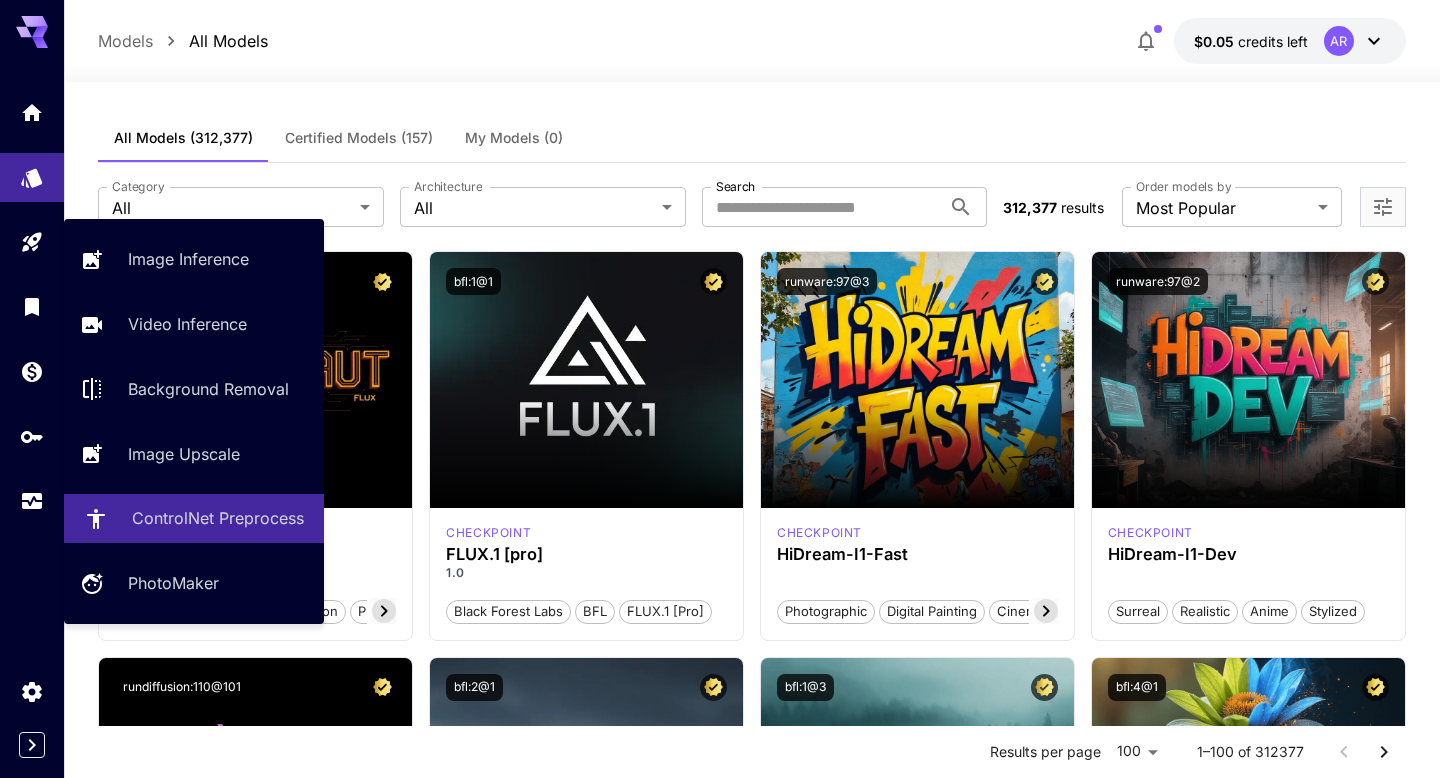 click on "ControlNet Preprocess" at bounding box center [218, 518] 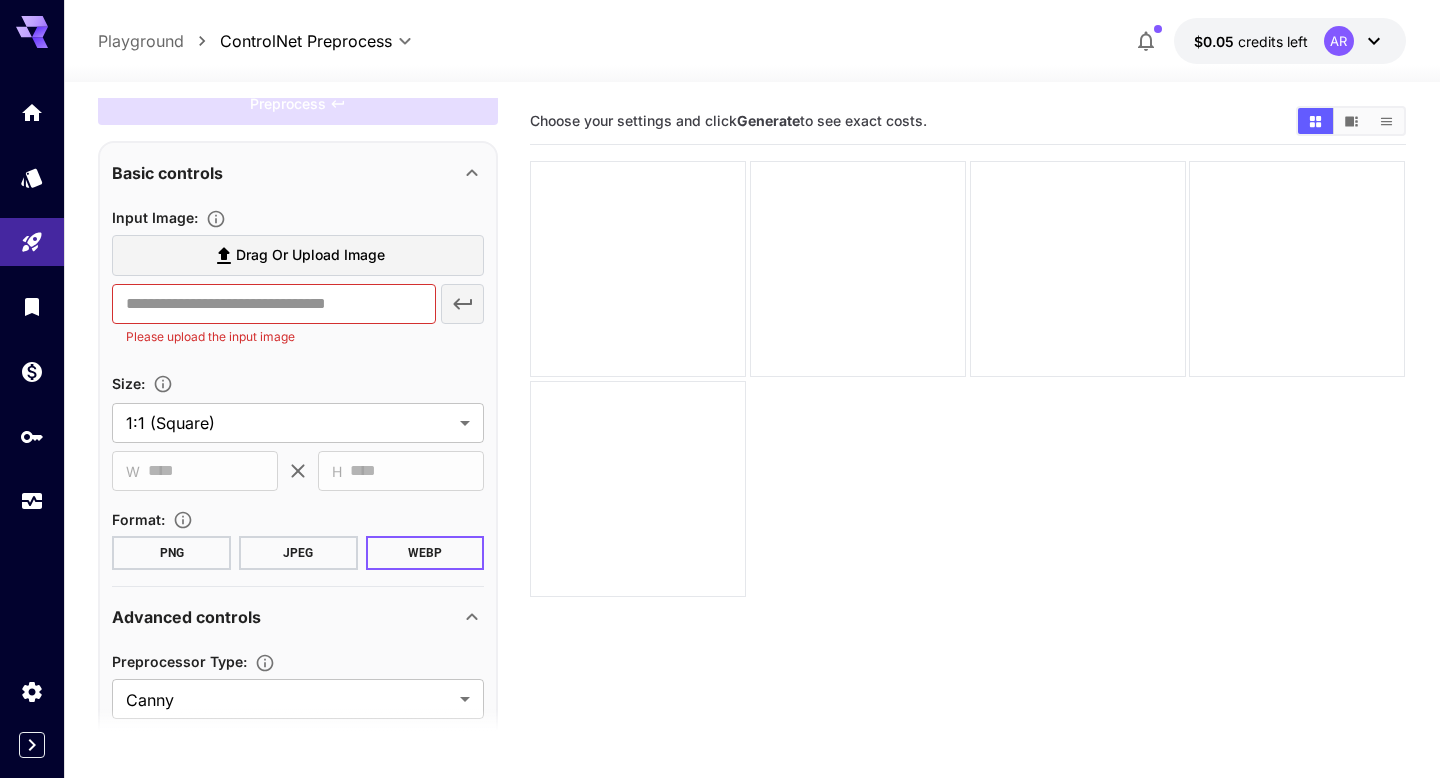 scroll, scrollTop: 0, scrollLeft: 0, axis: both 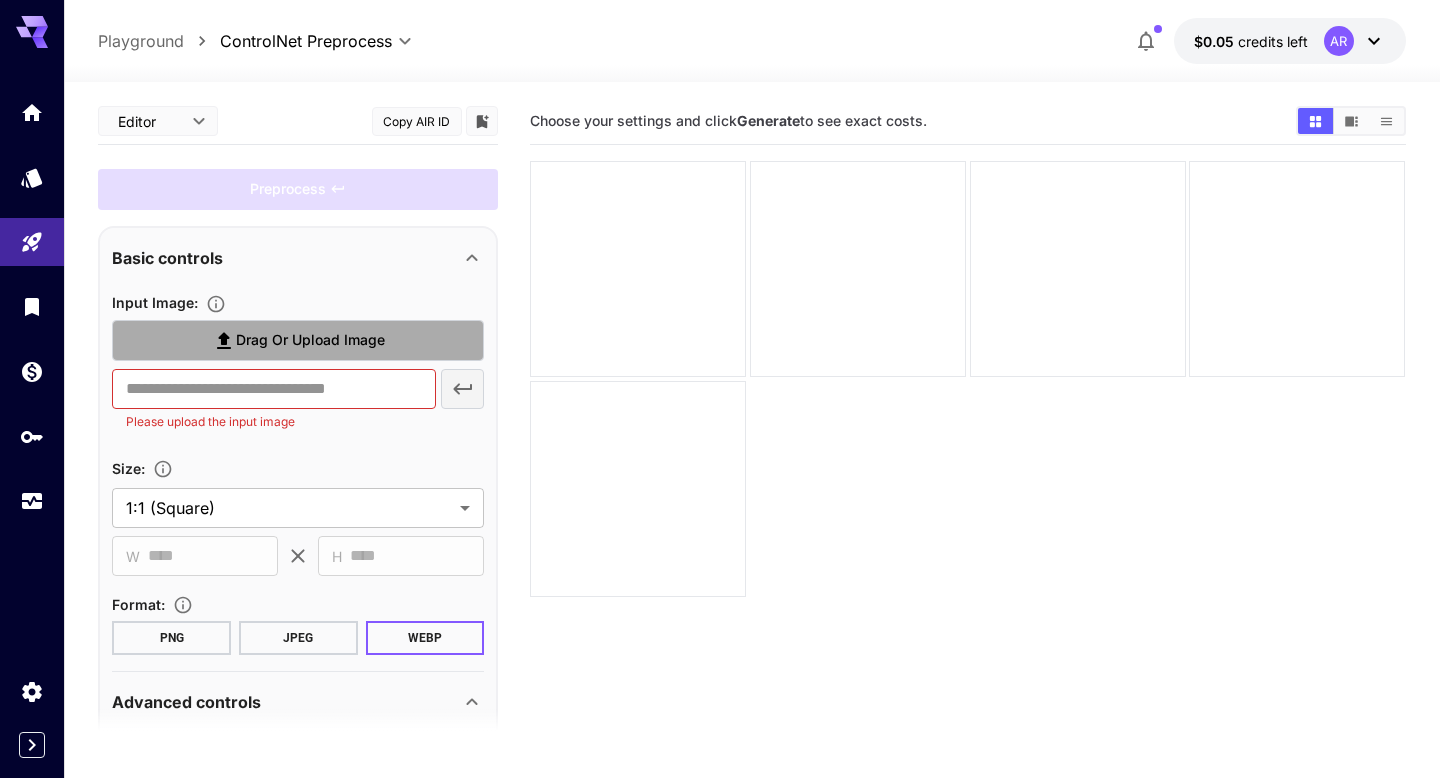 click on "Drag or upload image" at bounding box center [298, 340] 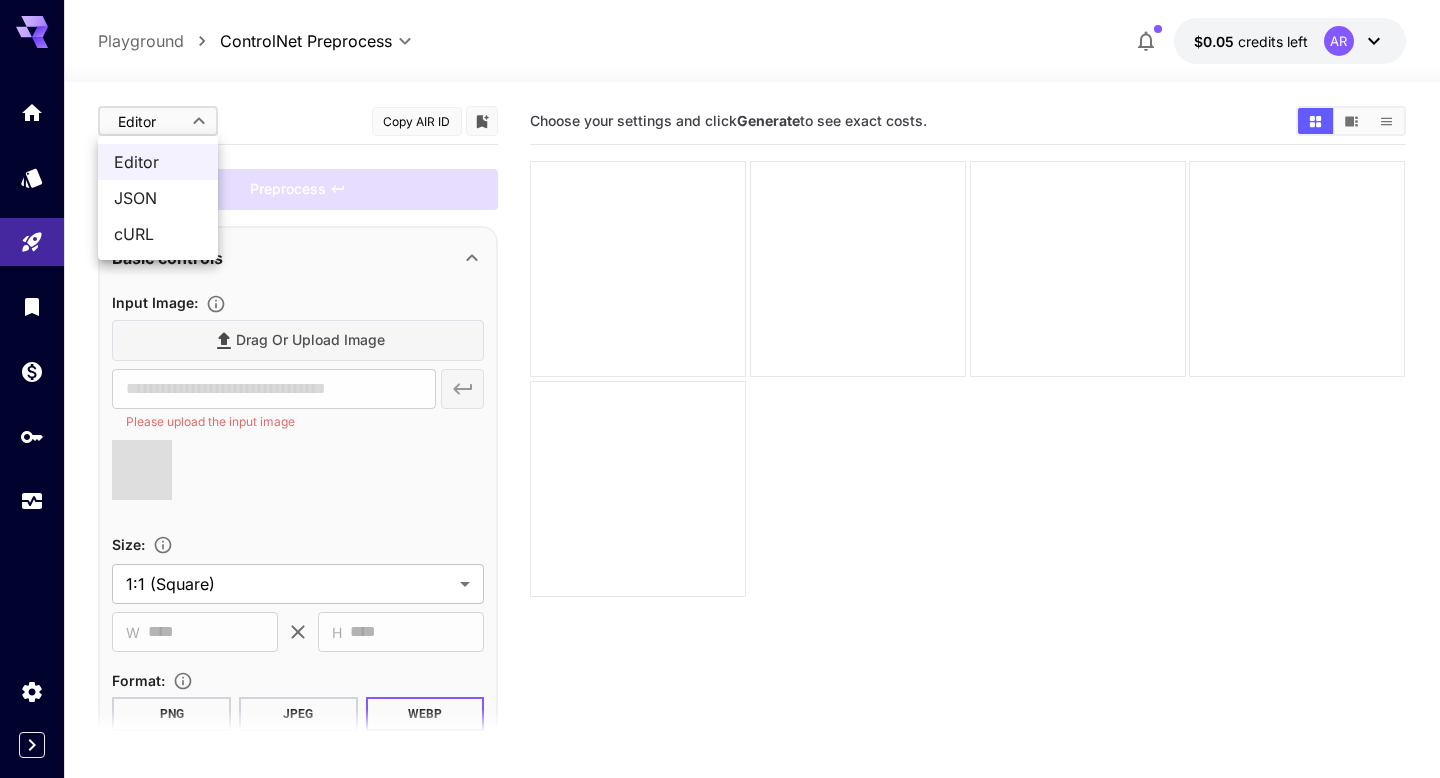 click on "**********" at bounding box center (720, 468) 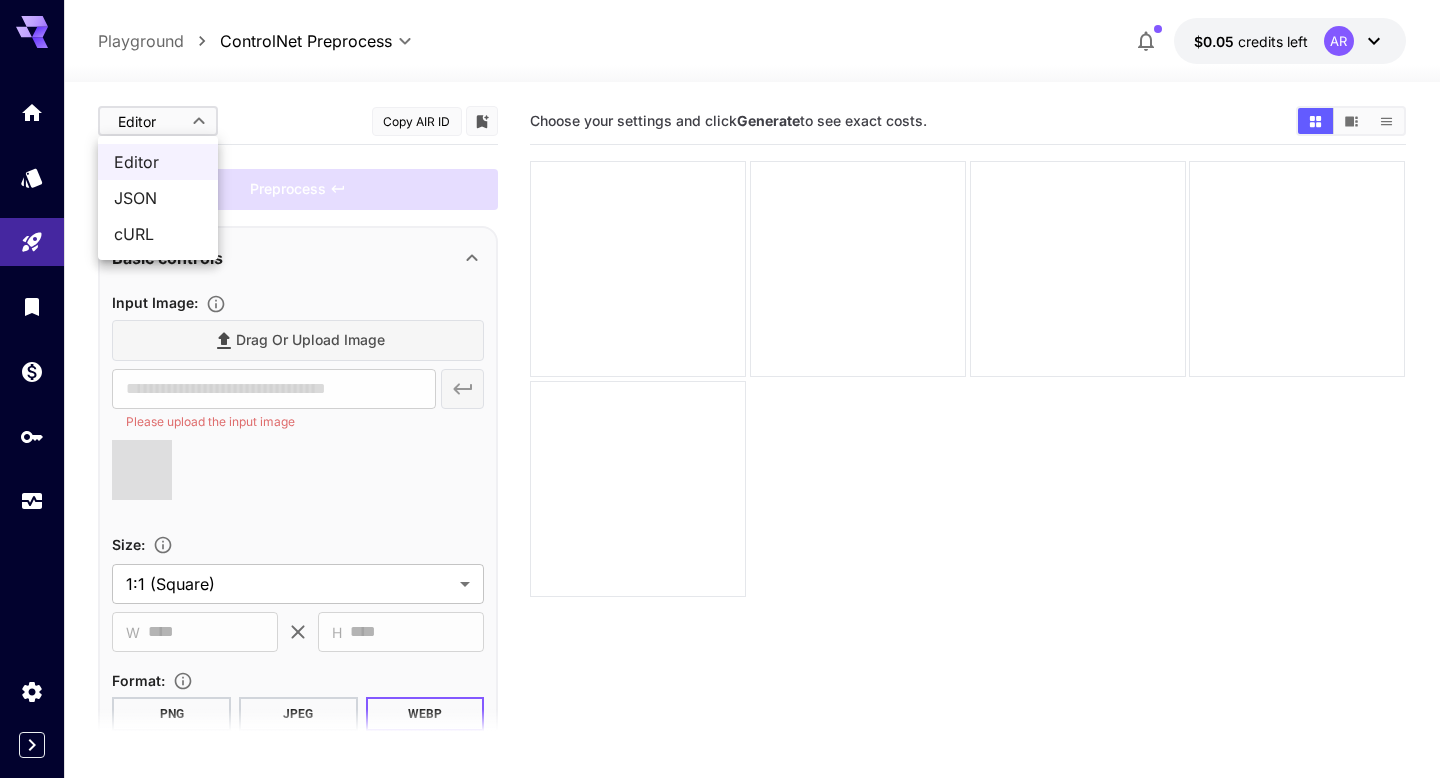 click at bounding box center [720, 389] 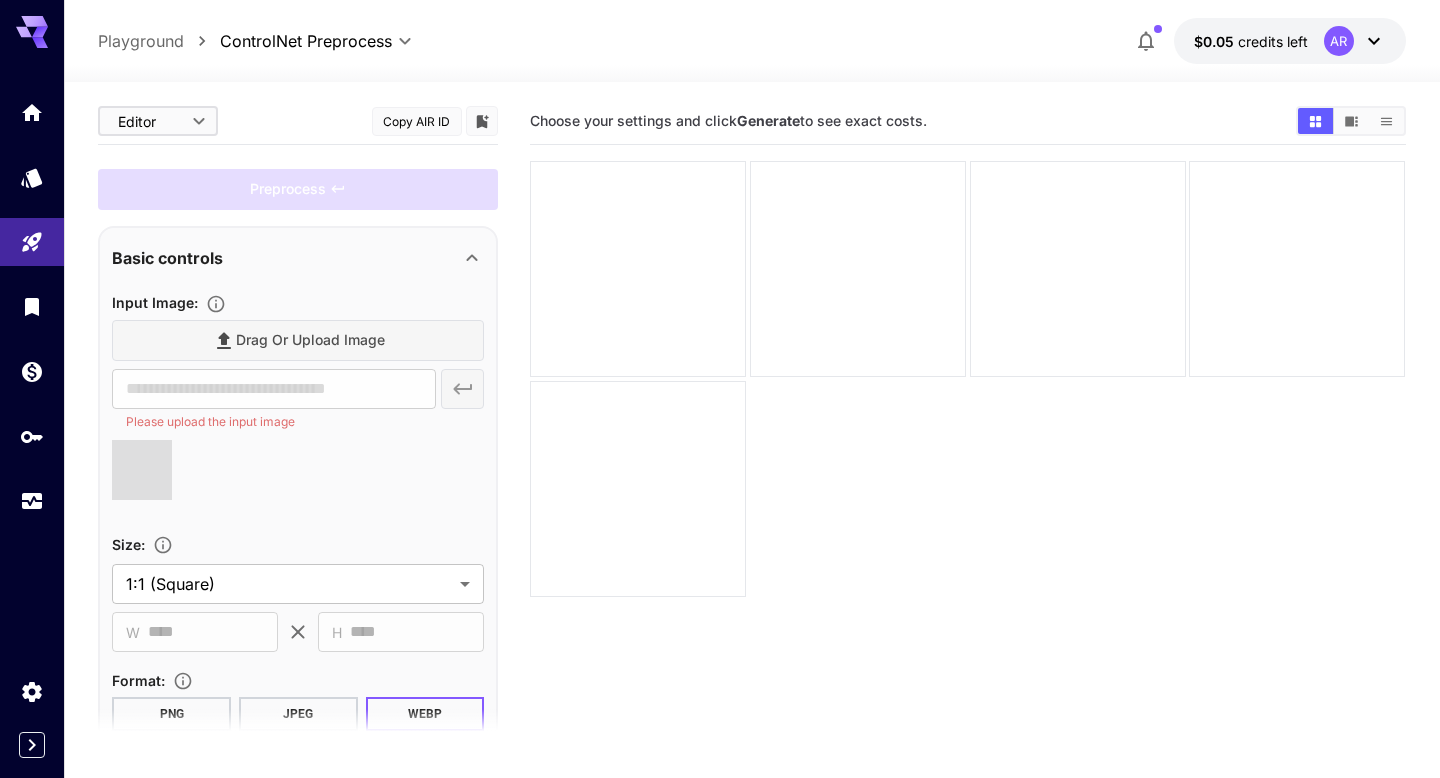 click at bounding box center (142, 470) 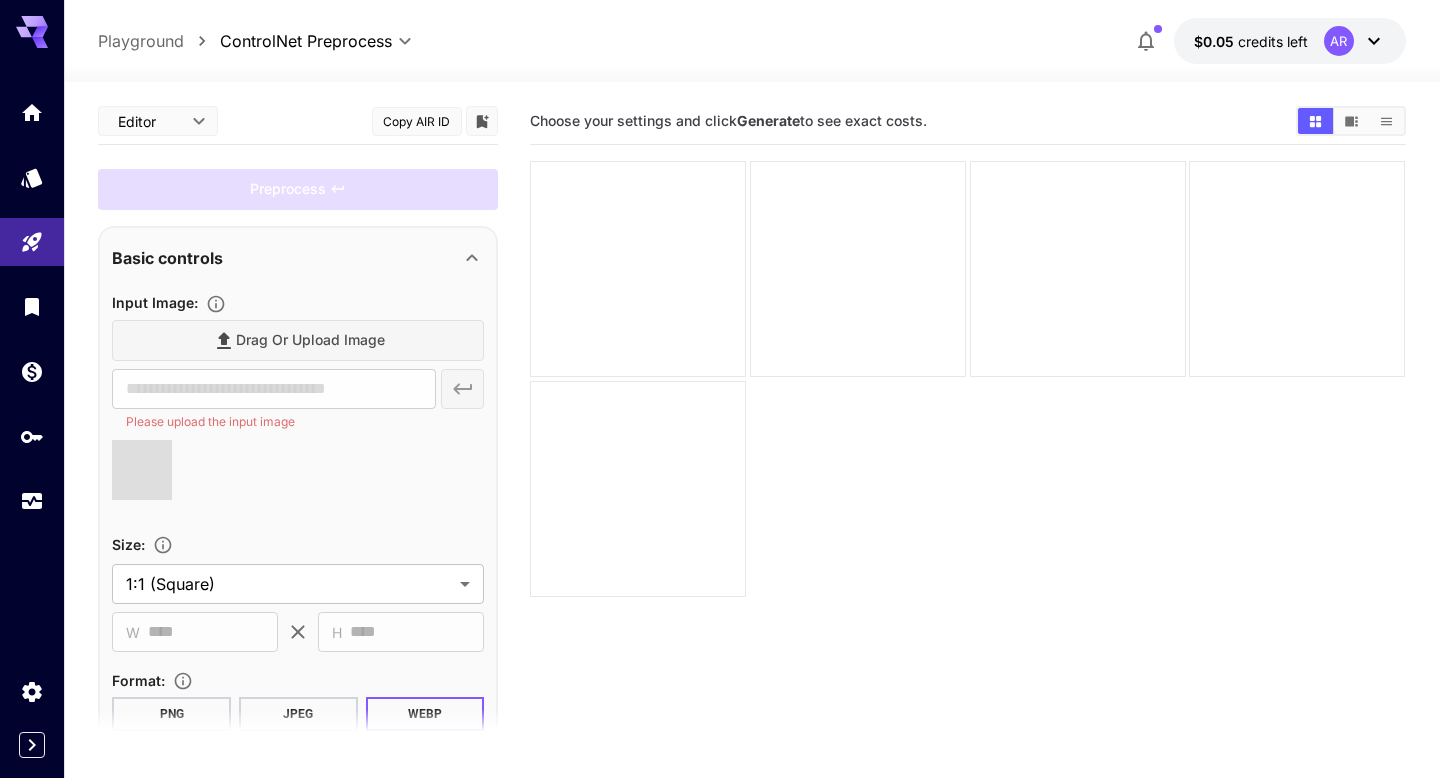 click on "Drag or upload image" at bounding box center (298, 340) 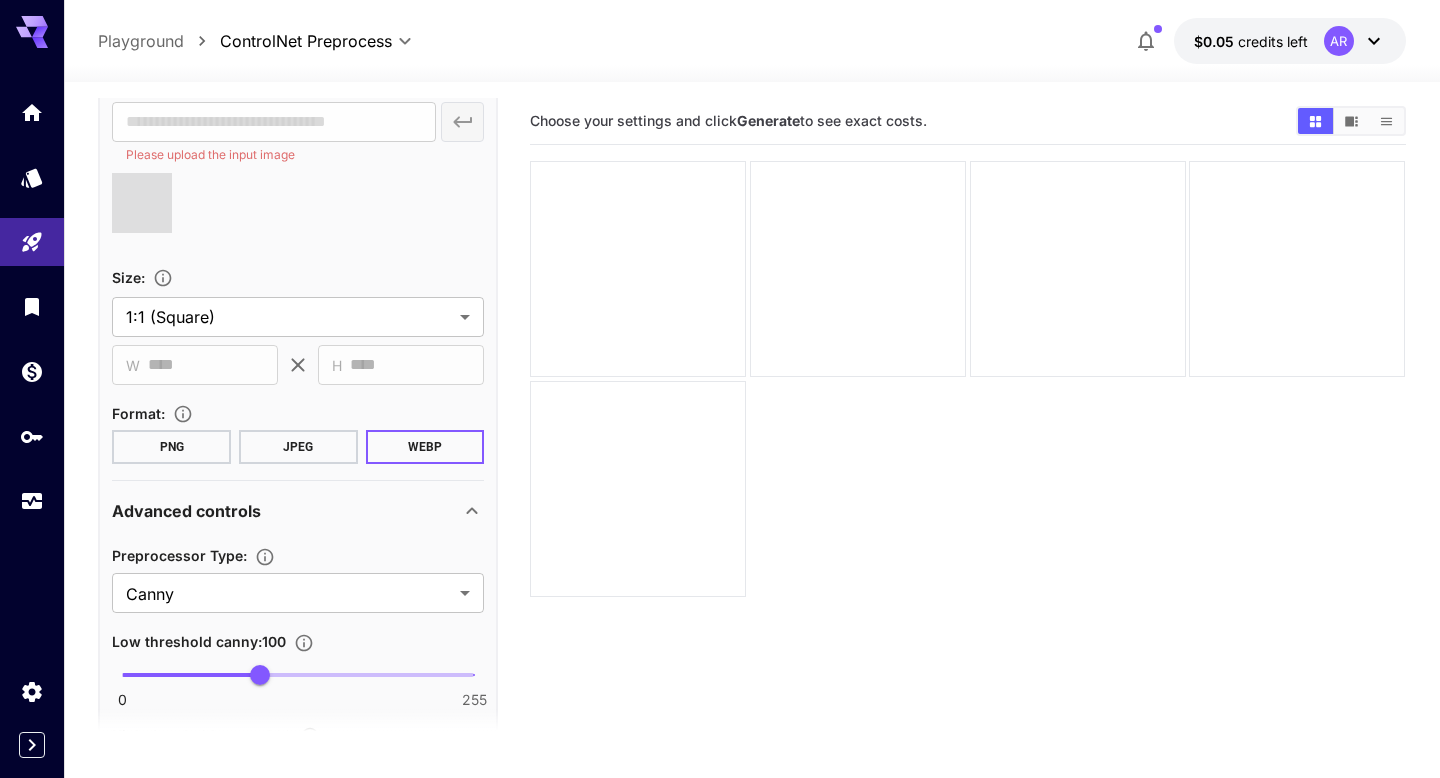 scroll, scrollTop: 302, scrollLeft: 0, axis: vertical 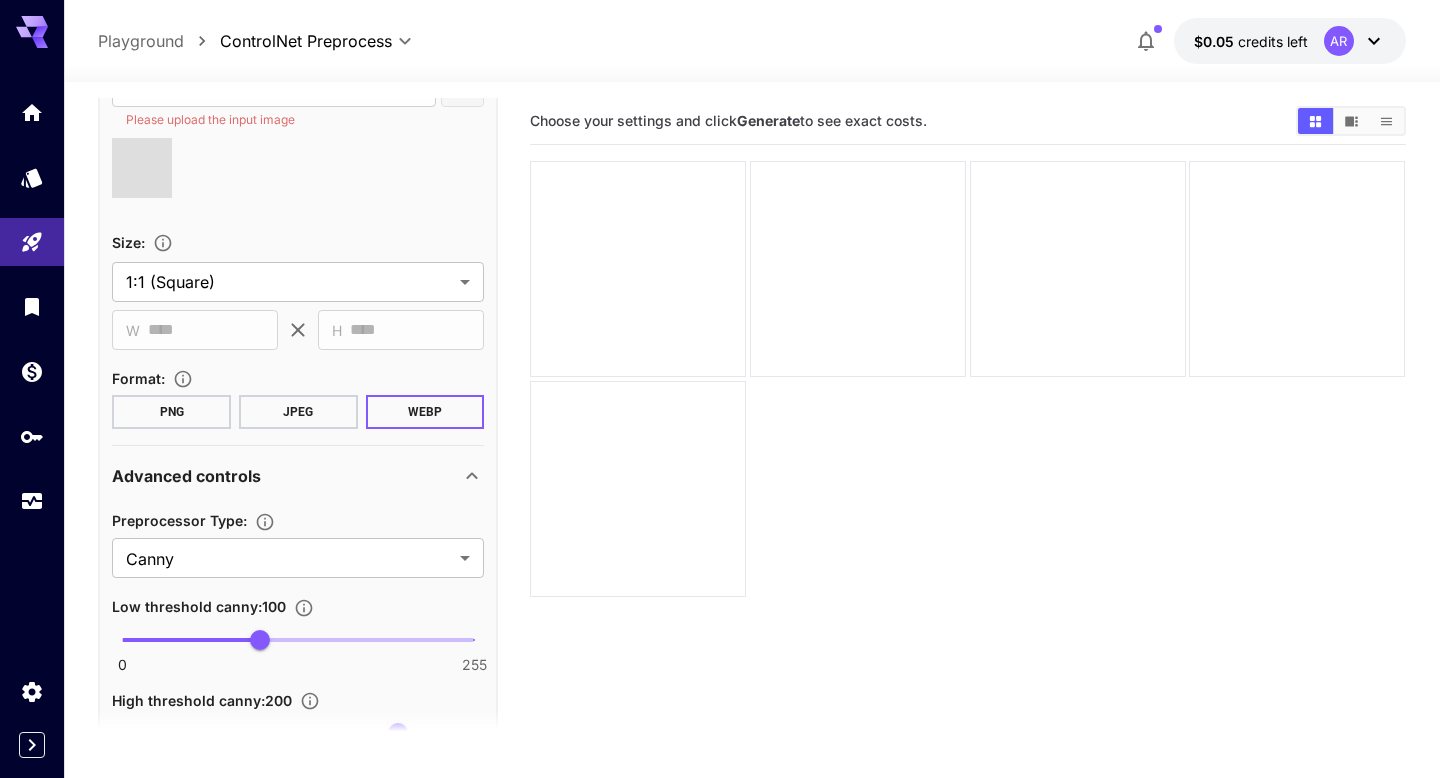 click on "JPEG" at bounding box center (298, 412) 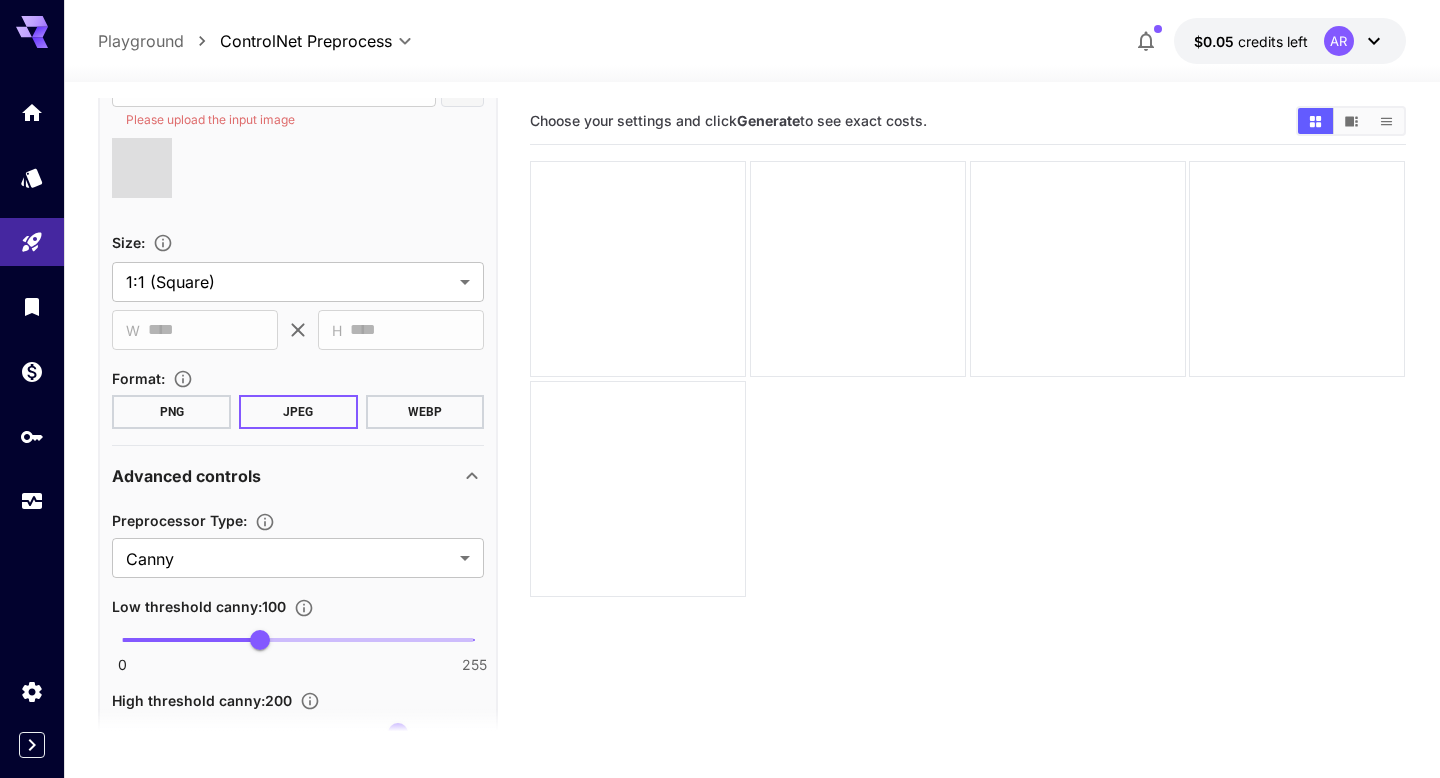 scroll, scrollTop: 190, scrollLeft: 0, axis: vertical 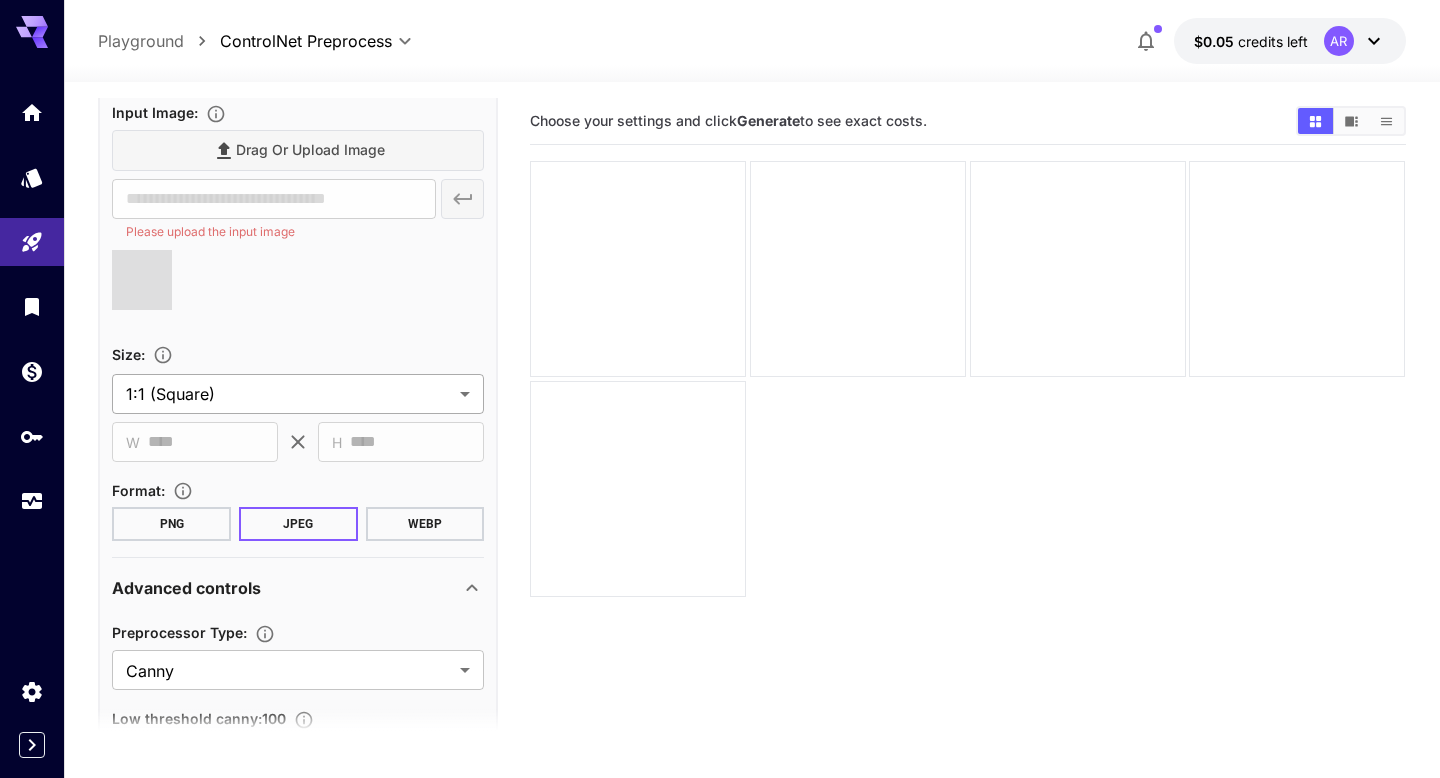 click on "**********" at bounding box center [720, 468] 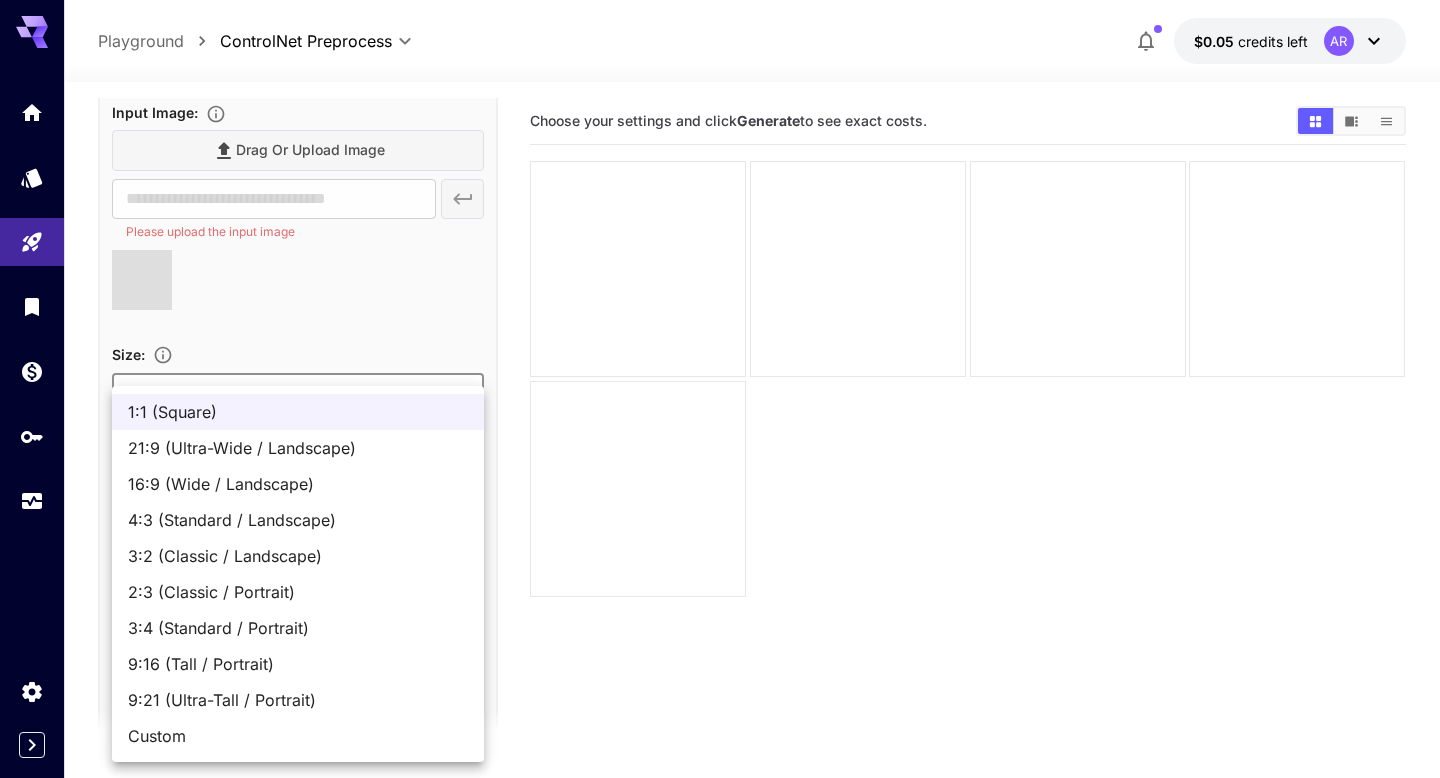 click on "3:4 (Standard / Portrait)" at bounding box center [298, 628] 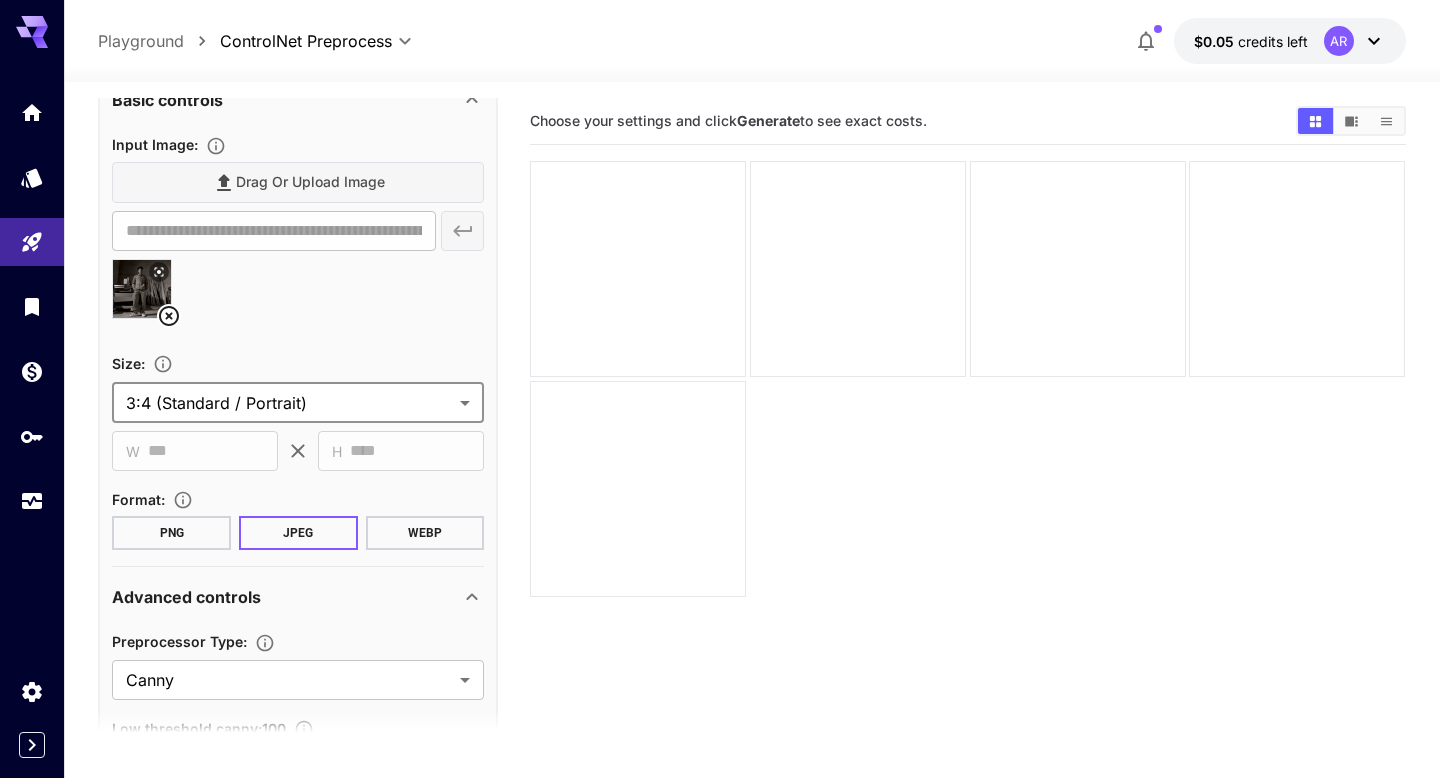 scroll, scrollTop: 101, scrollLeft: 0, axis: vertical 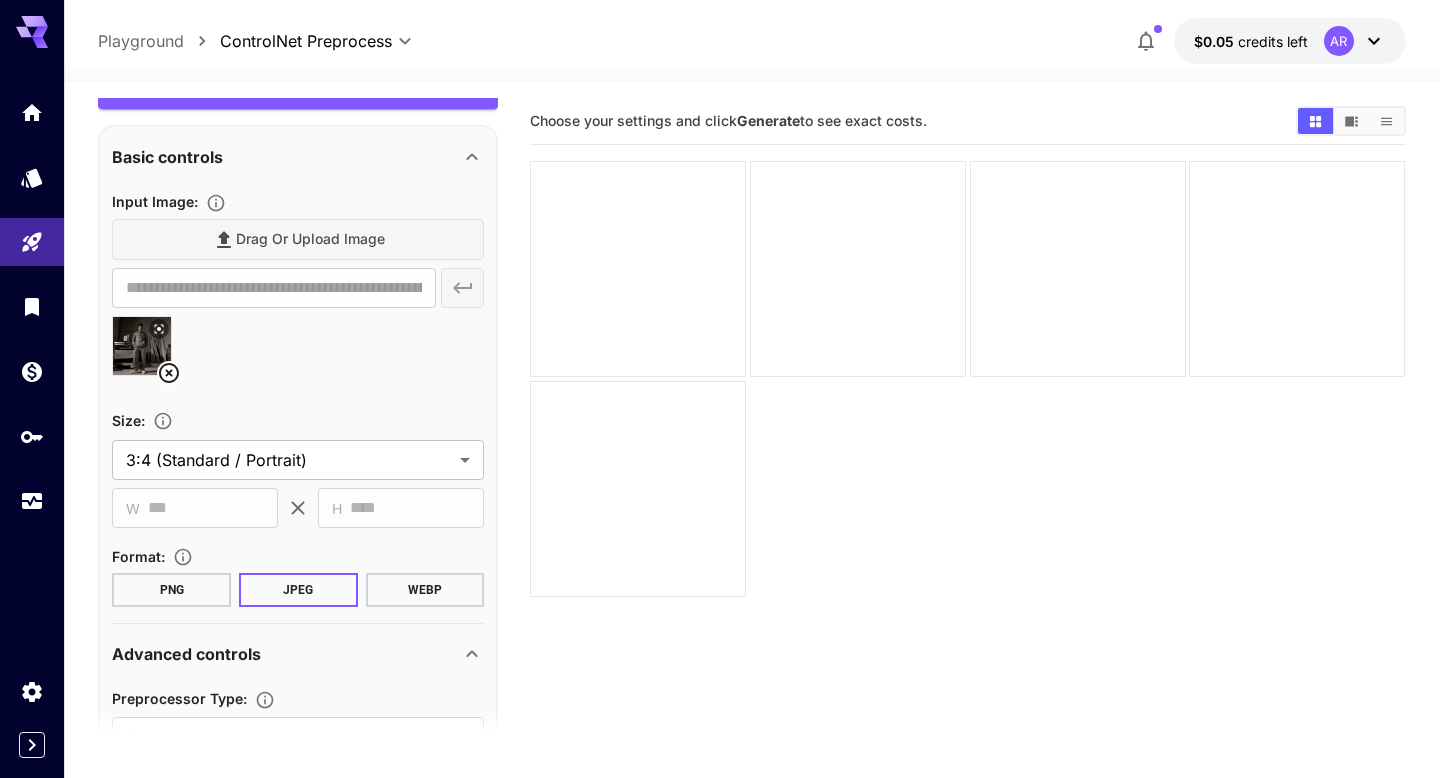 click on "Drag or upload image" at bounding box center [298, 239] 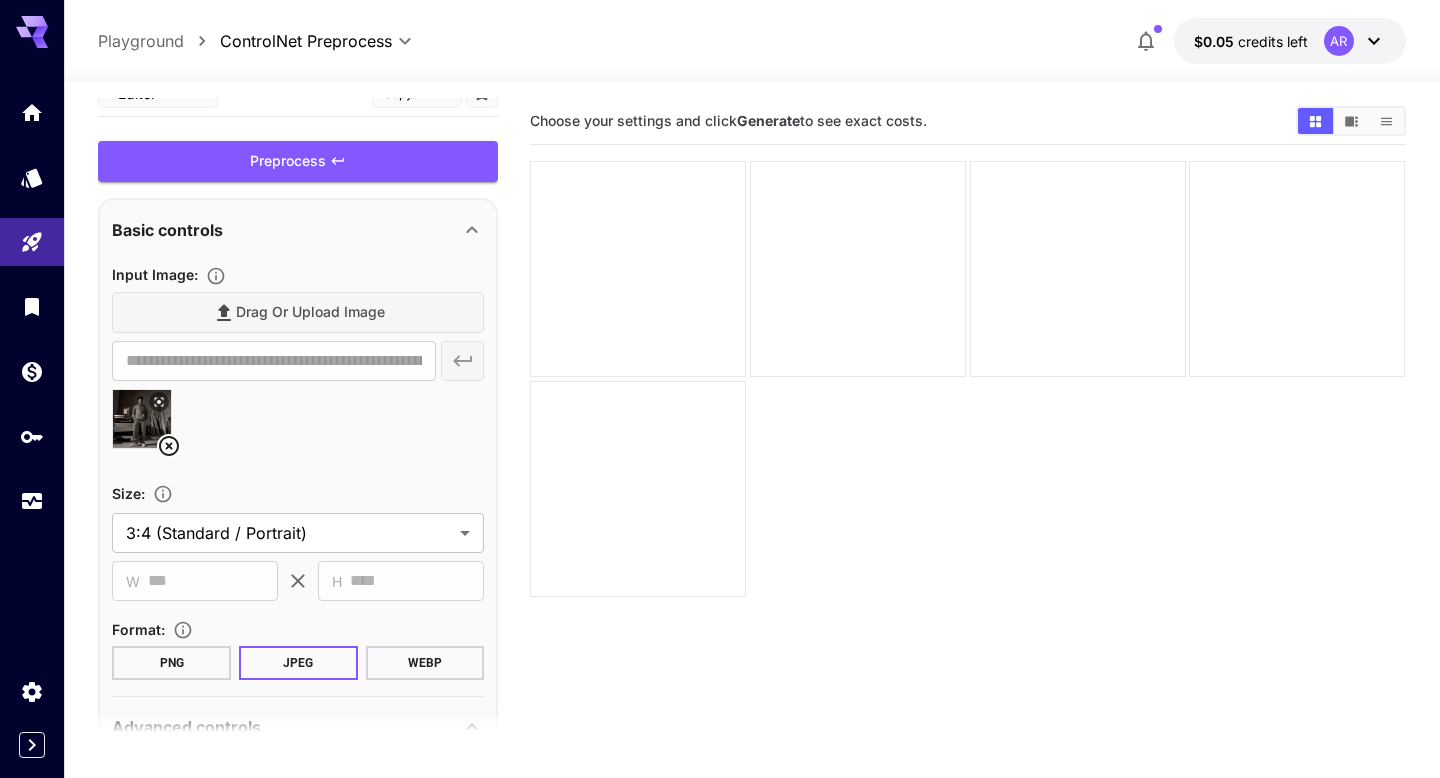 scroll, scrollTop: 0, scrollLeft: 0, axis: both 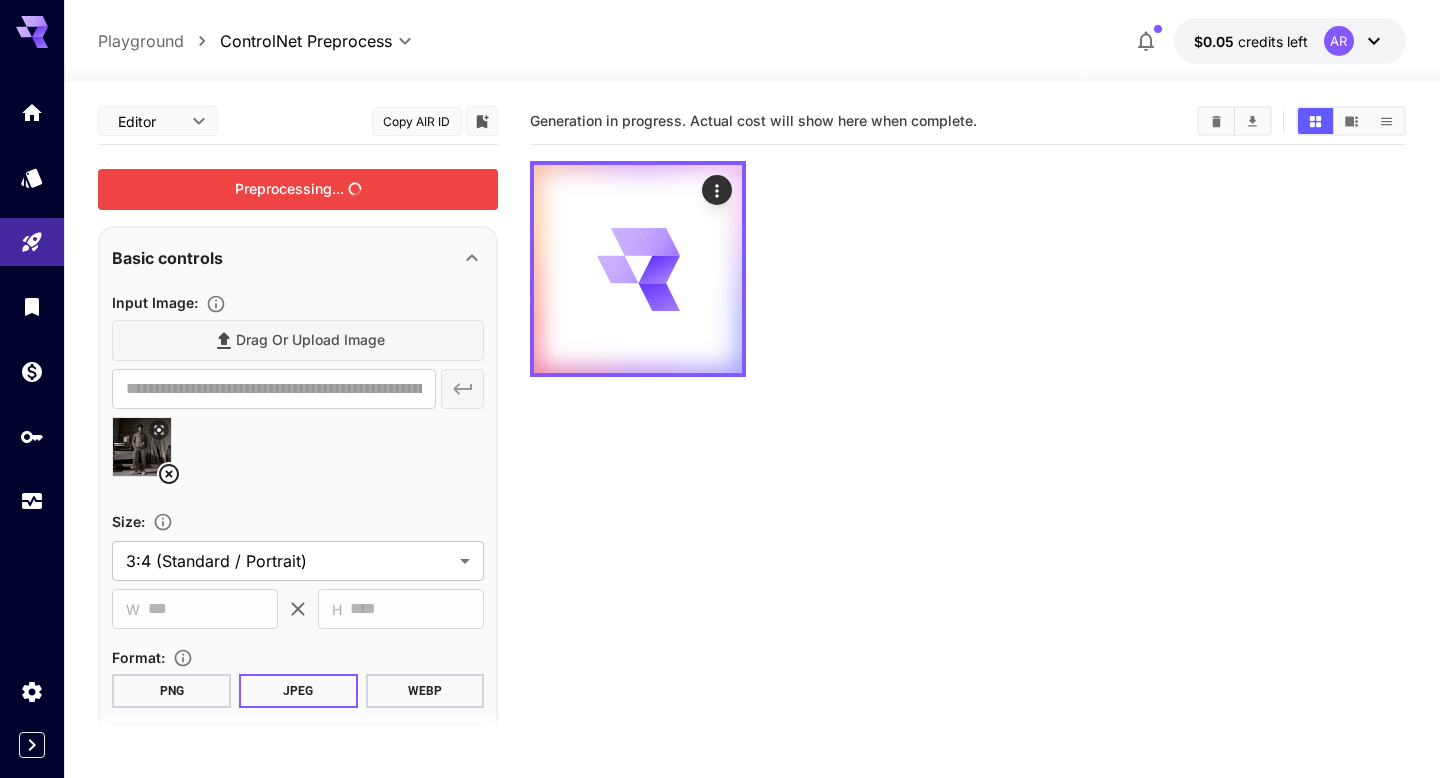 click on "Preprocessing..." at bounding box center (298, 189) 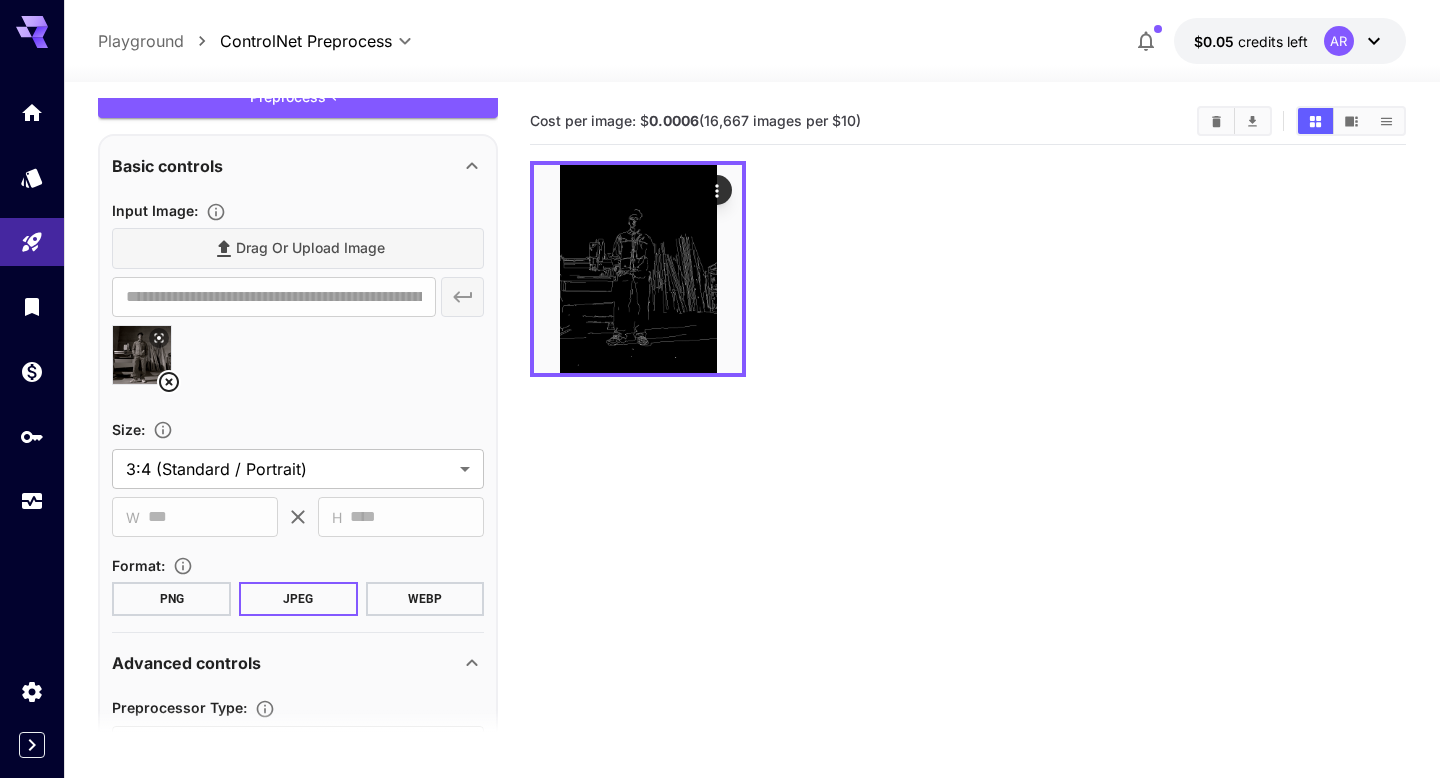 scroll, scrollTop: 0, scrollLeft: 0, axis: both 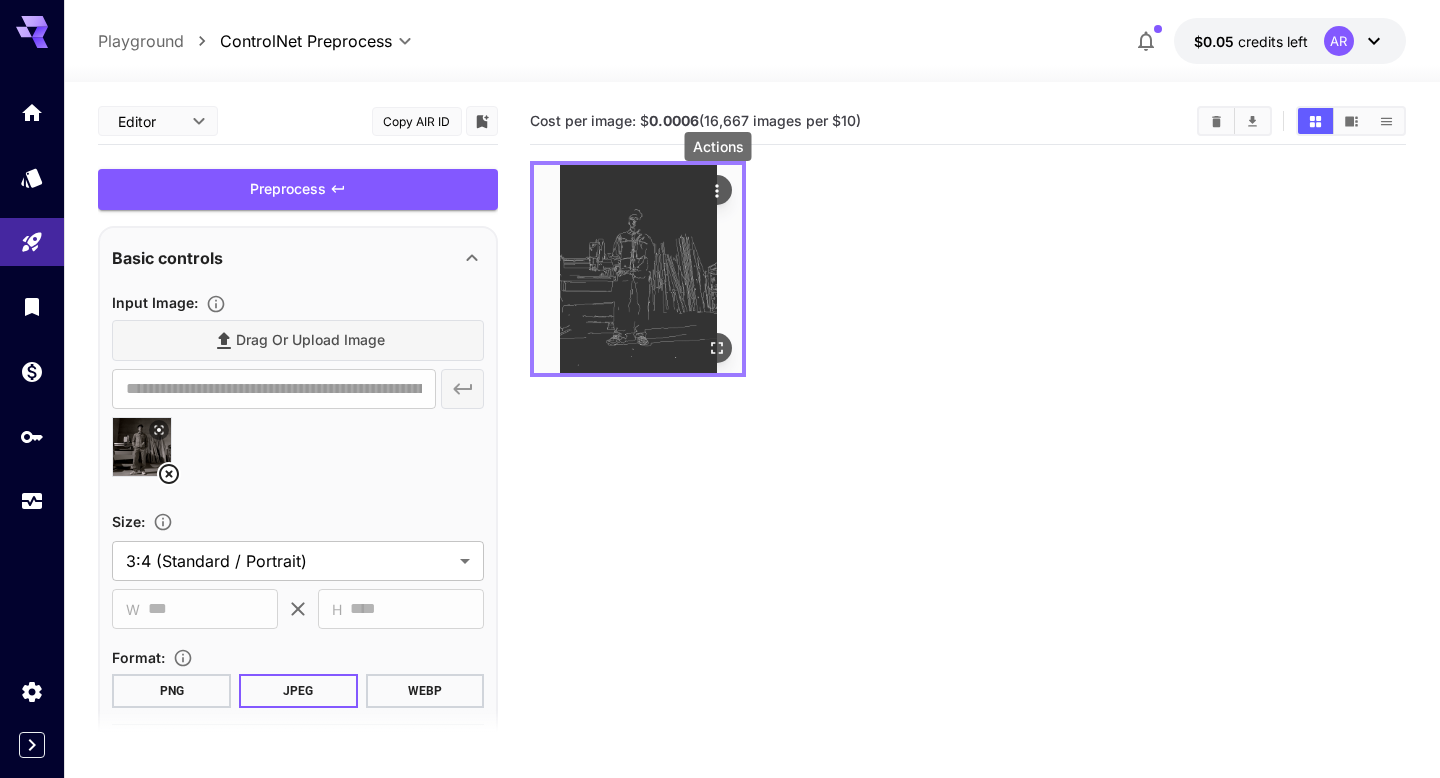 click 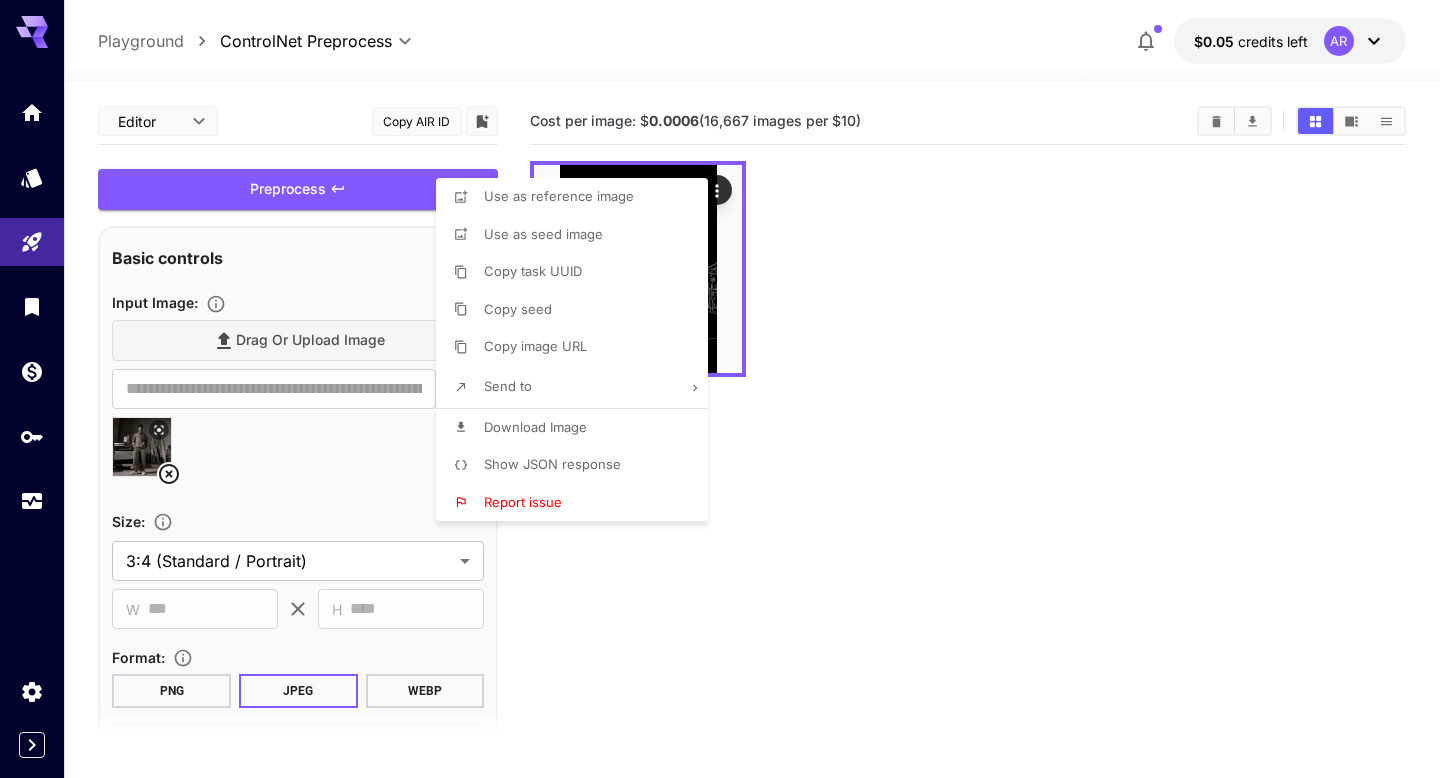 click at bounding box center (720, 389) 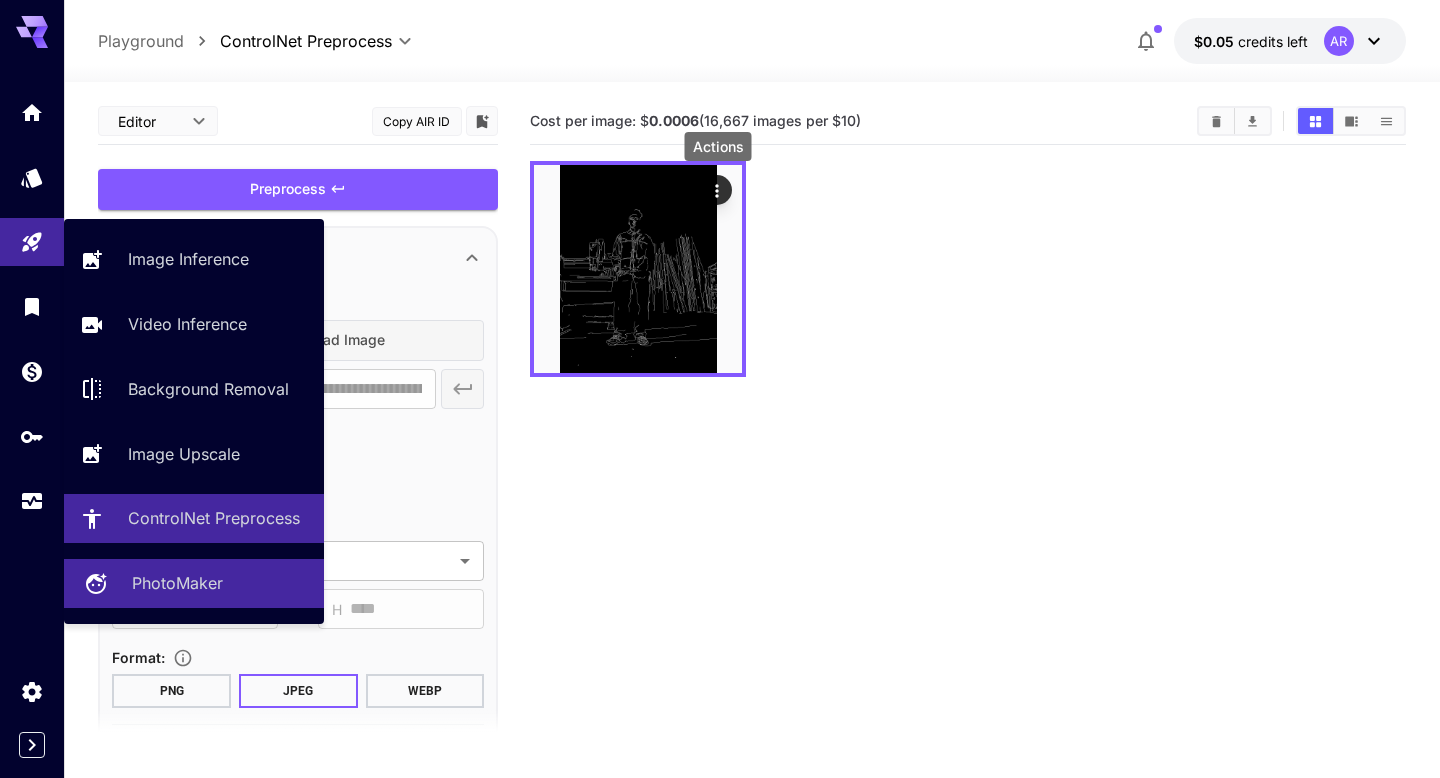 click on "PhotoMaker" at bounding box center [177, 583] 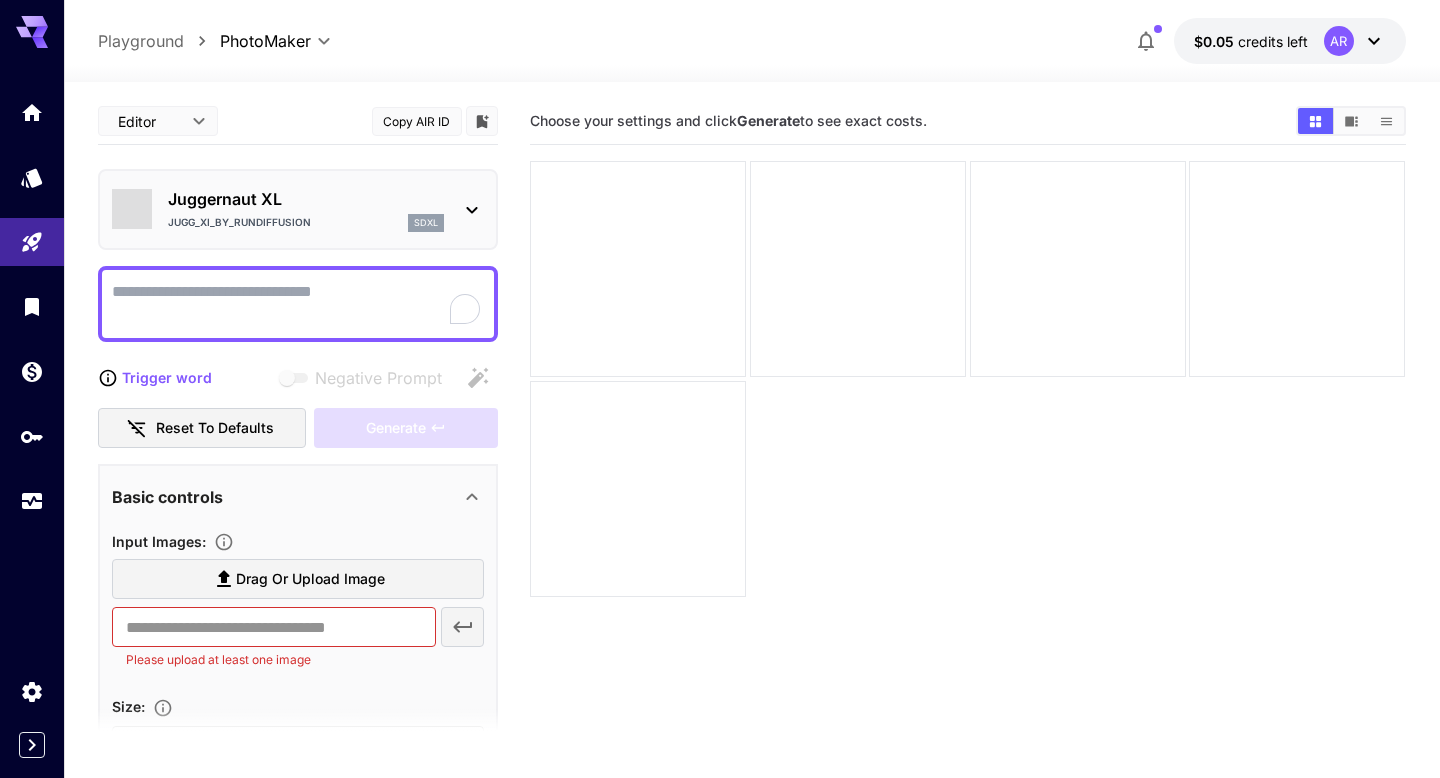type on "*********" 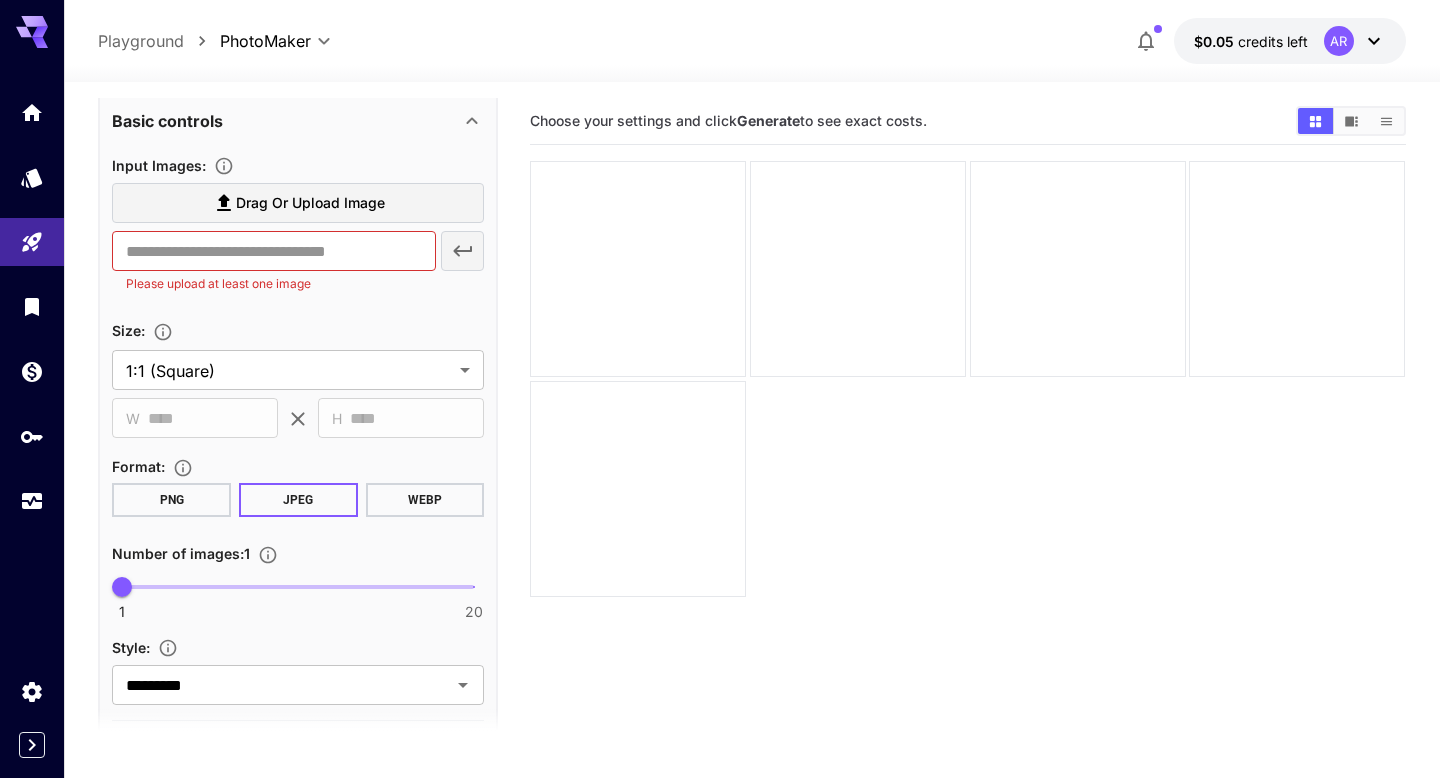 scroll, scrollTop: 511, scrollLeft: 0, axis: vertical 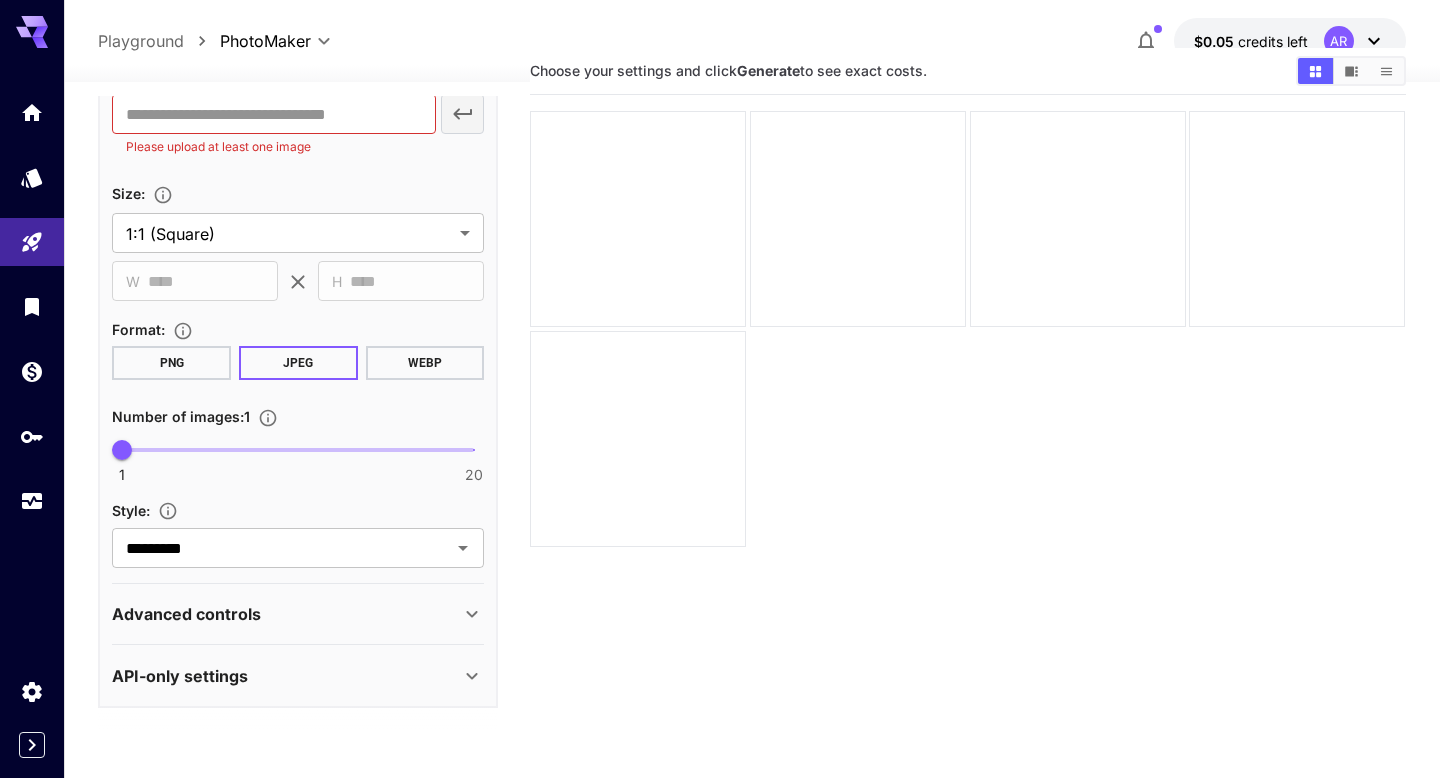 click on "Advanced controls" at bounding box center [186, 614] 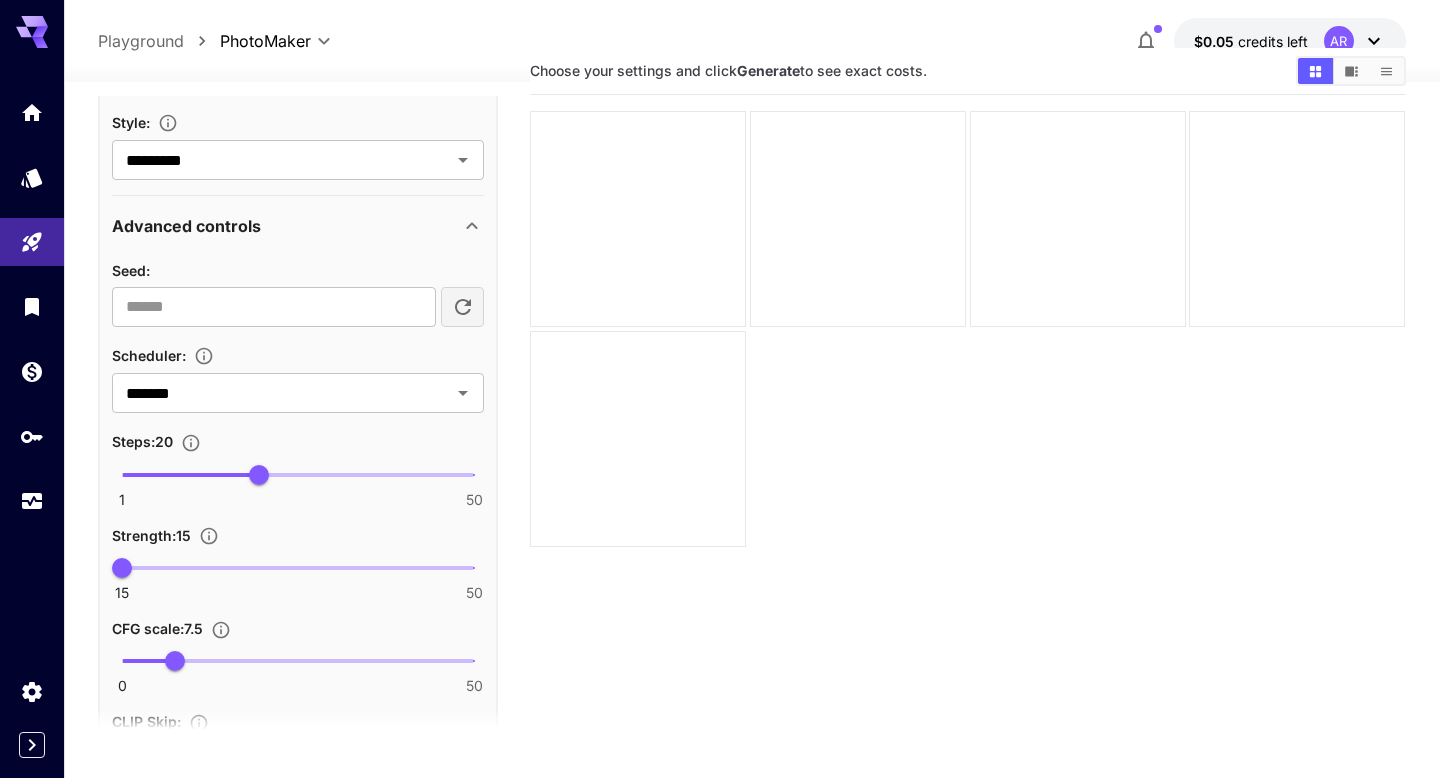 scroll, scrollTop: 1049, scrollLeft: 0, axis: vertical 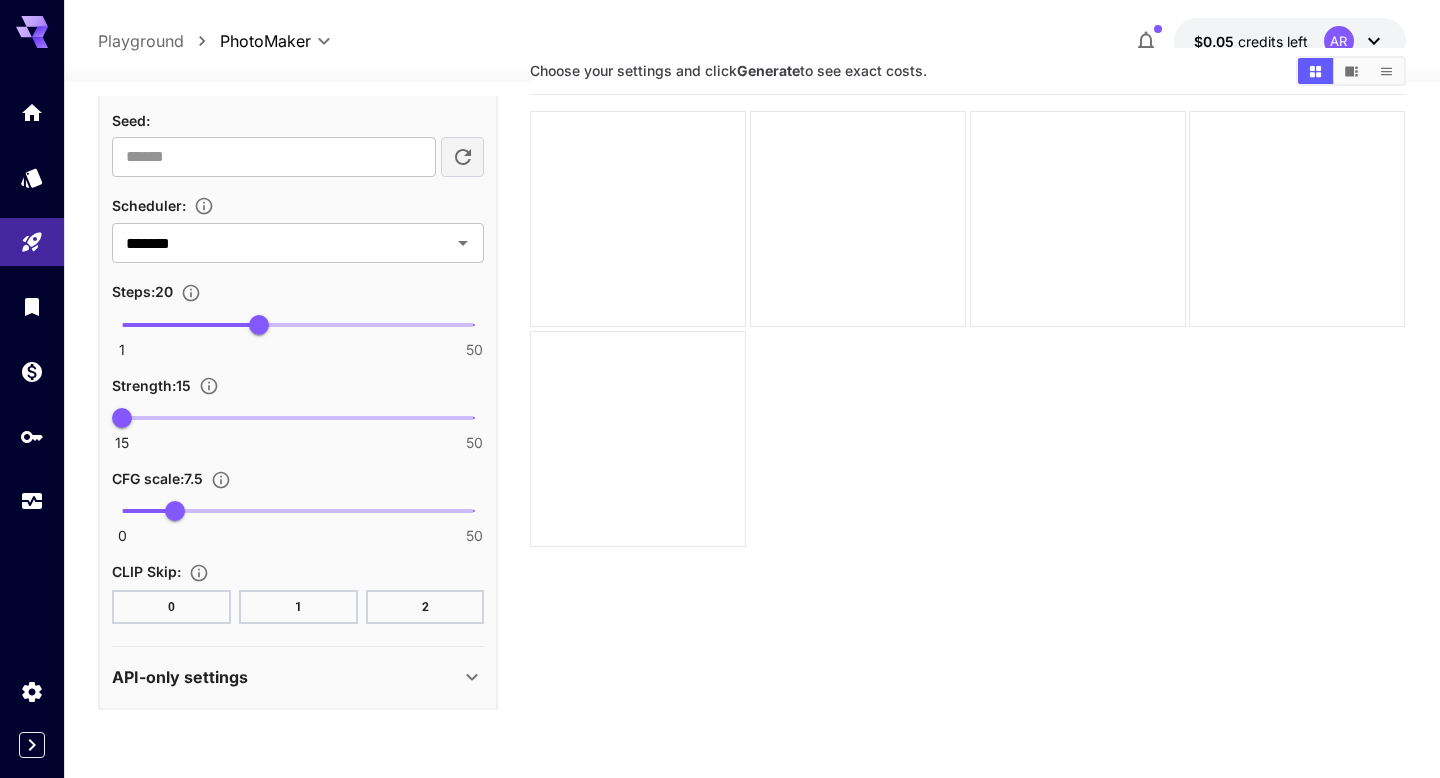 click on "API-only settings" at bounding box center [180, 677] 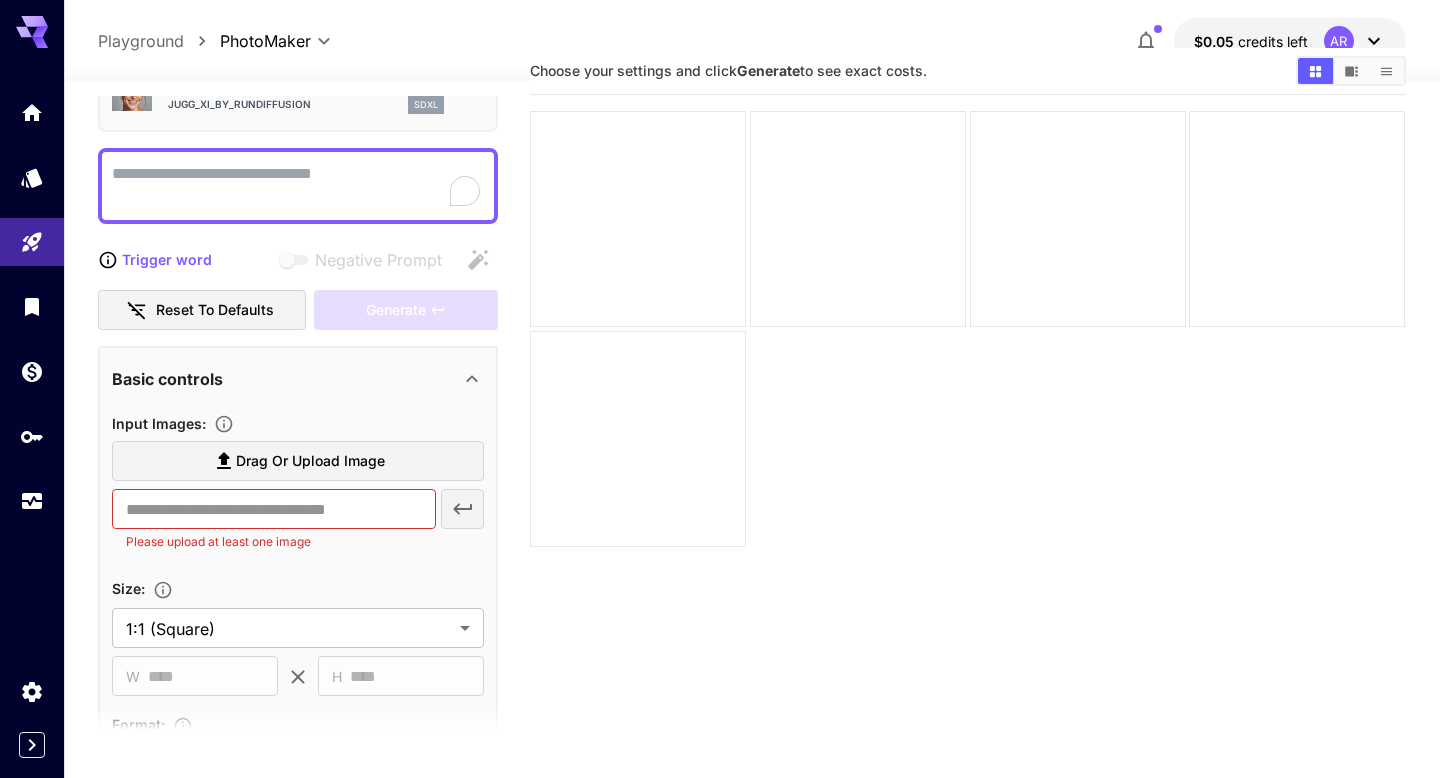 scroll, scrollTop: 0, scrollLeft: 0, axis: both 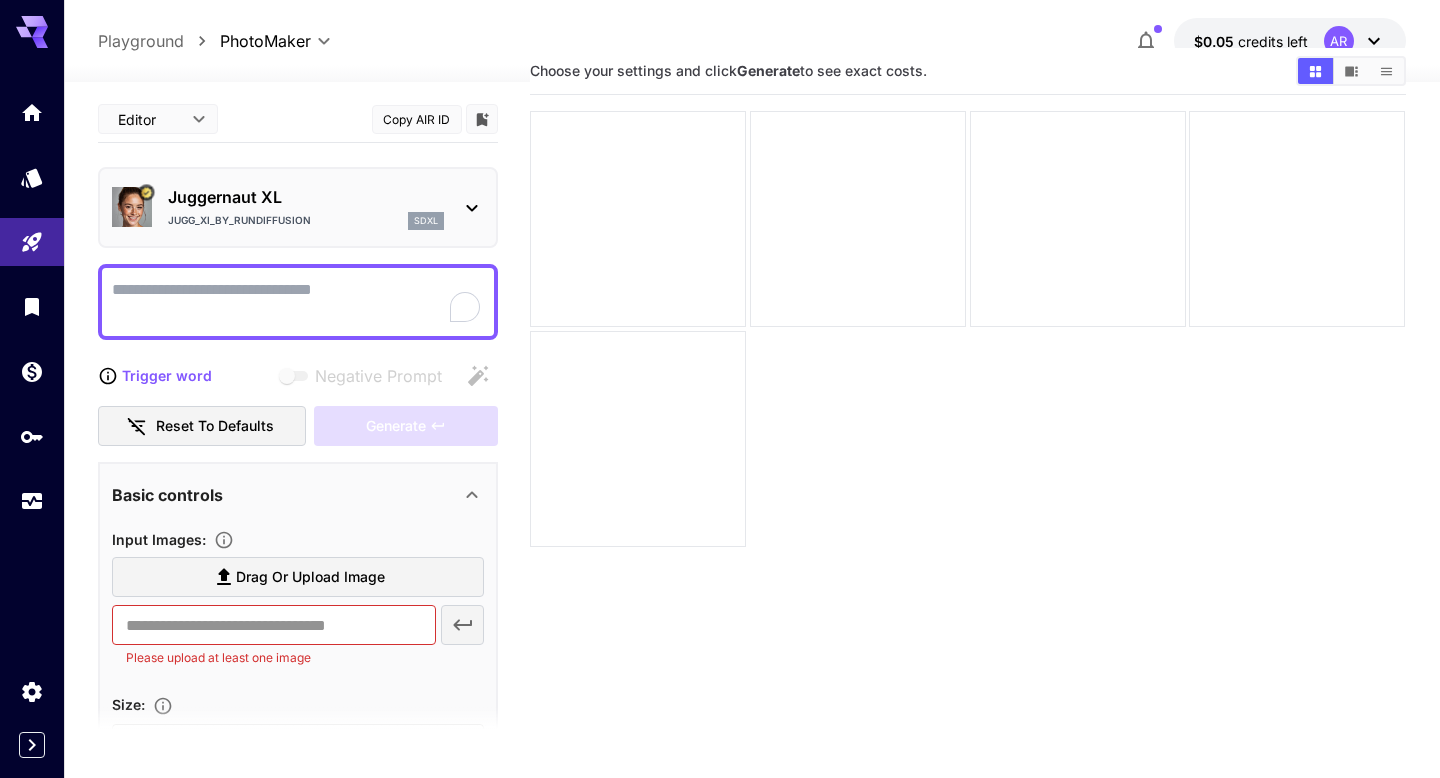 click on "Jugg_XI_by_RunDiffusion" at bounding box center [239, 220] 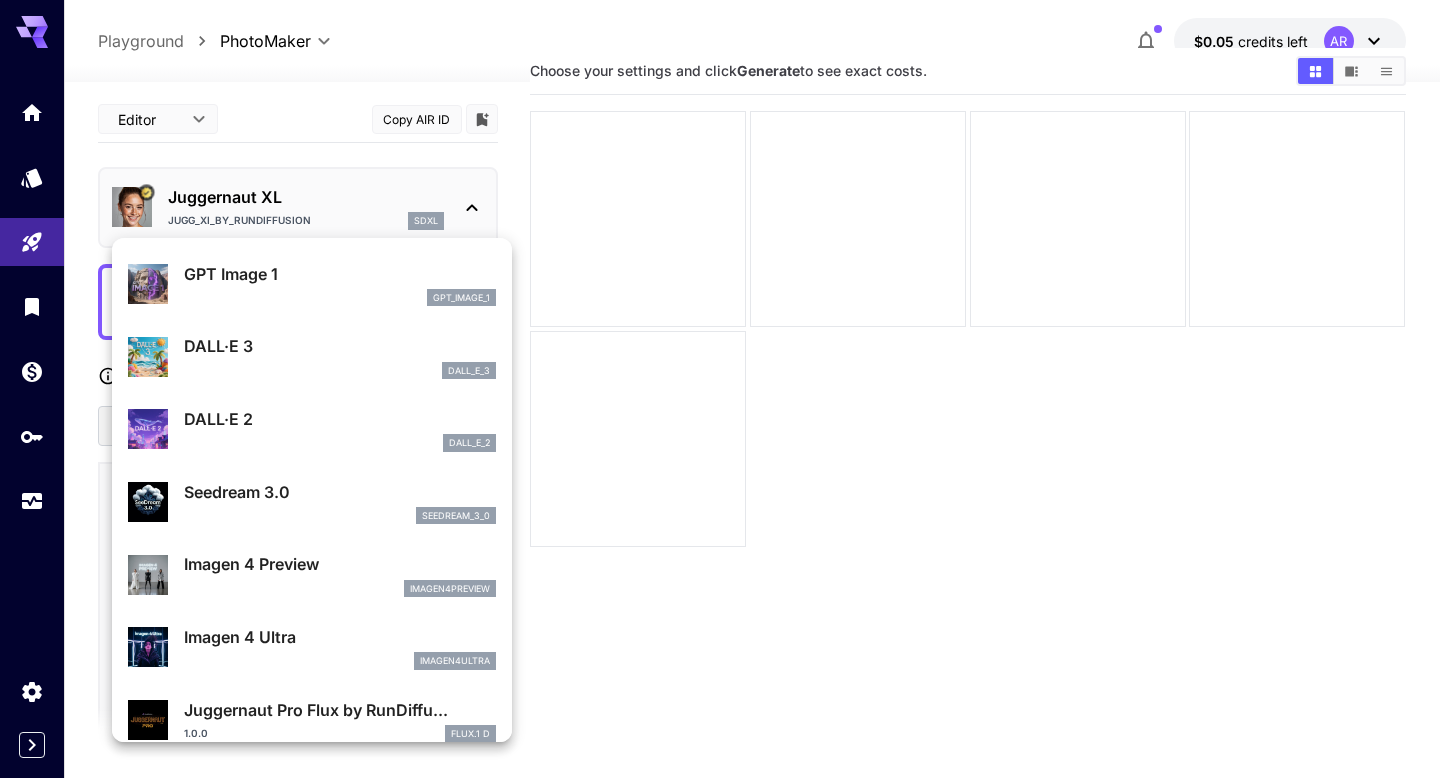 scroll, scrollTop: 0, scrollLeft: 0, axis: both 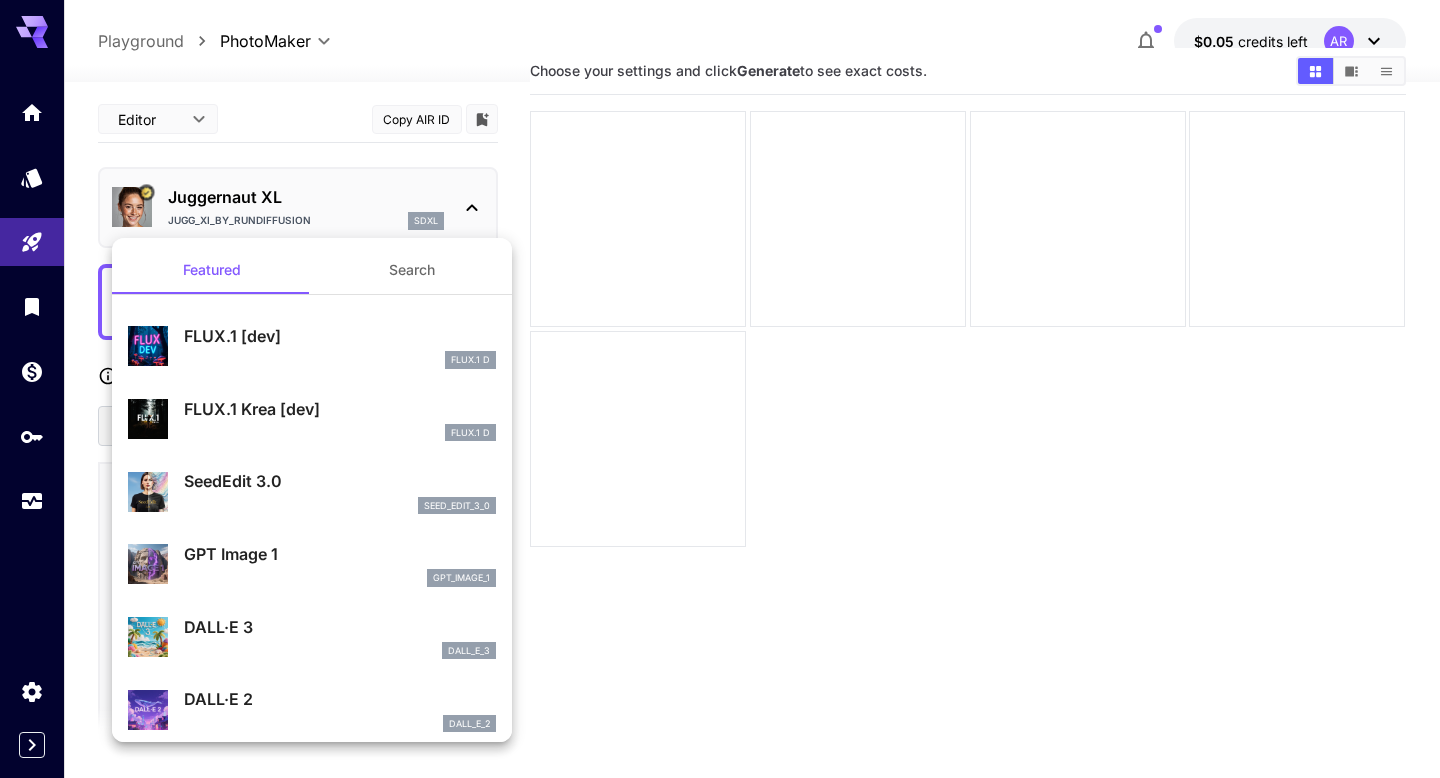 click at bounding box center [720, 389] 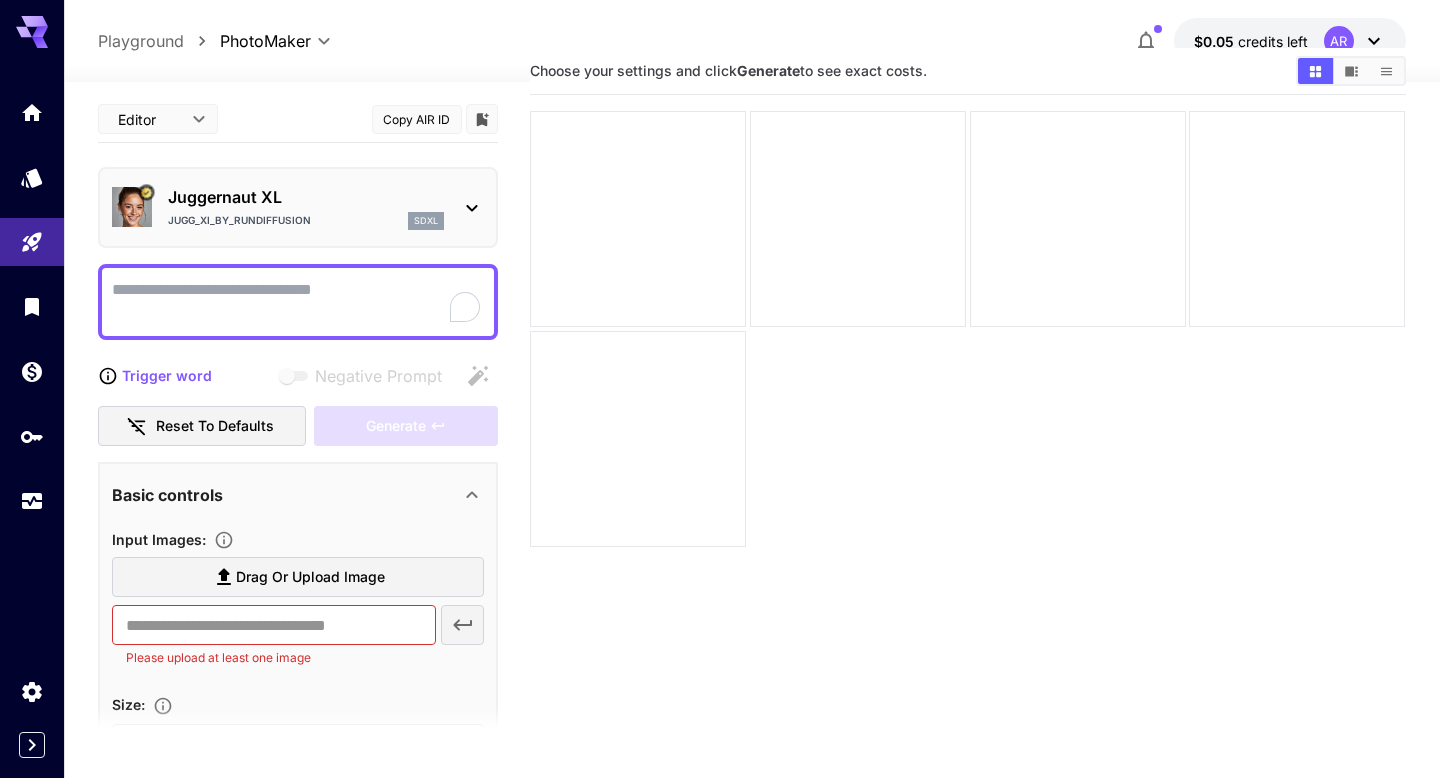 click on "Negative Prompt" at bounding box center (298, 302) 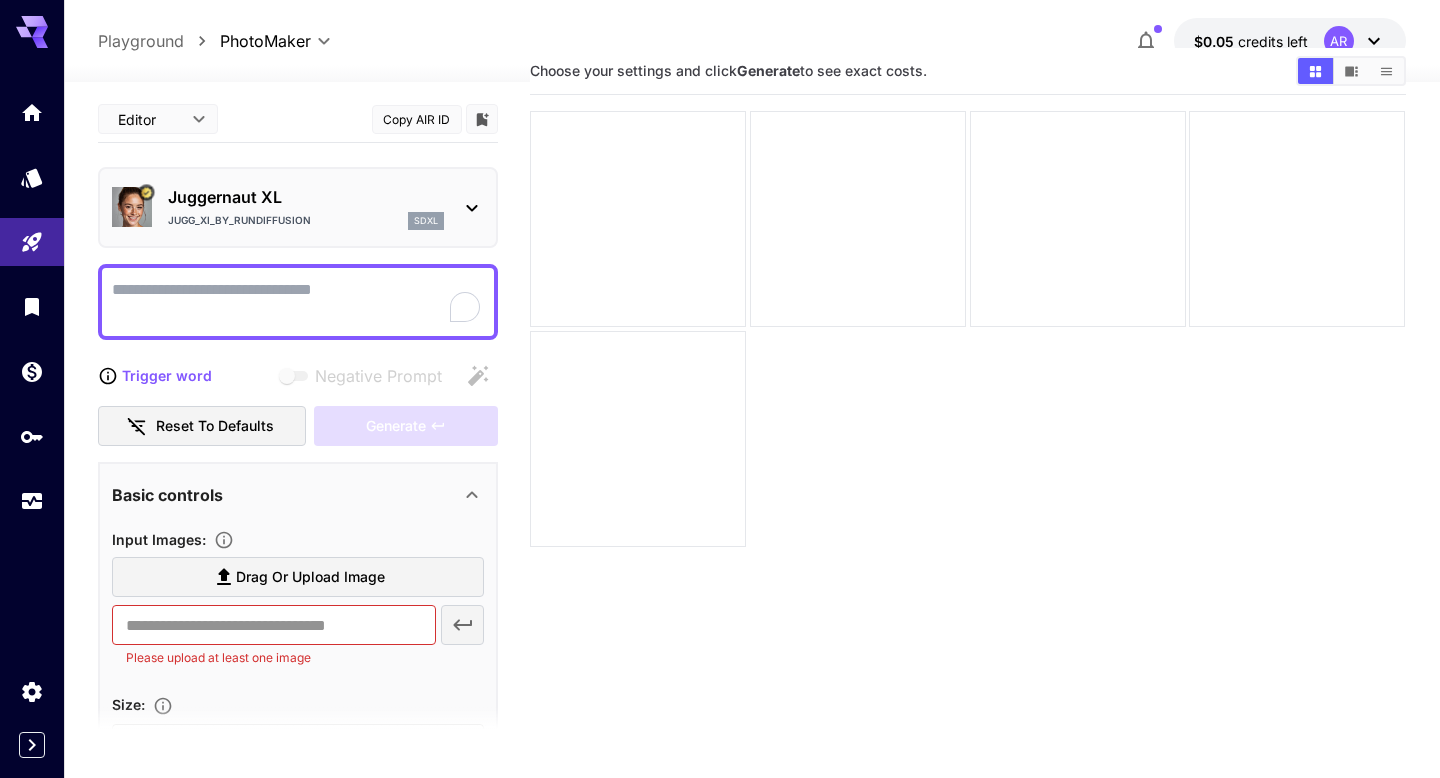 type on "*" 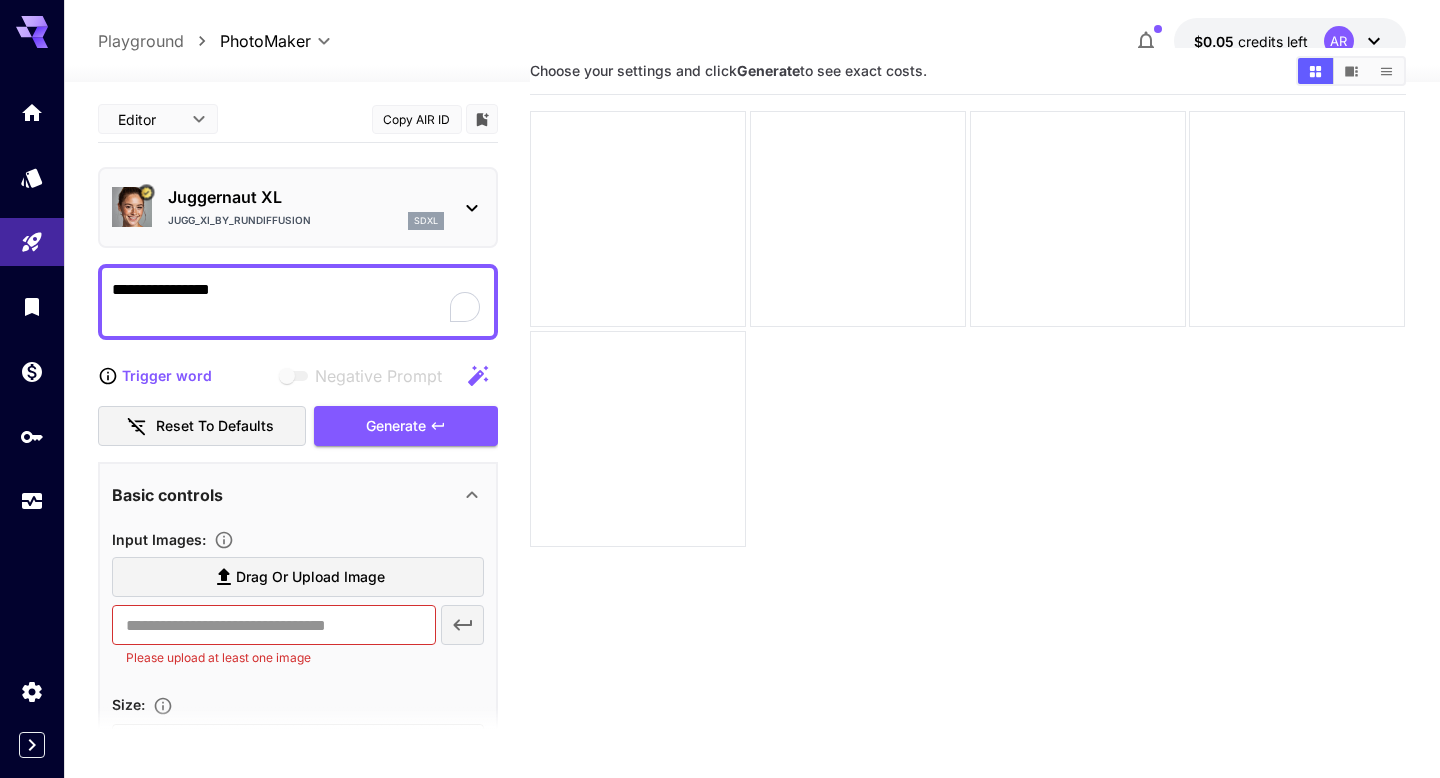 click on "Trigger word" at bounding box center (167, 375) 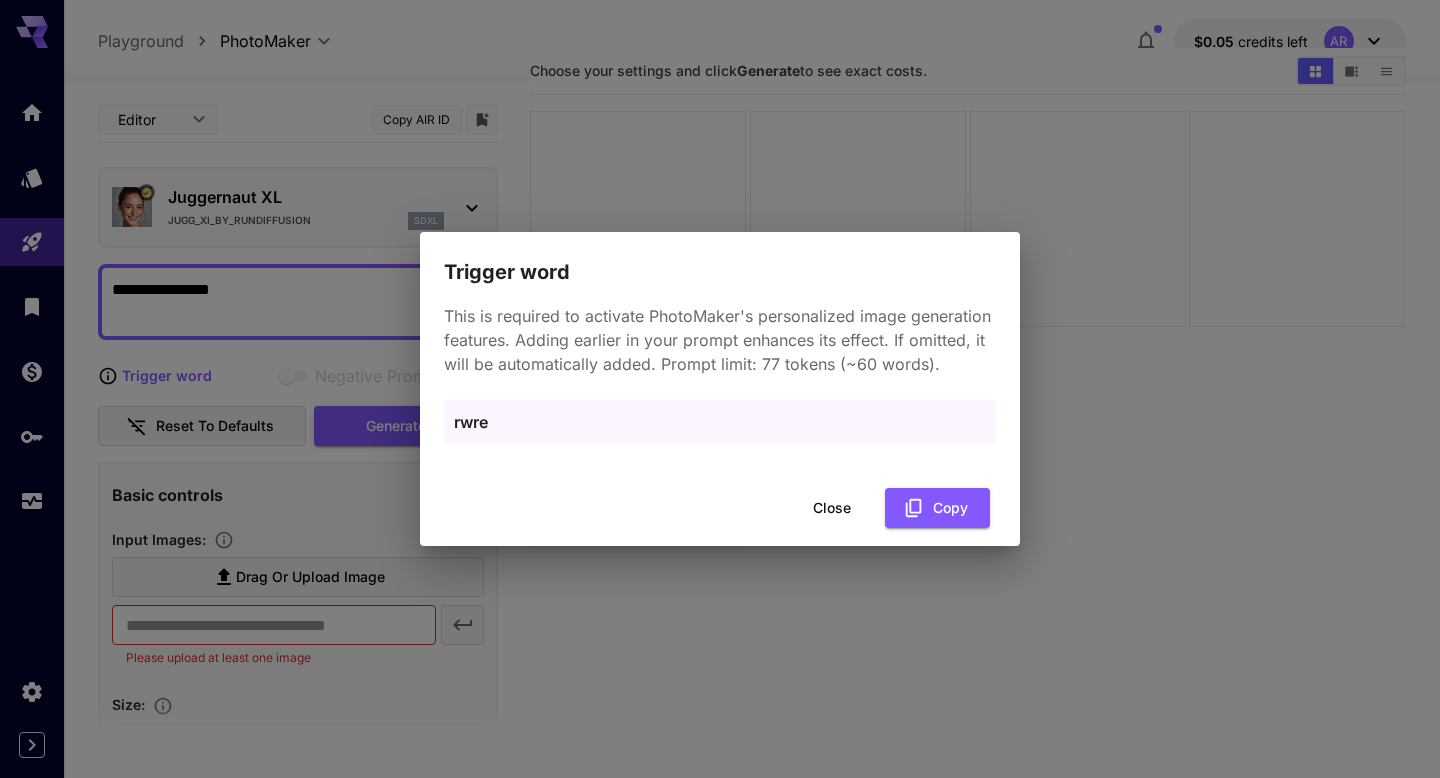 click on "Close" at bounding box center [832, 508] 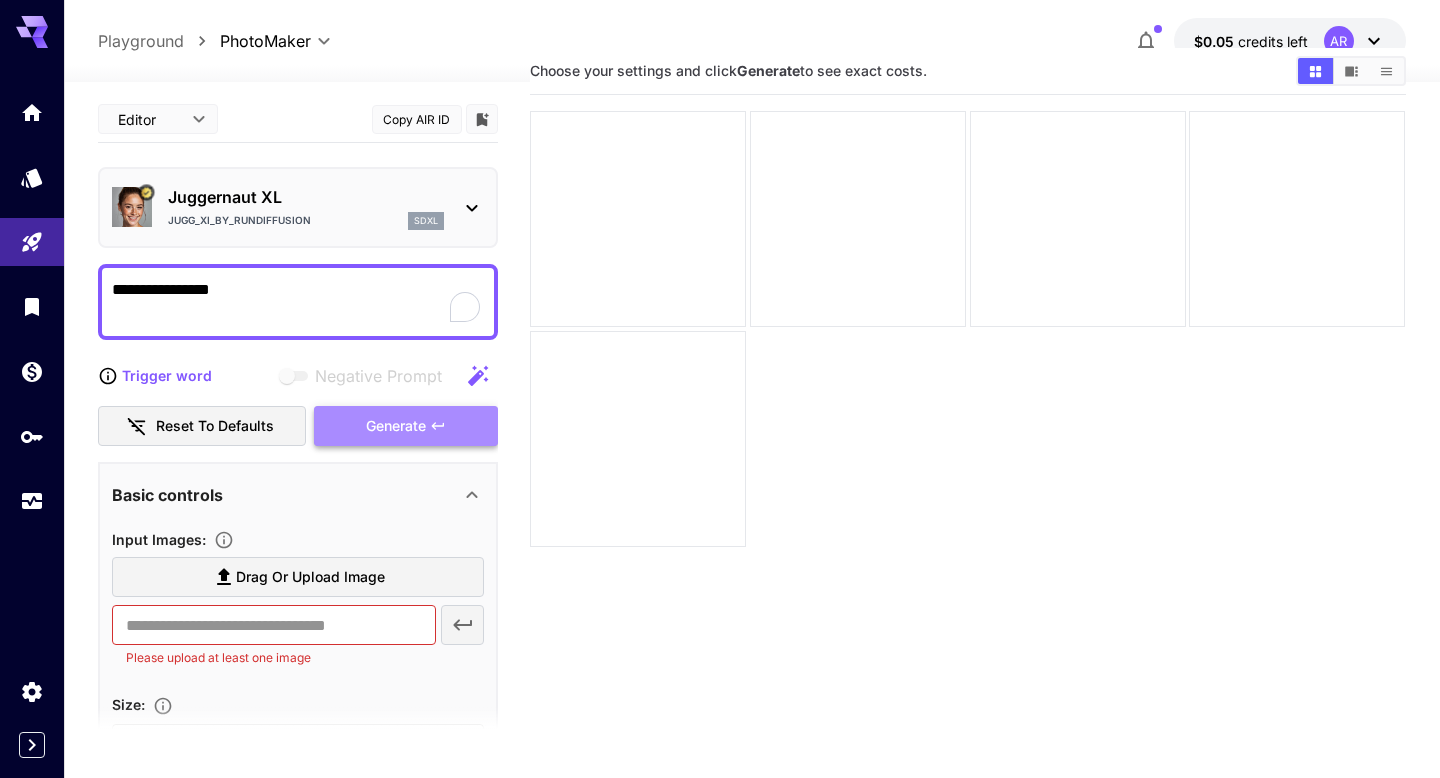 click on "Generate" at bounding box center [396, 426] 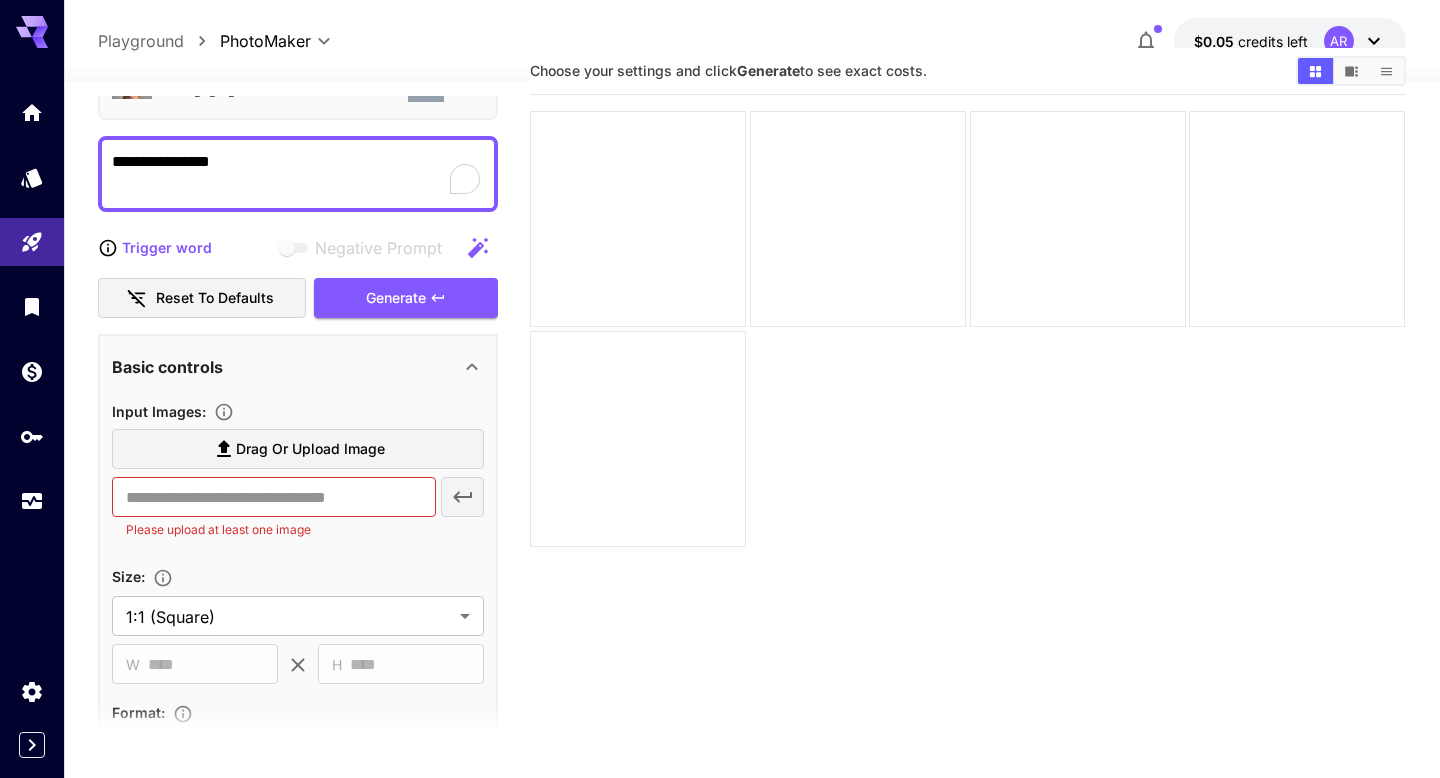 scroll, scrollTop: 129, scrollLeft: 0, axis: vertical 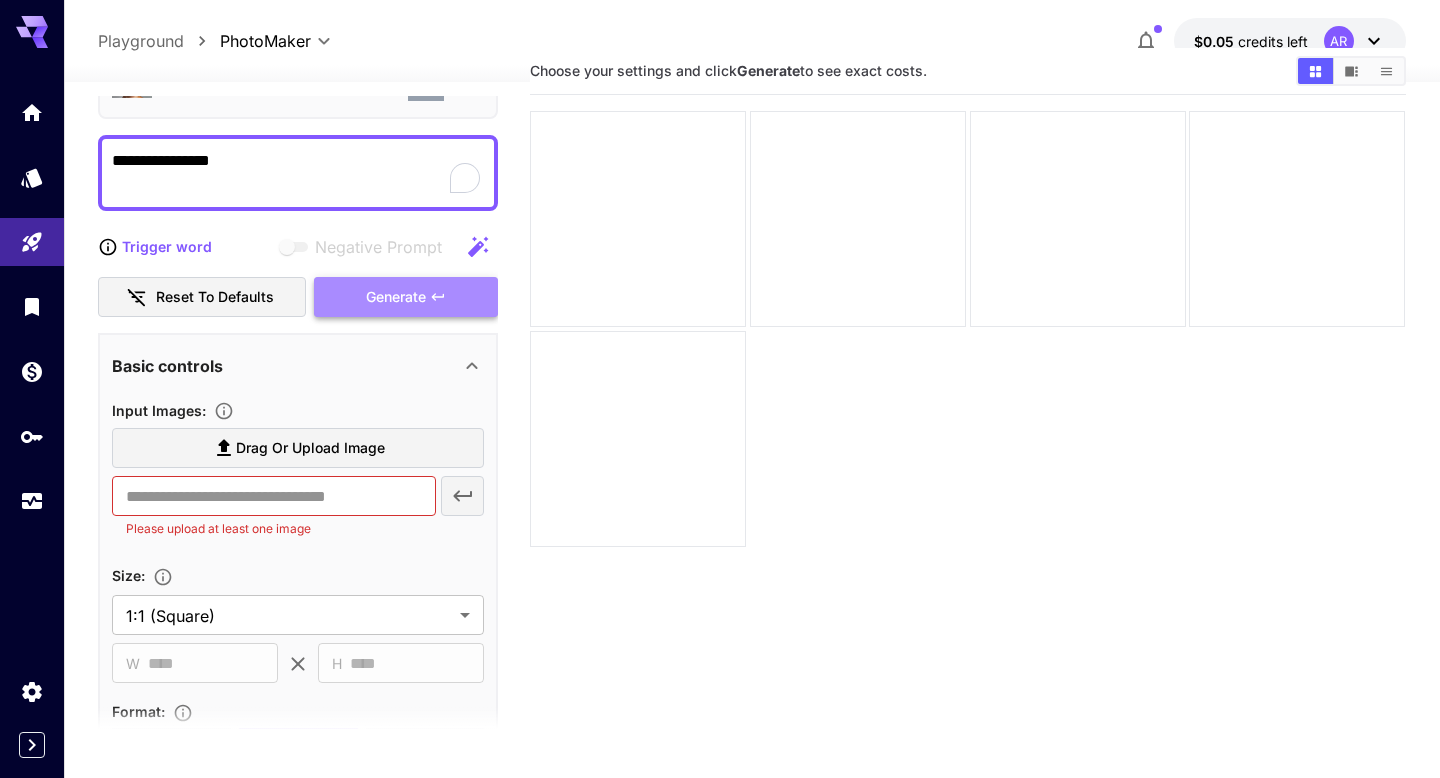 click on "Generate" at bounding box center (396, 297) 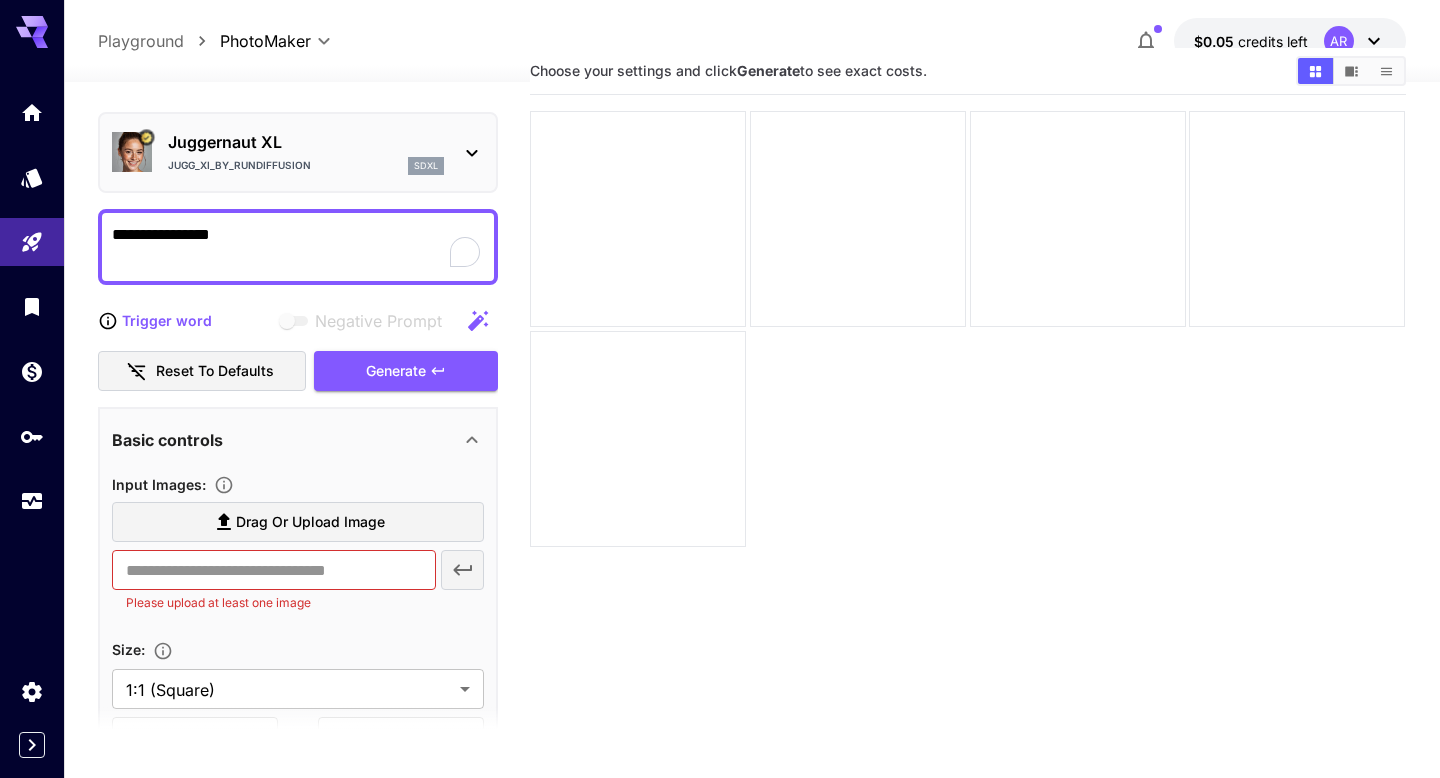 scroll, scrollTop: 0, scrollLeft: 0, axis: both 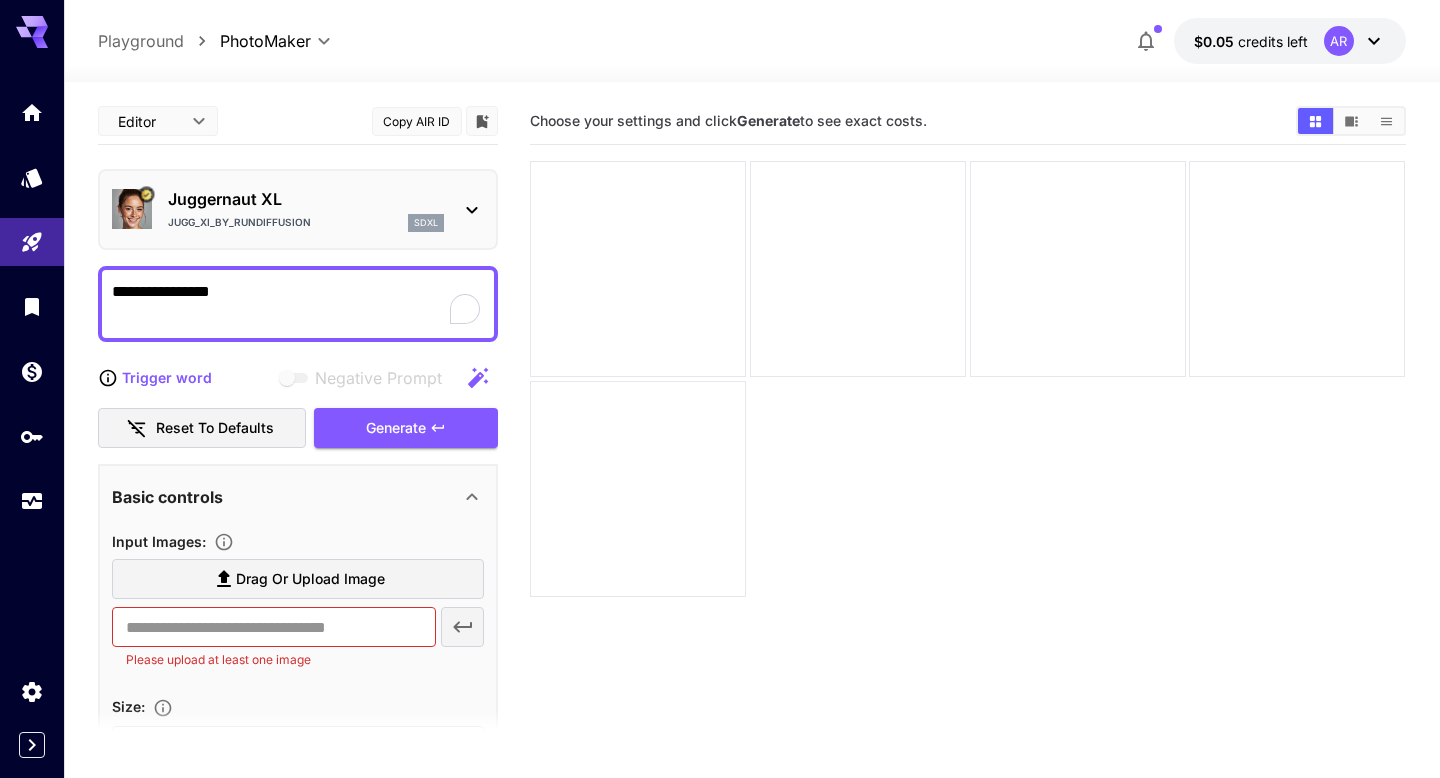 click on "Juggernaut XL" at bounding box center (306, 199) 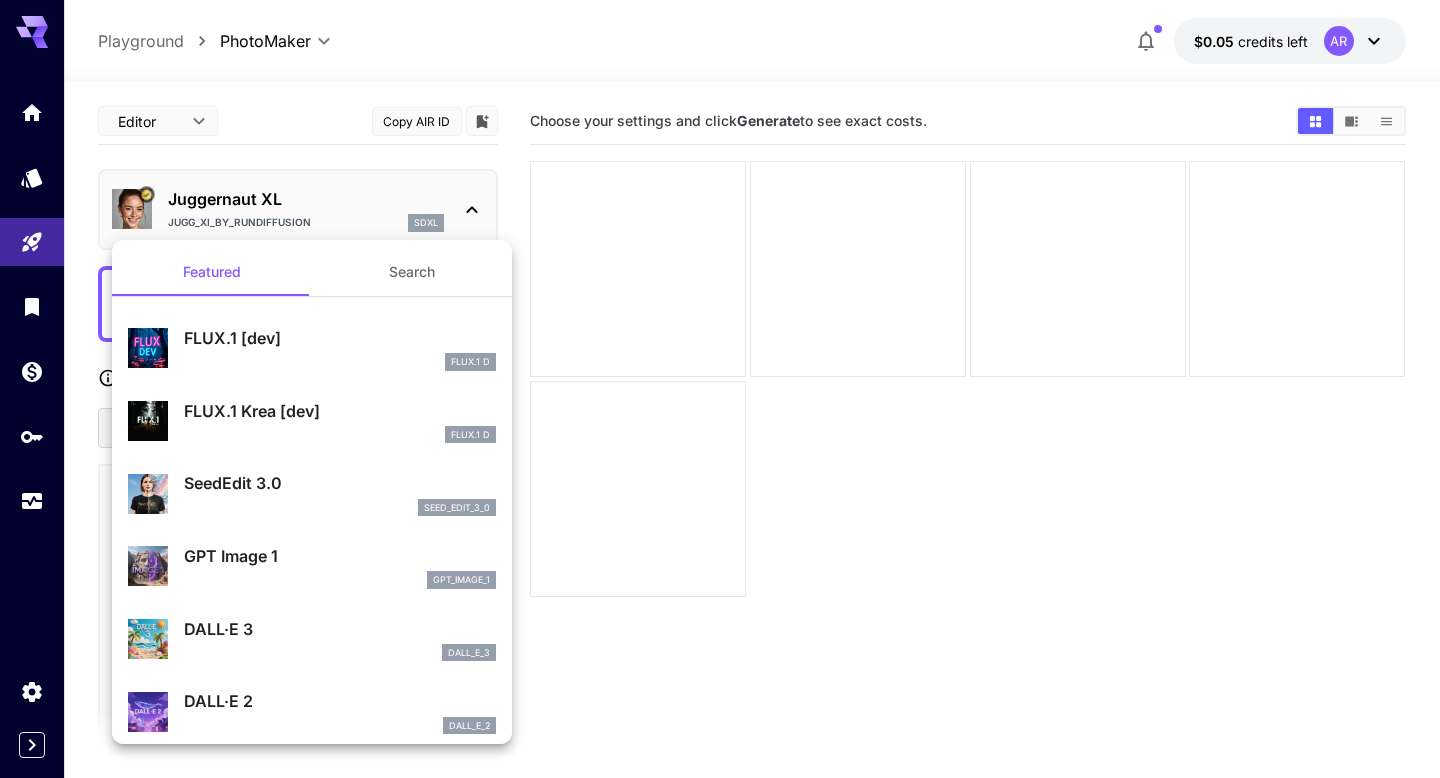 click at bounding box center (720, 389) 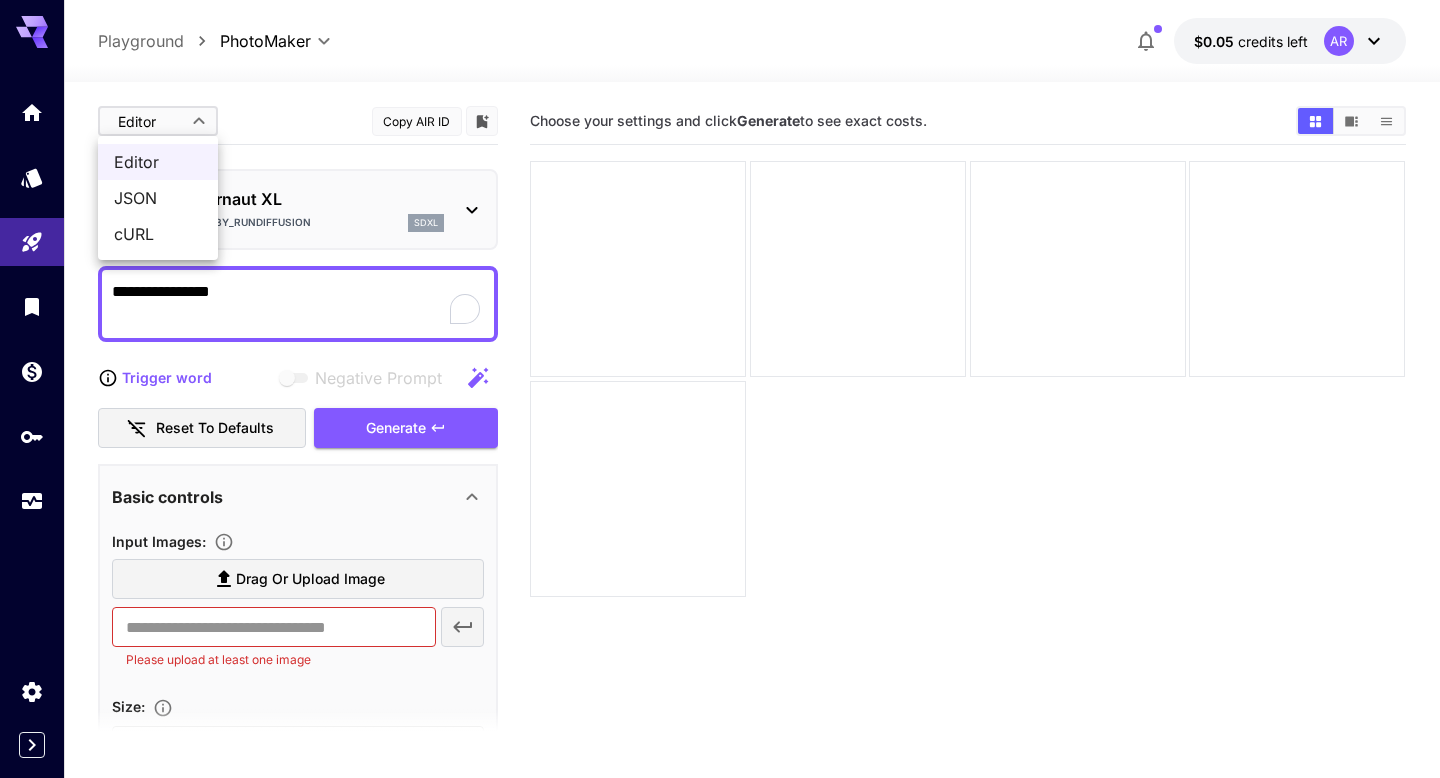 click on "**********" at bounding box center [720, 468] 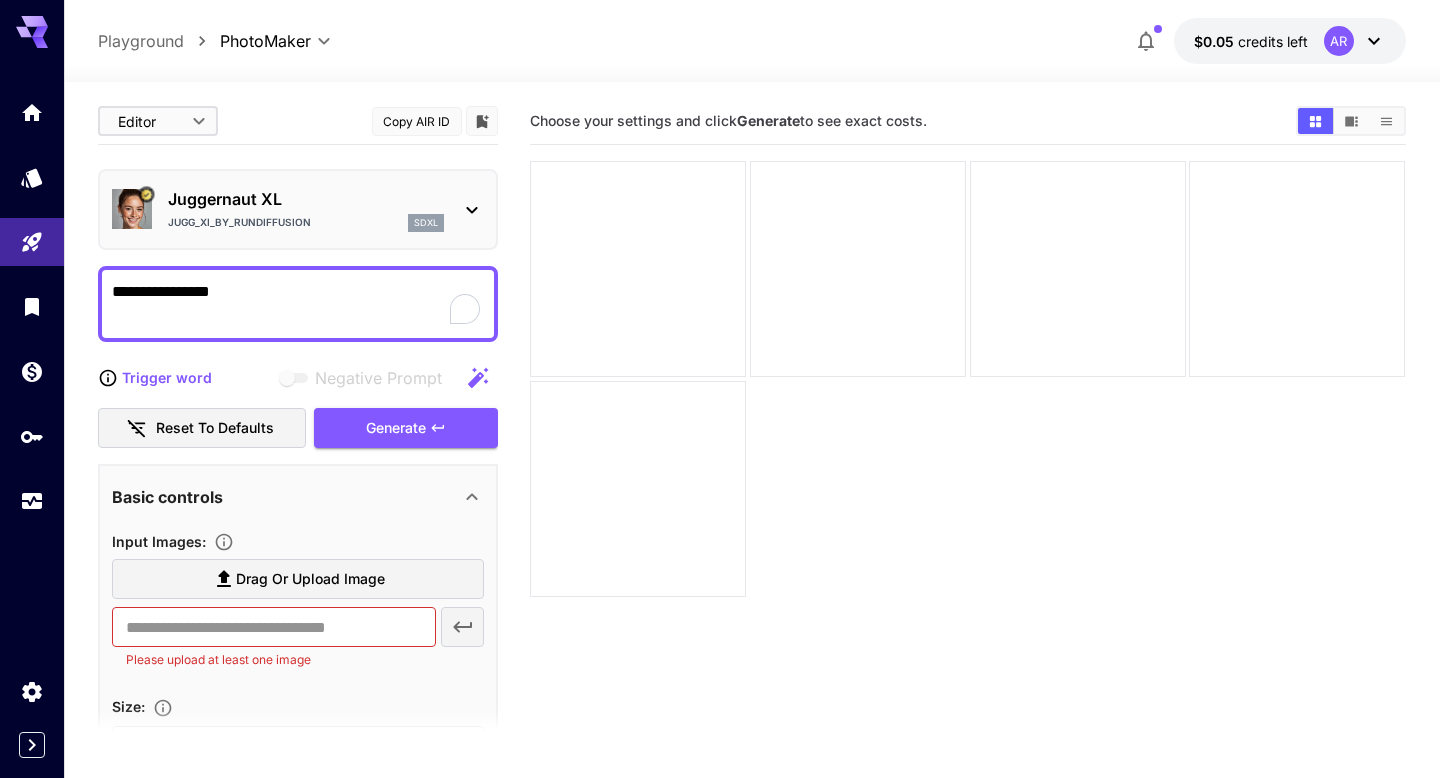 click on "**********" at bounding box center [298, 304] 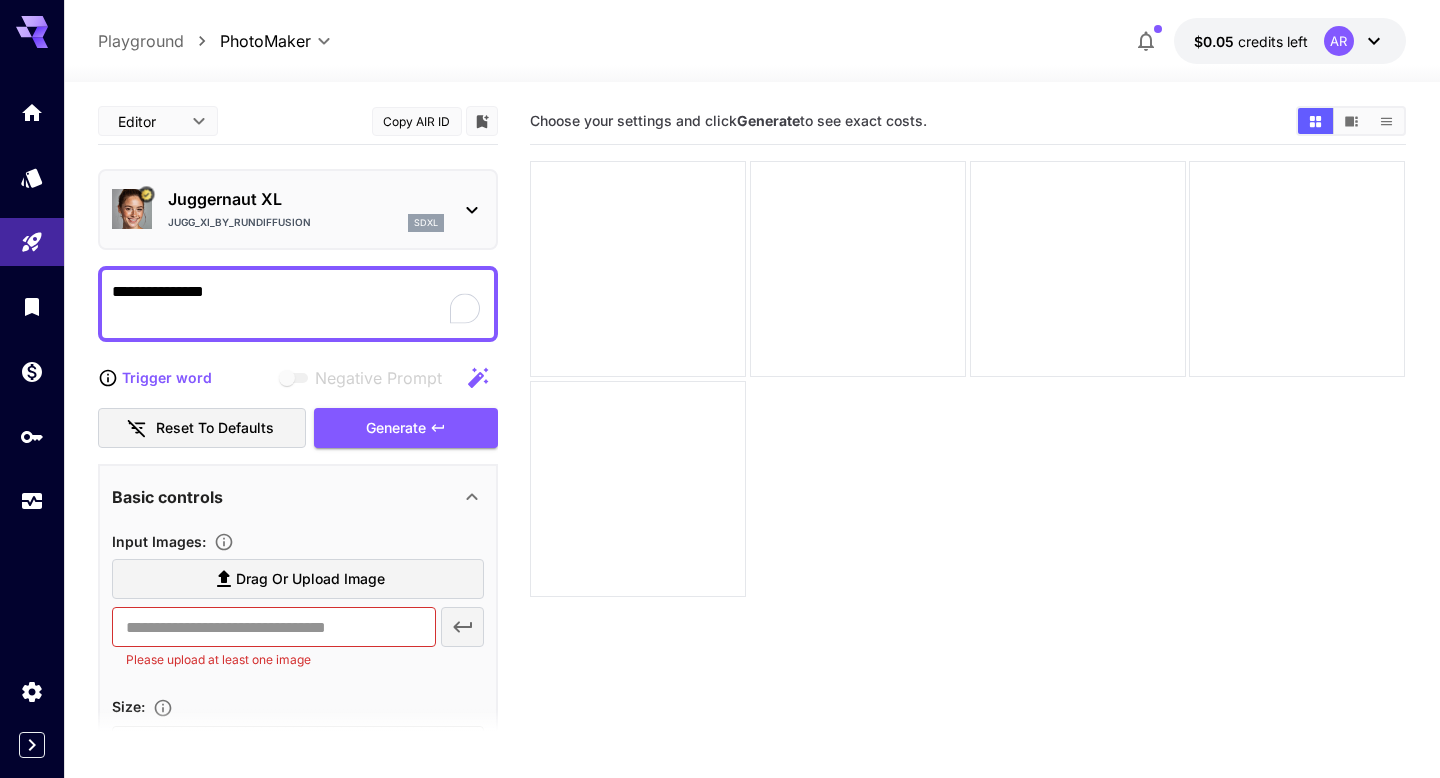 type on "**********" 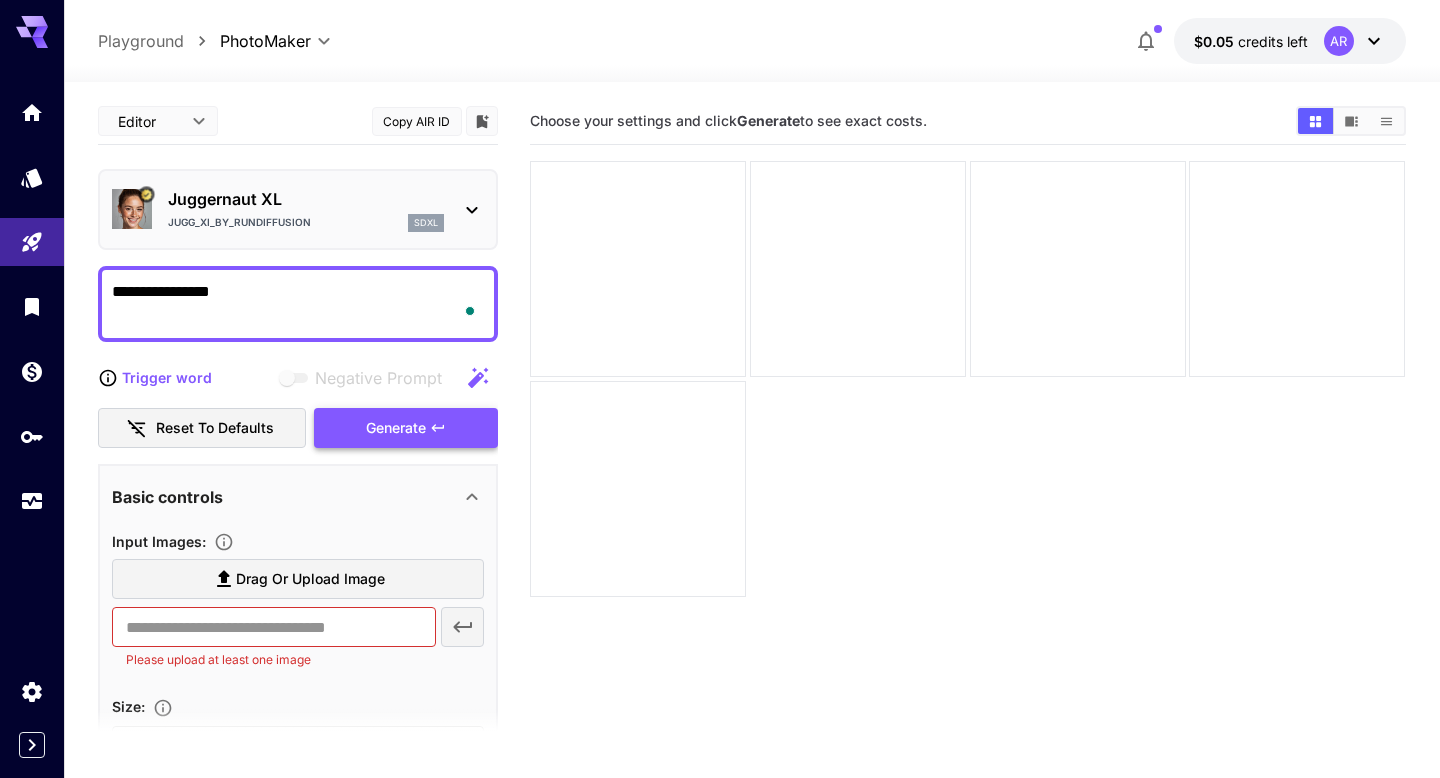 click on "Generate" at bounding box center (396, 428) 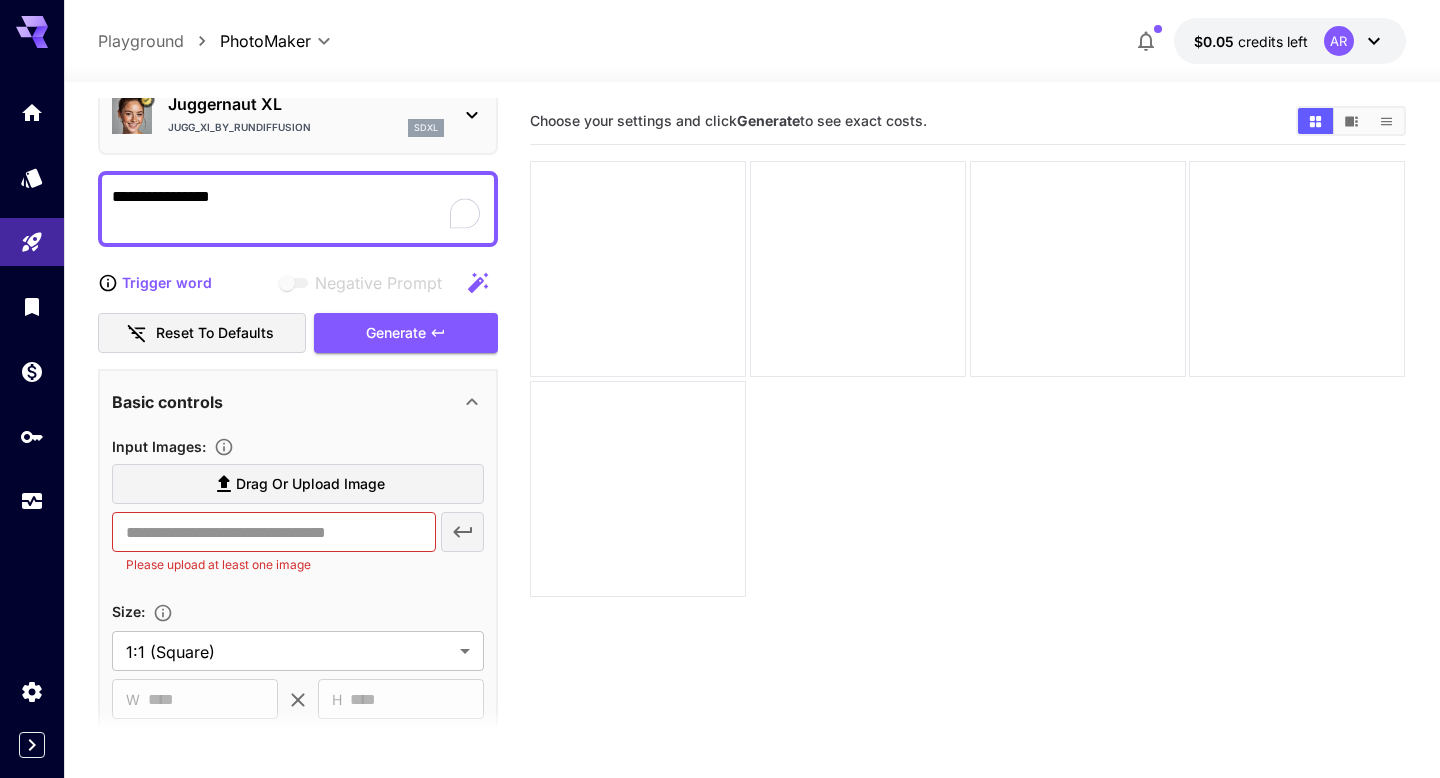 scroll, scrollTop: 0, scrollLeft: 0, axis: both 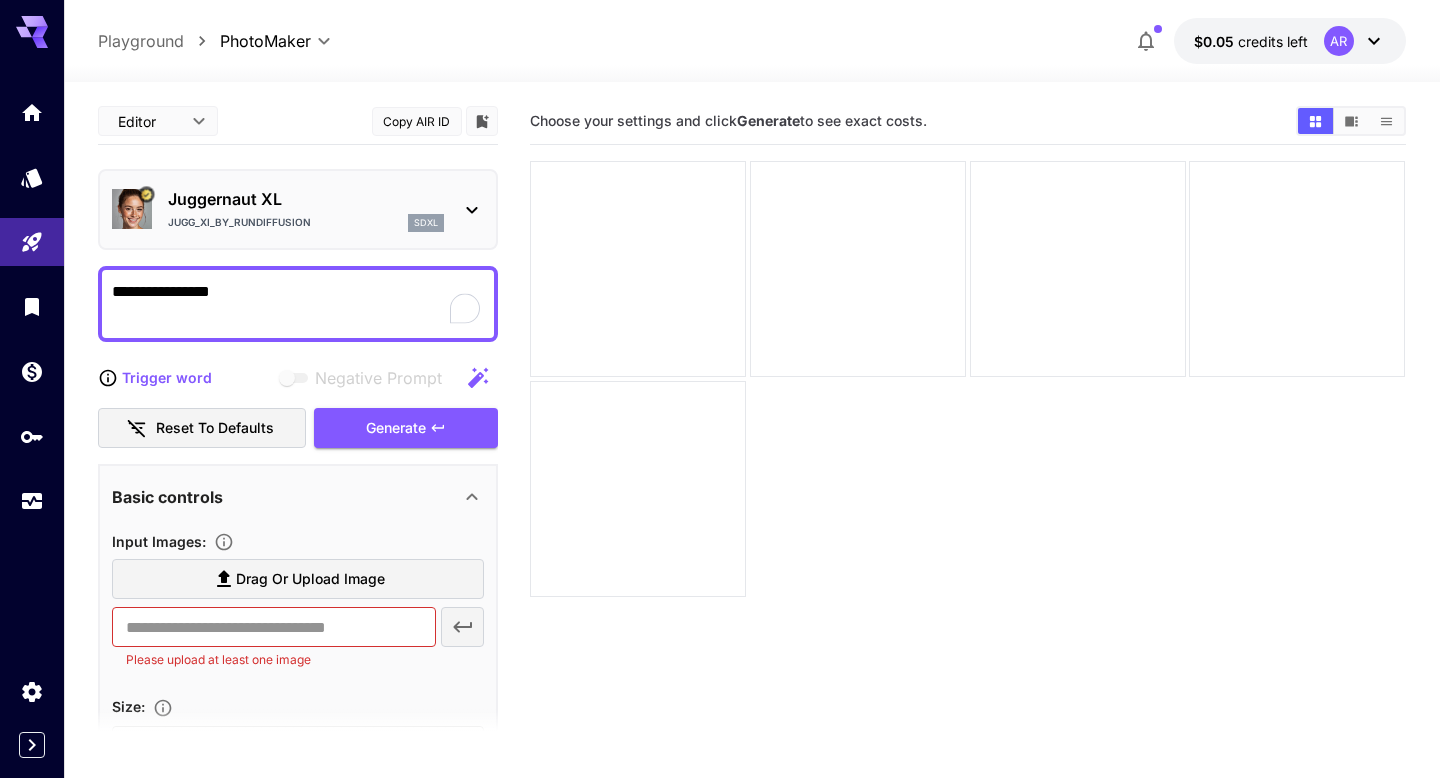 click on "Juggernaut XL Jugg_XI_by_RunDiffusion sdxl" at bounding box center (298, 209) 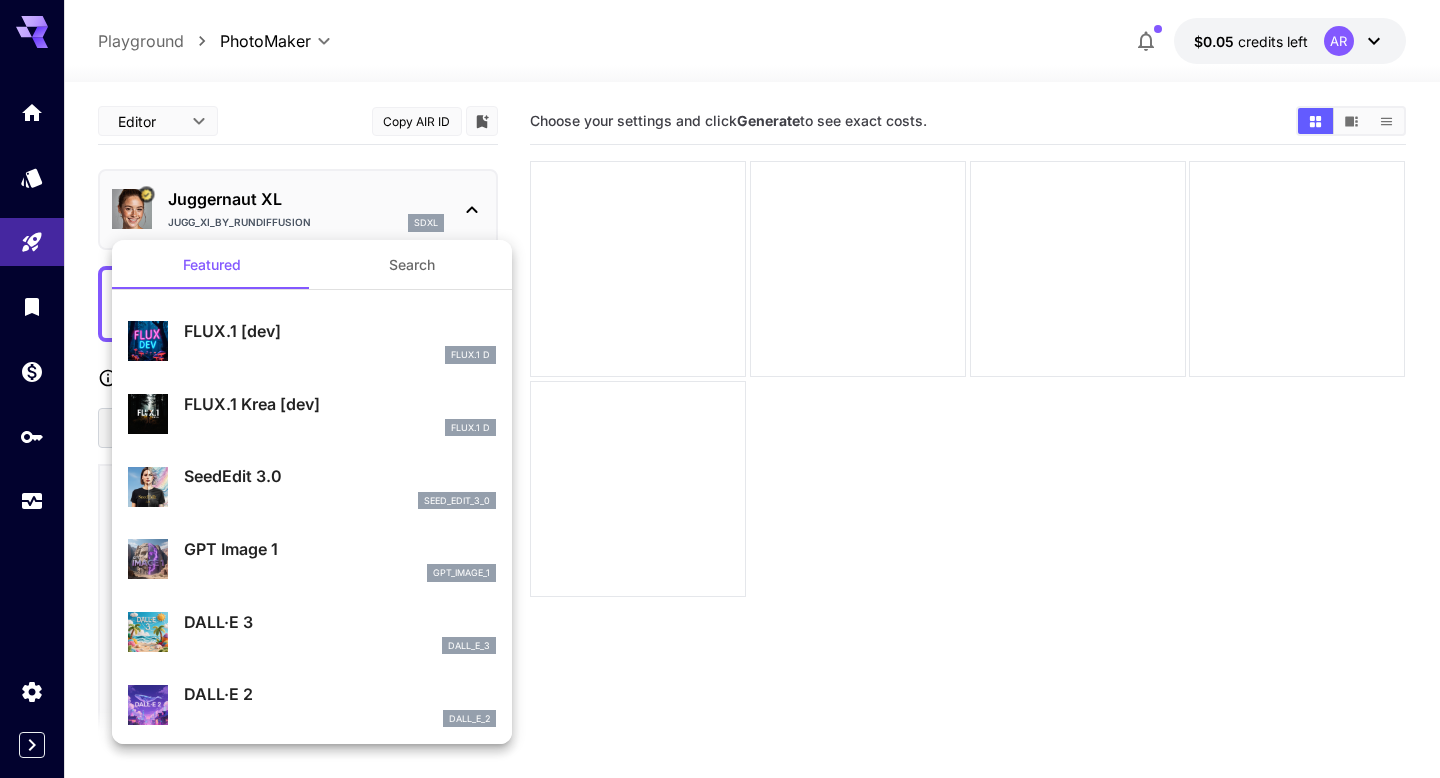 scroll, scrollTop: 11, scrollLeft: 0, axis: vertical 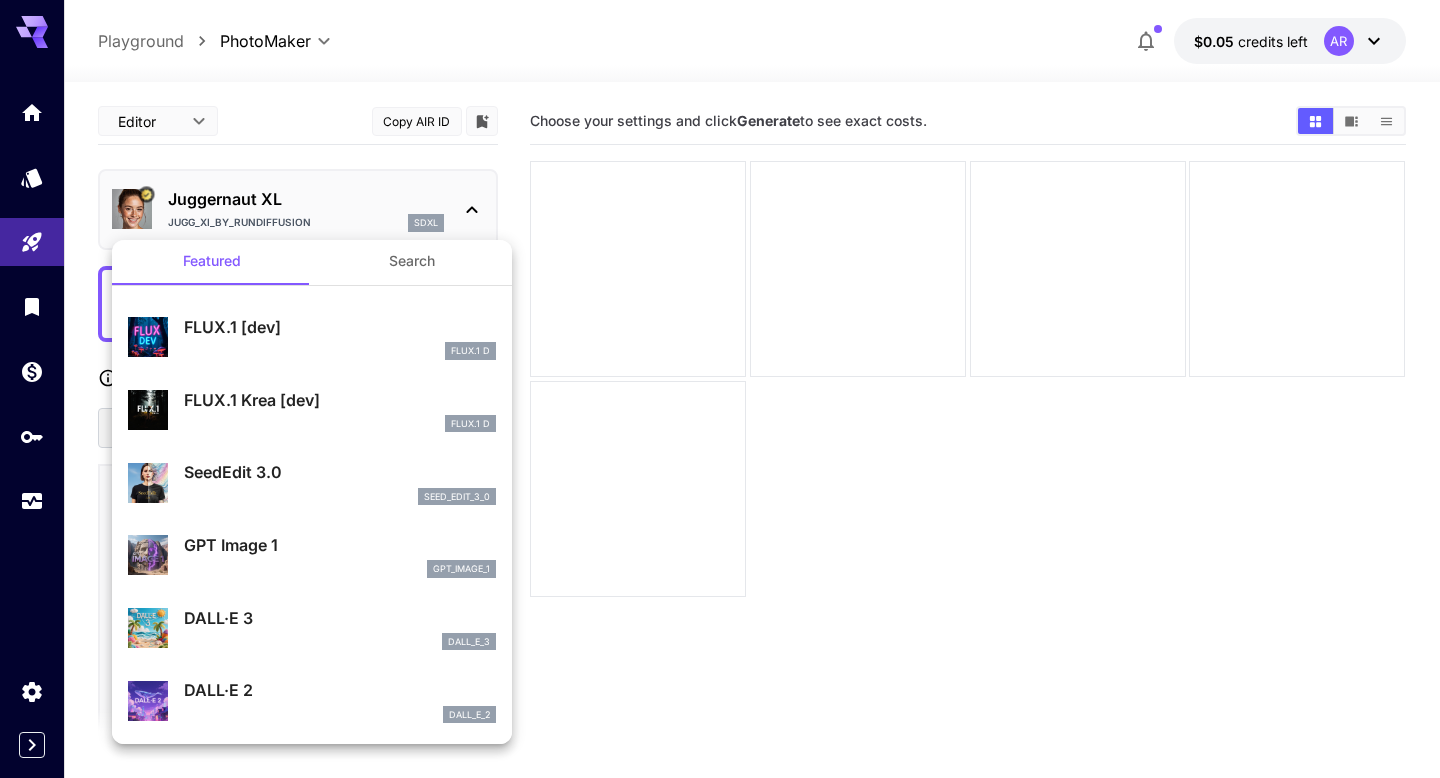 click on "GPT Image 1" at bounding box center (340, 545) 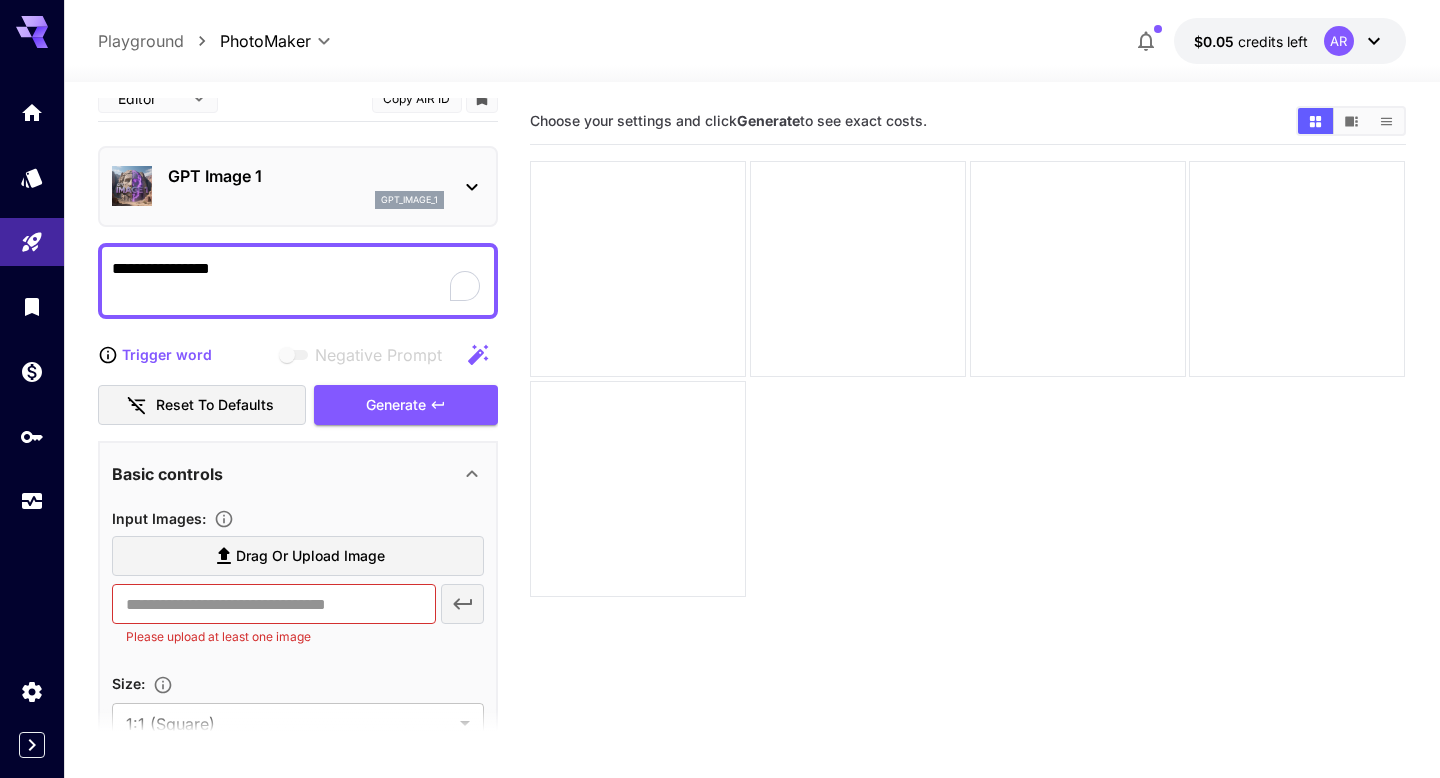 scroll, scrollTop: 2, scrollLeft: 0, axis: vertical 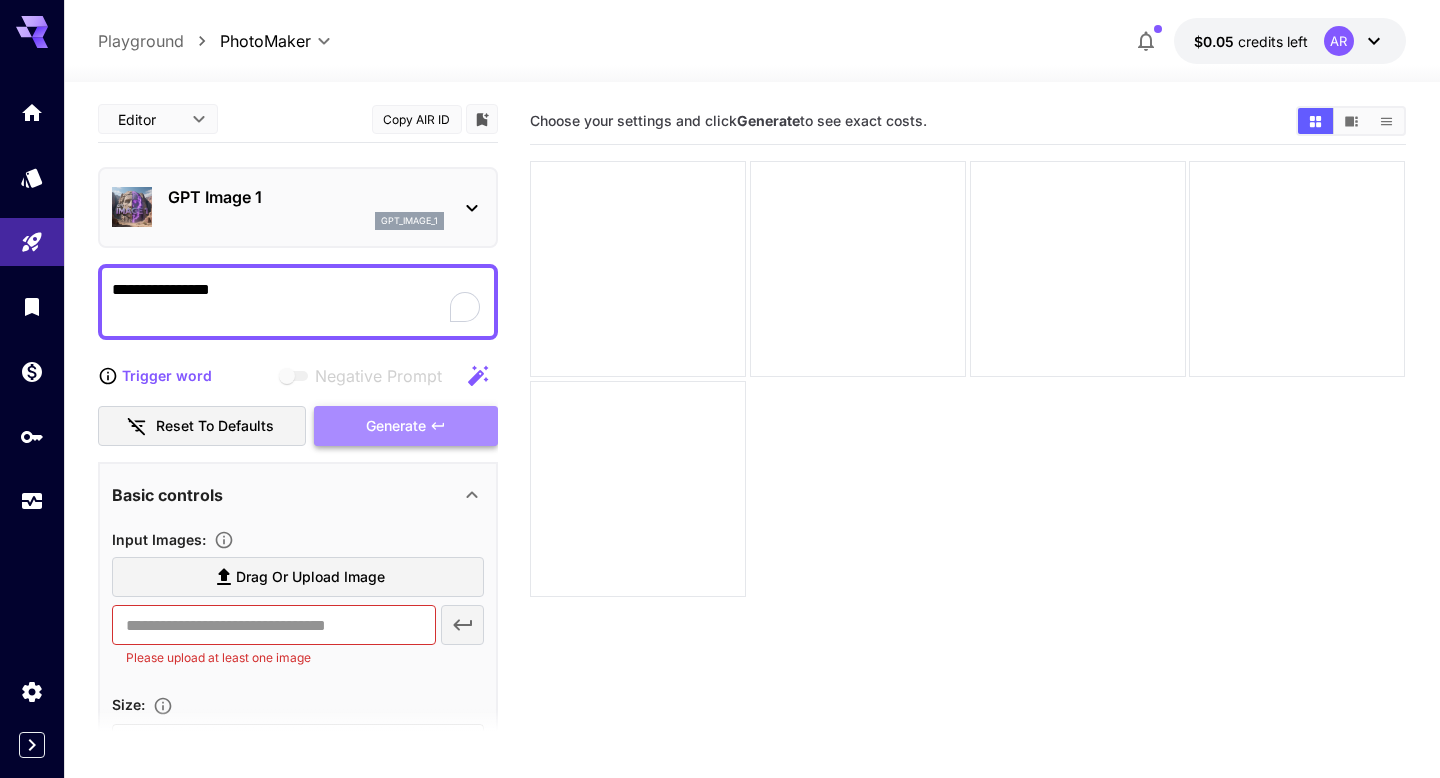 click on "Generate" at bounding box center (396, 426) 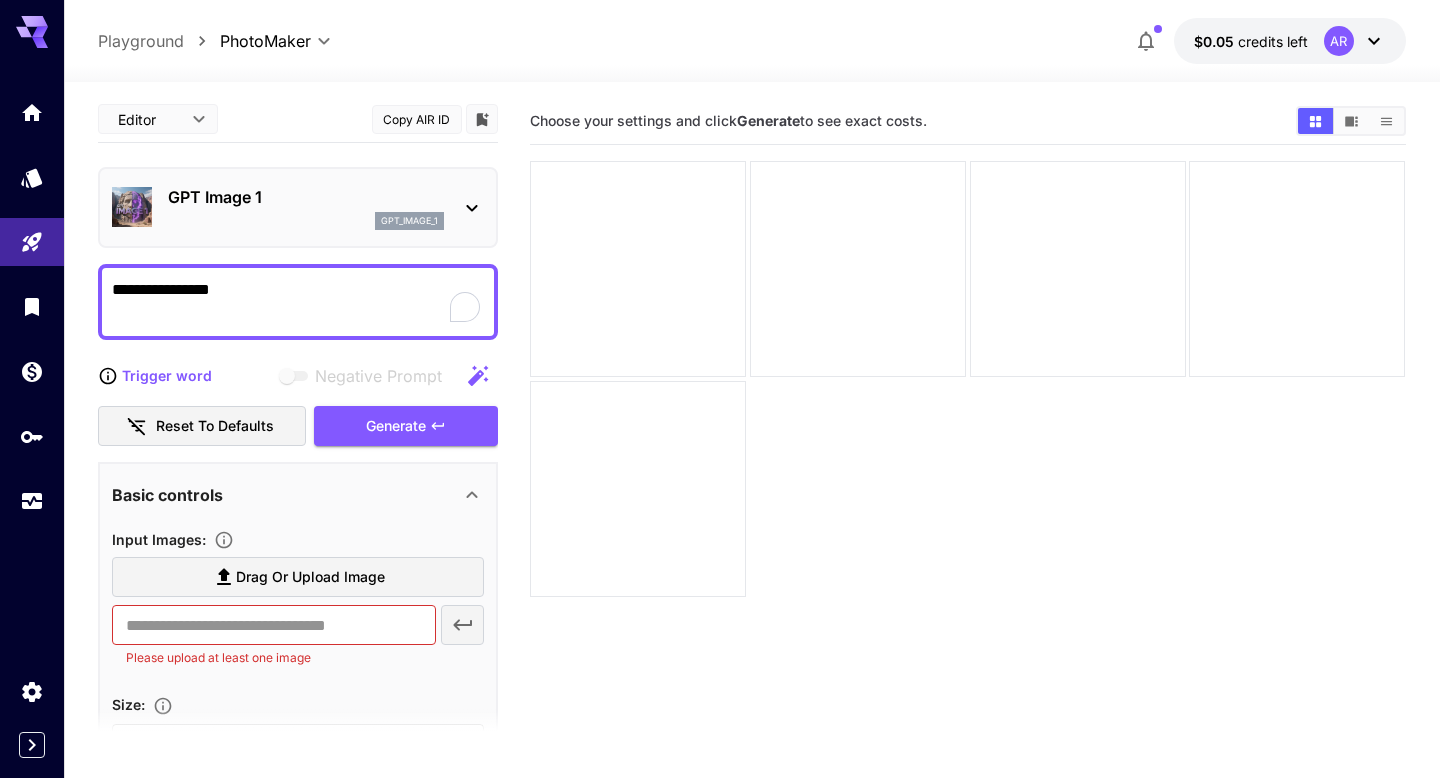 scroll, scrollTop: 0, scrollLeft: 0, axis: both 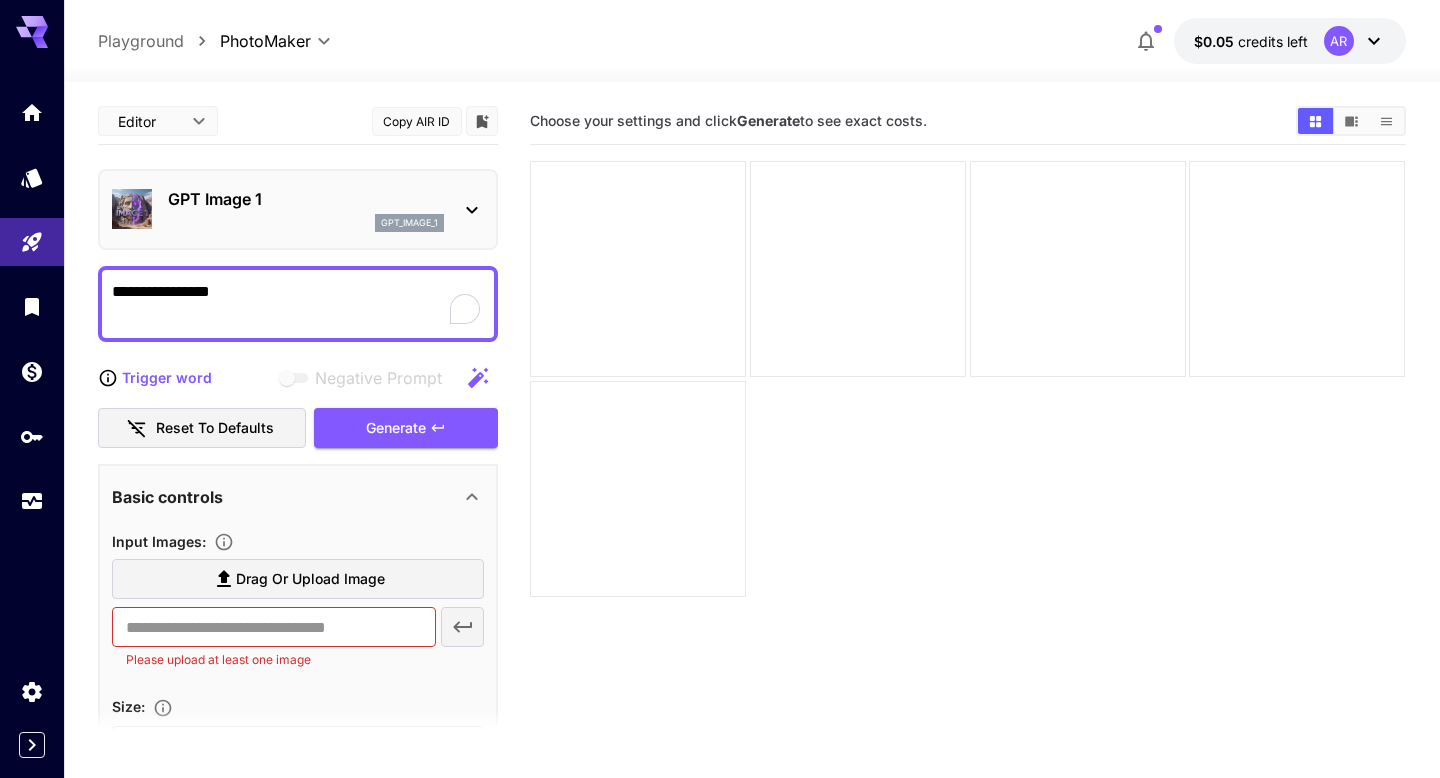 click on "GPT Image 1 gpt_image_1" at bounding box center (298, 209) 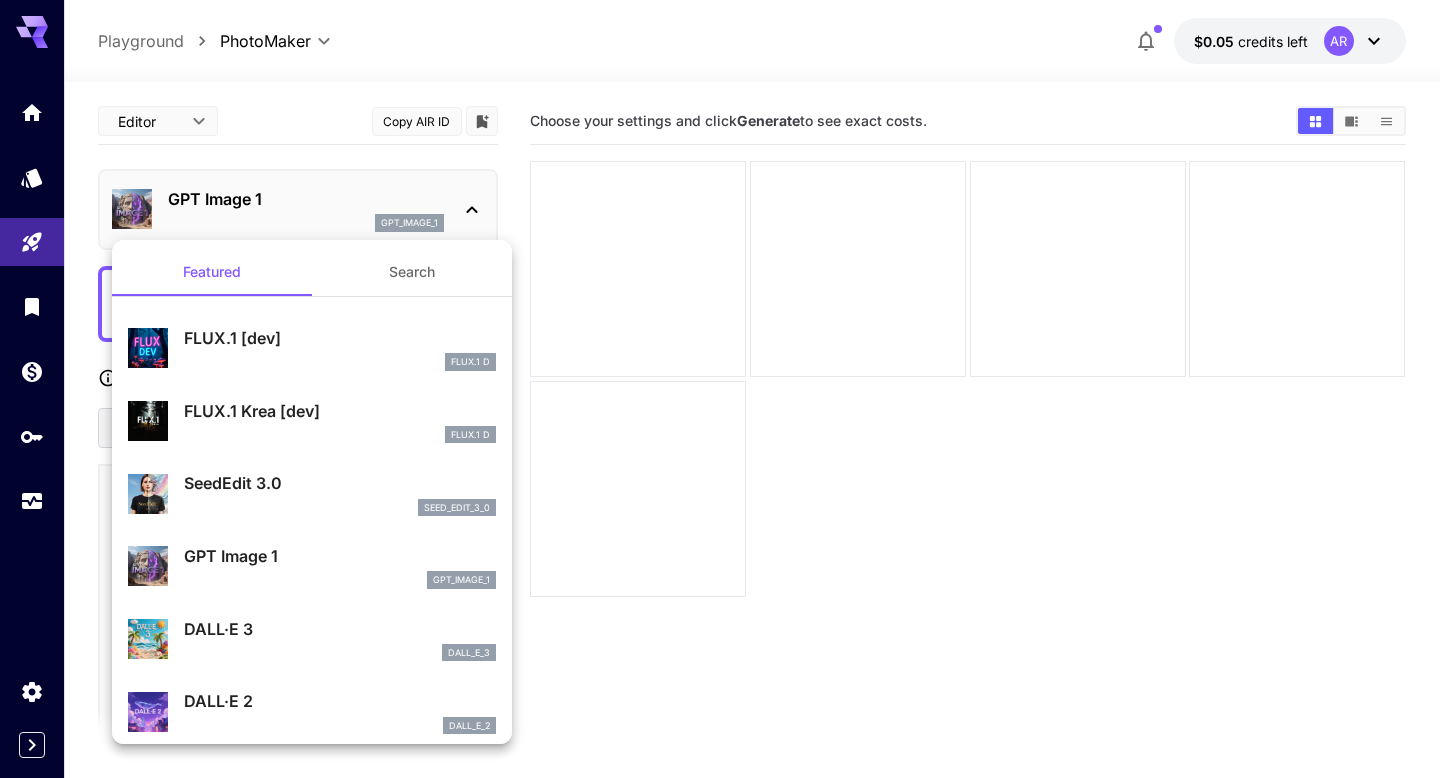 click at bounding box center (720, 389) 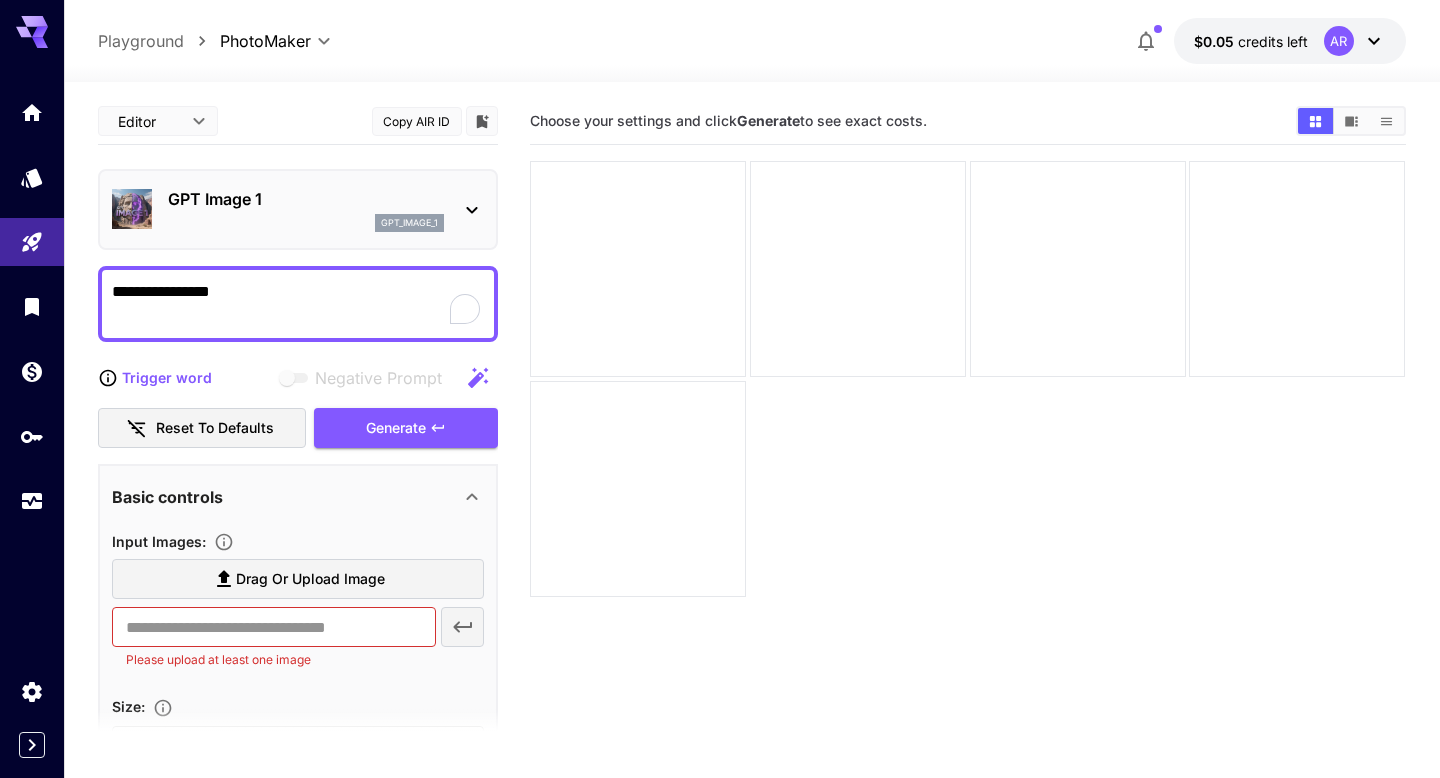 click on "**********" at bounding box center [298, 304] 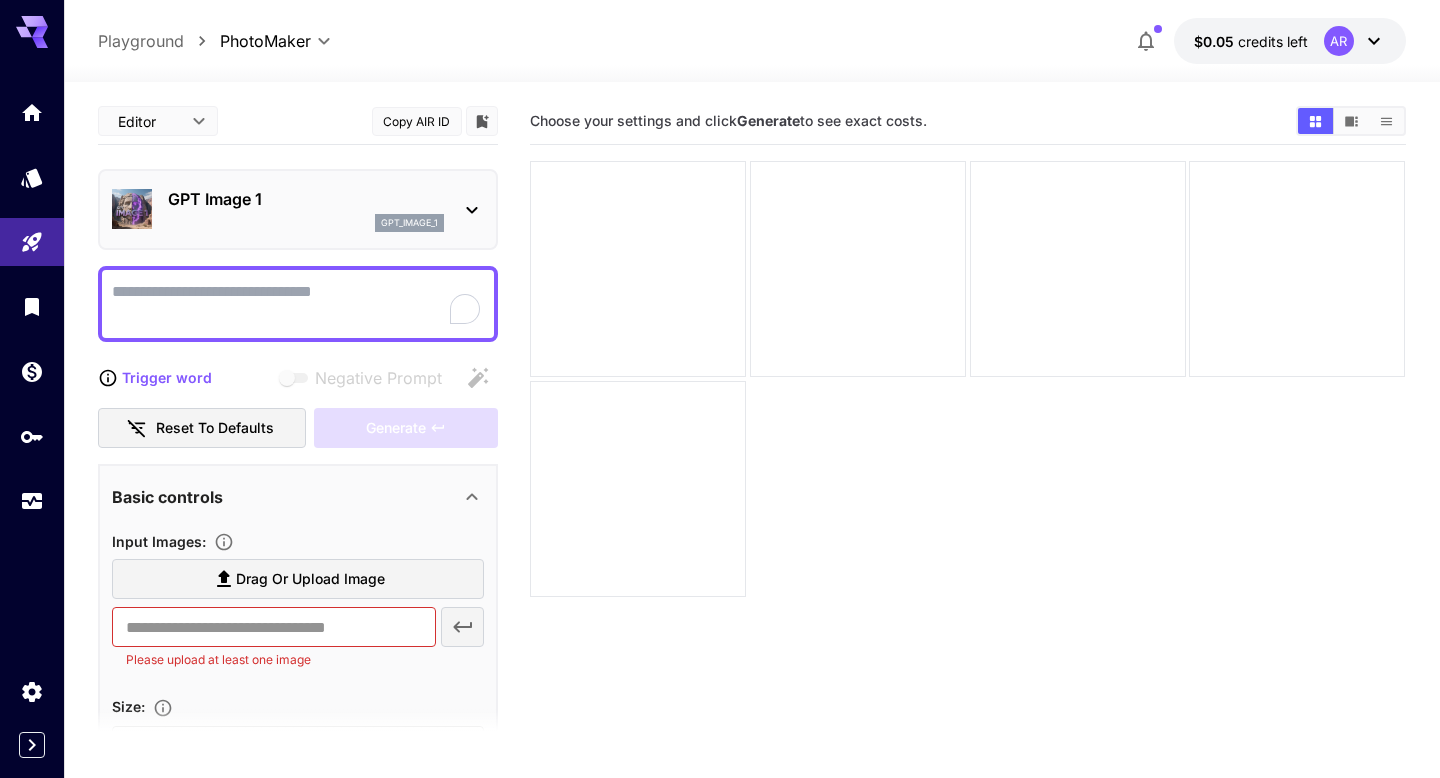 type 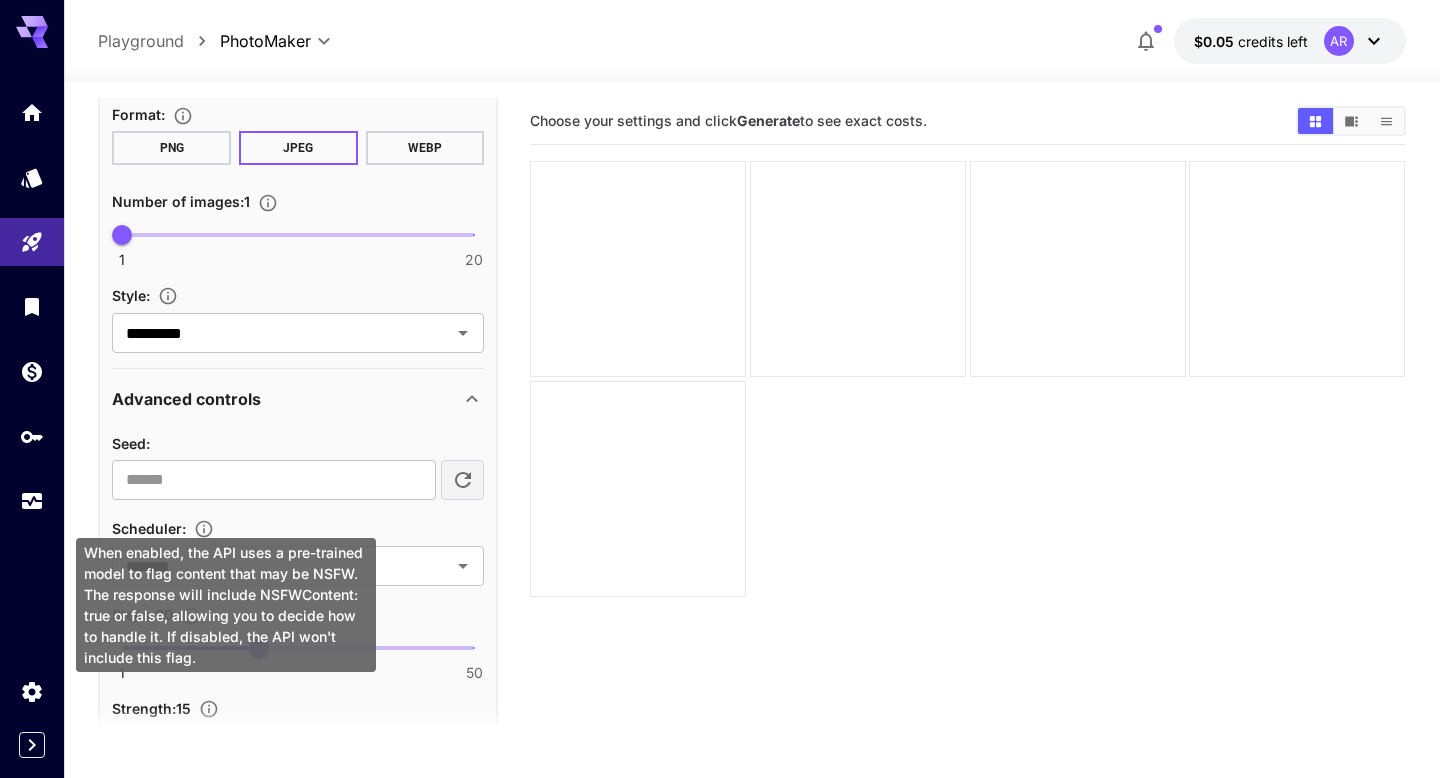 scroll, scrollTop: 656, scrollLeft: 0, axis: vertical 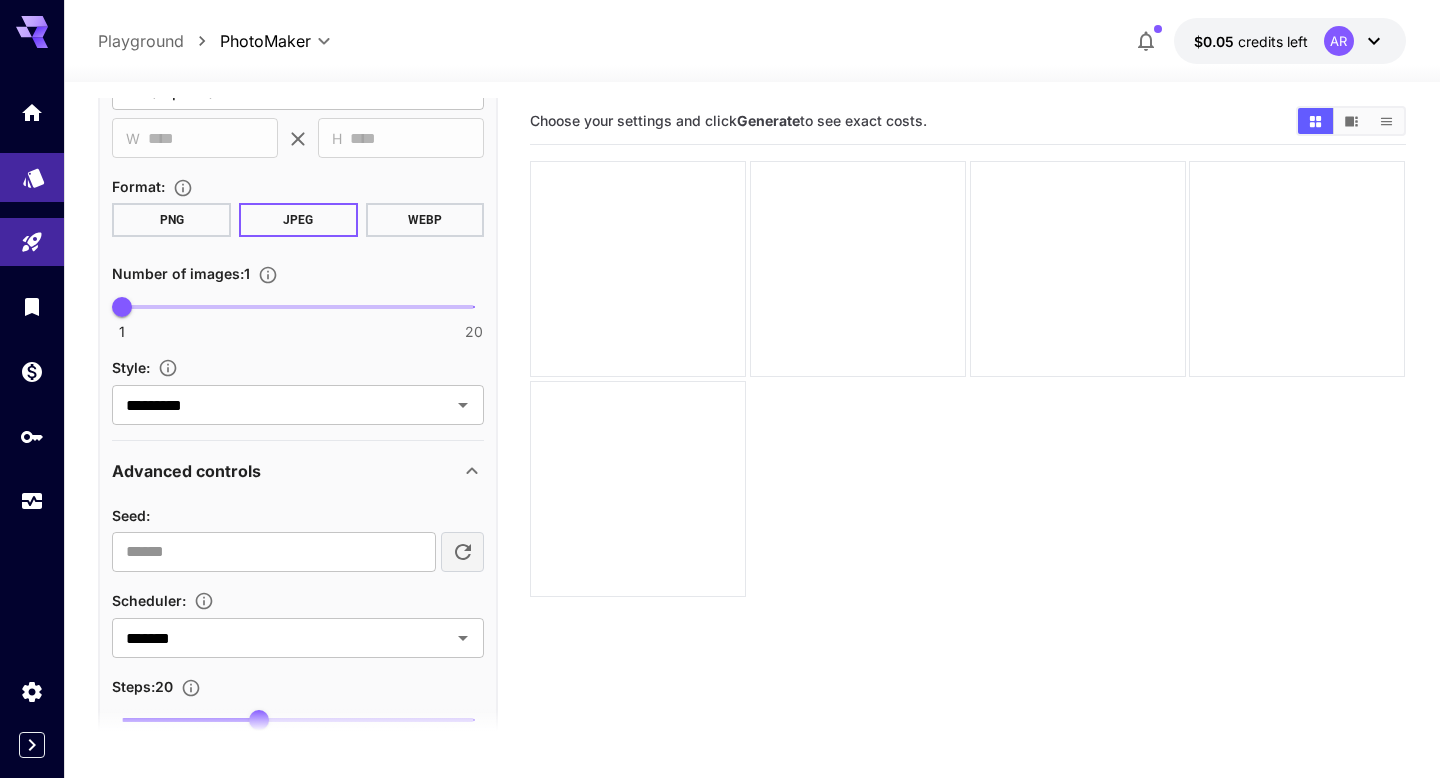 click at bounding box center [32, 177] 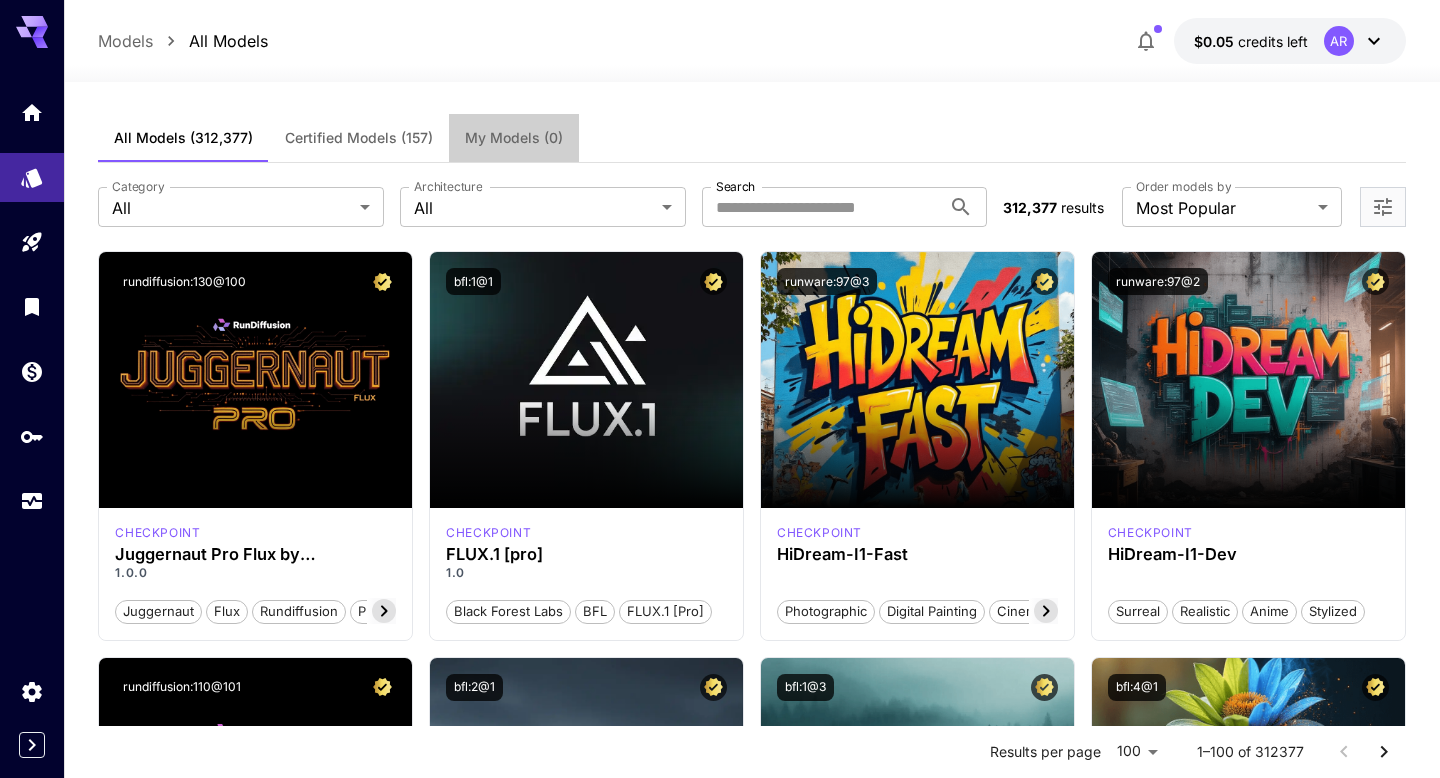 click on "My Models (0)" at bounding box center (514, 138) 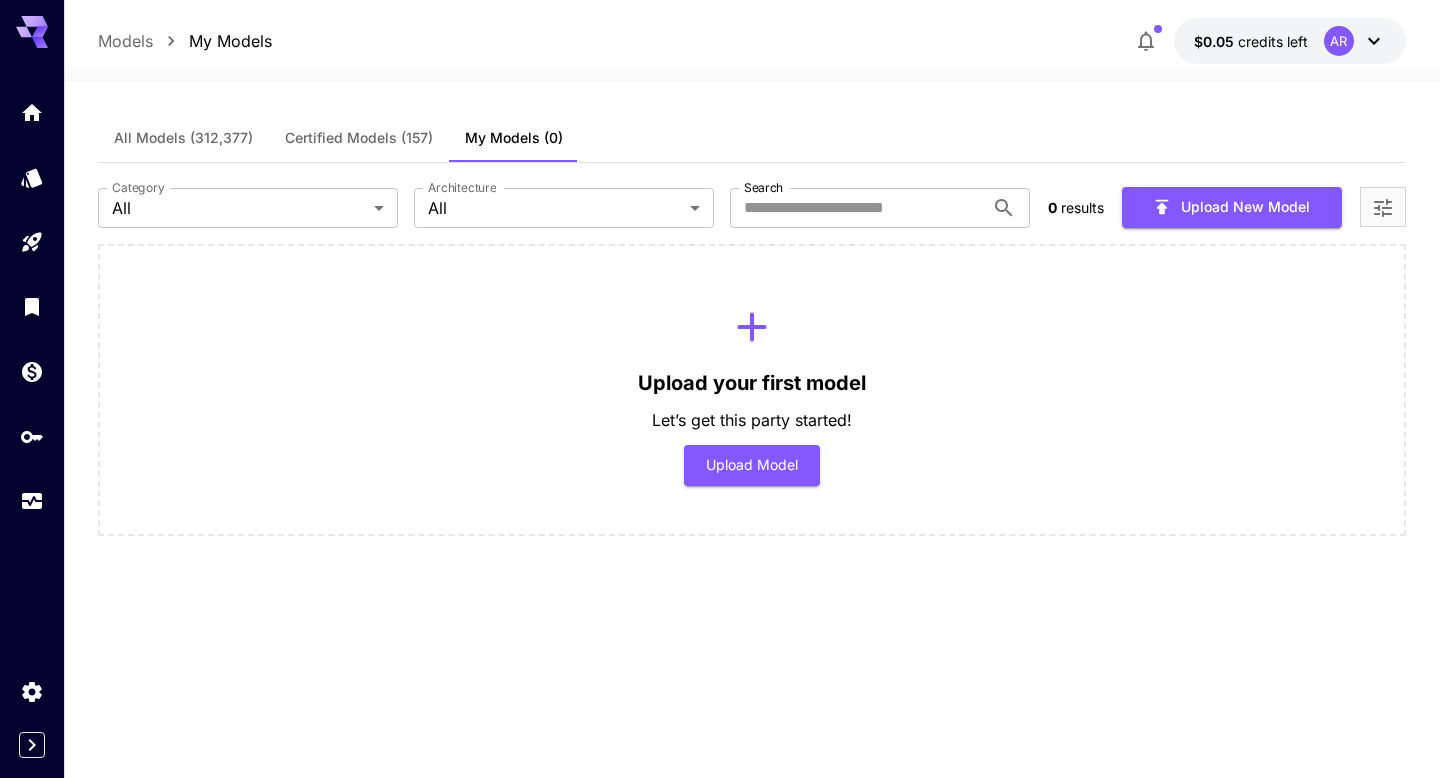 click on "Certified Models (157)" at bounding box center (359, 138) 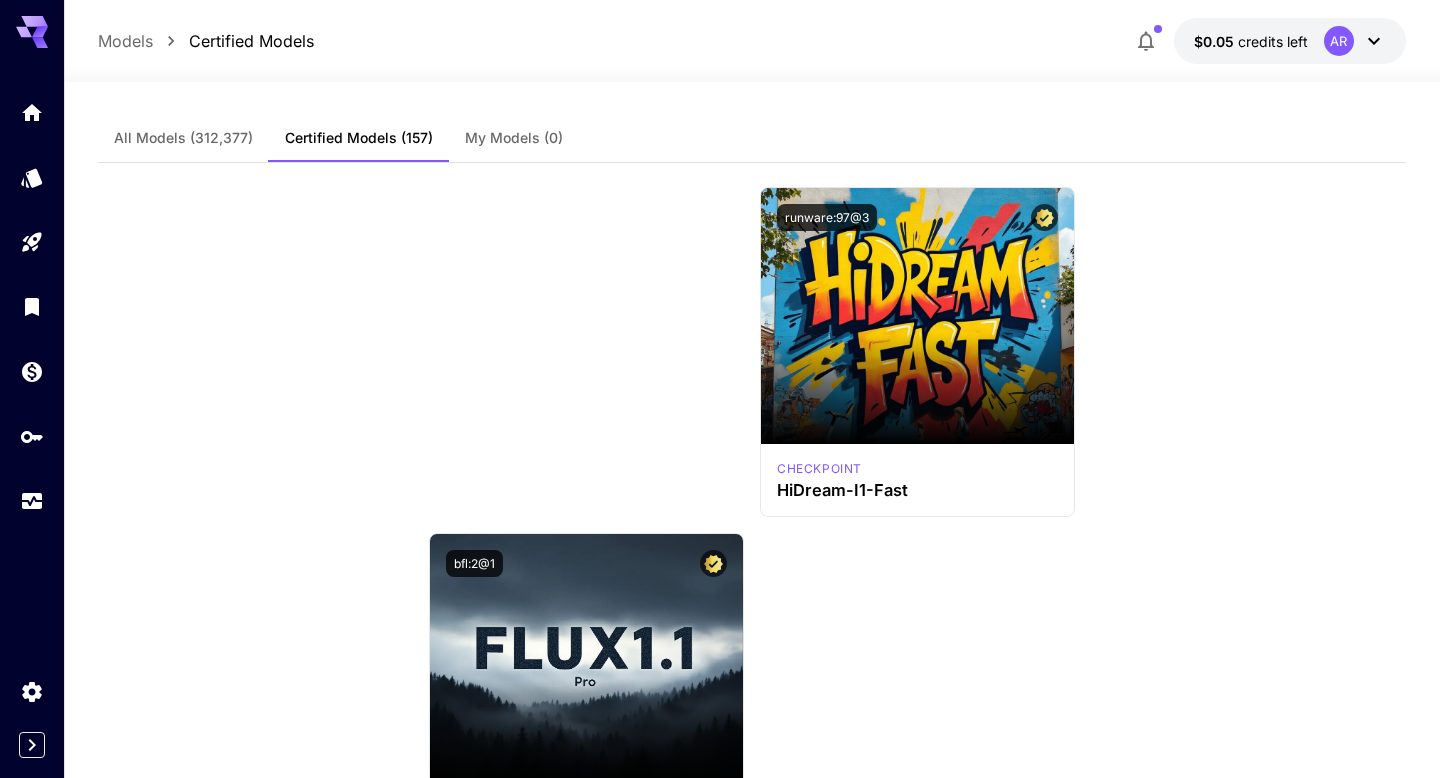 click on "All Models (312,377)" at bounding box center [183, 138] 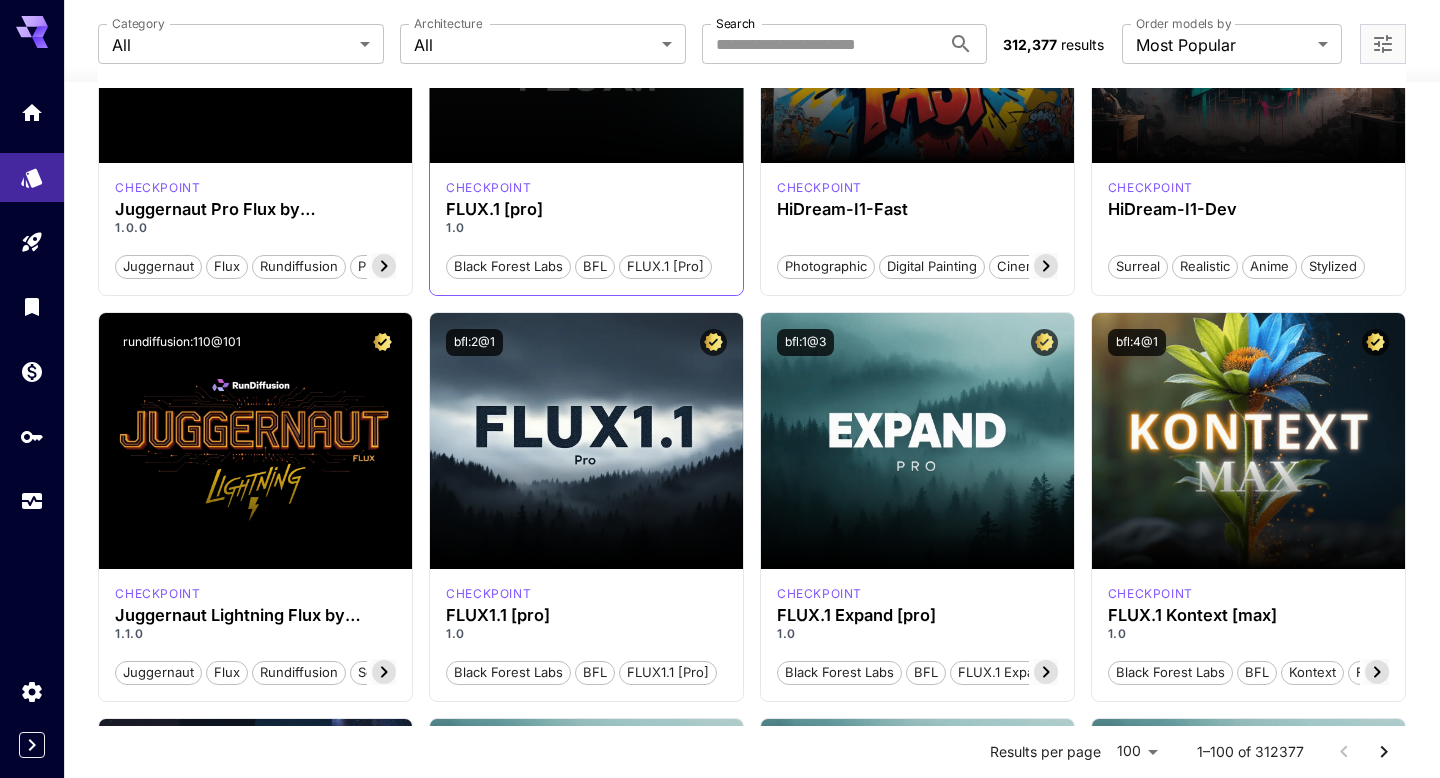 scroll, scrollTop: 348, scrollLeft: 0, axis: vertical 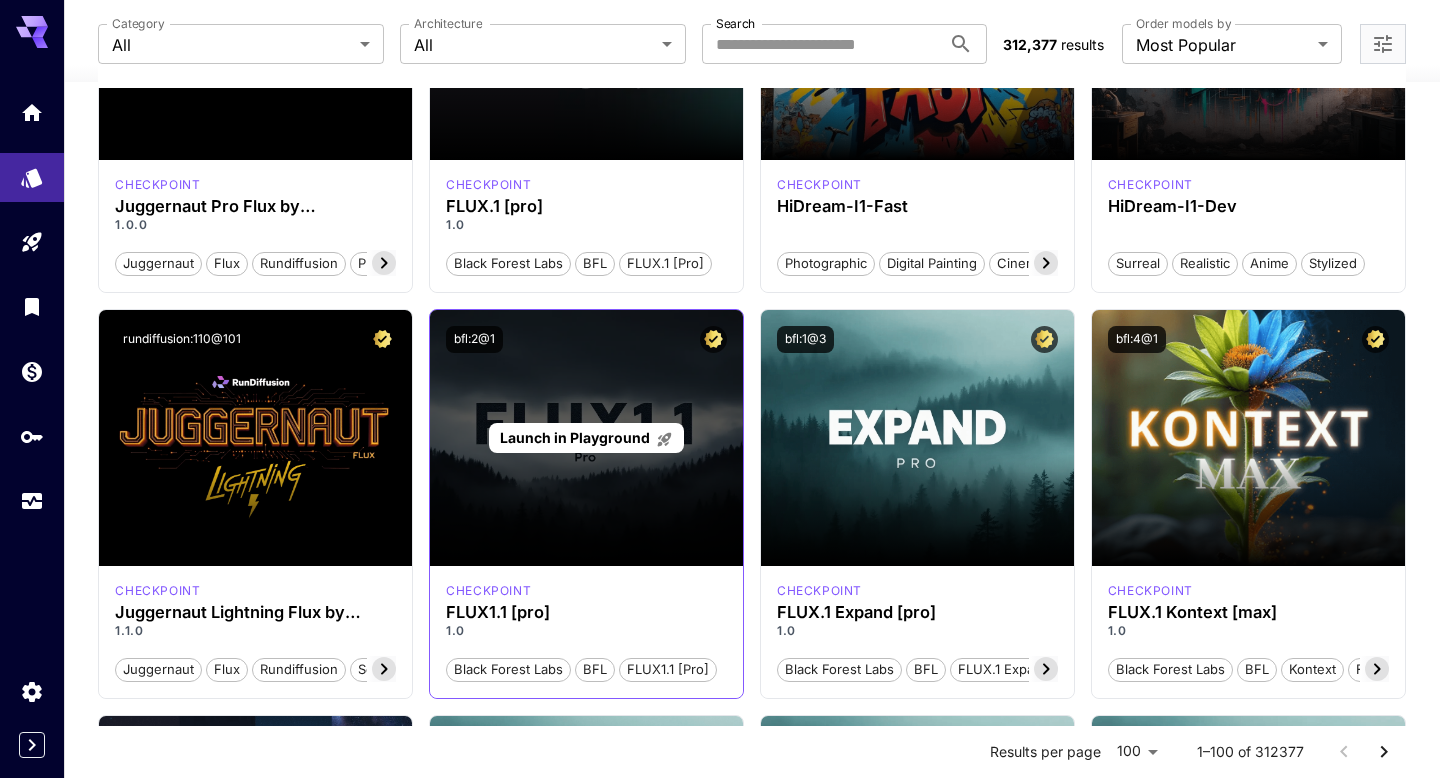 click on "Launch in Playground" at bounding box center [575, 437] 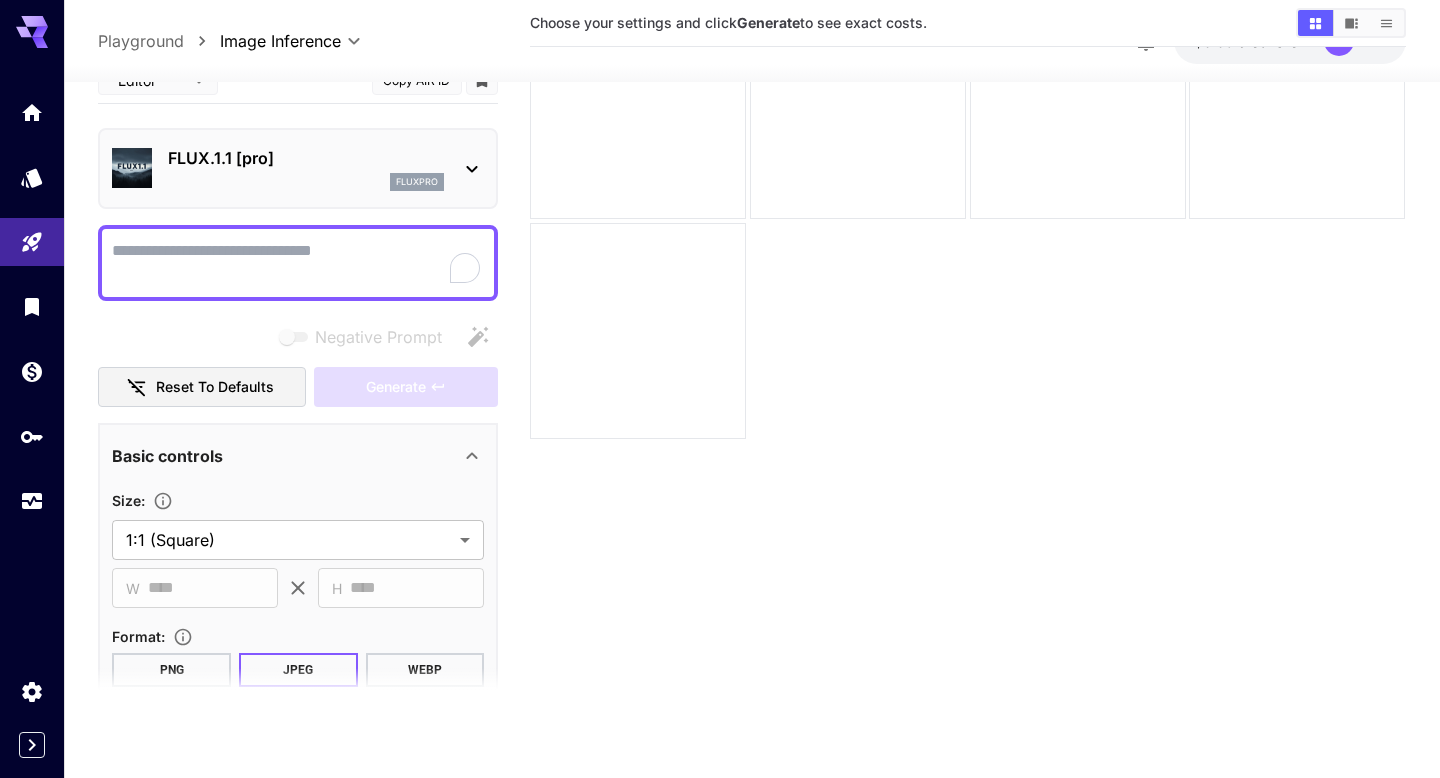 scroll, scrollTop: 158, scrollLeft: 0, axis: vertical 